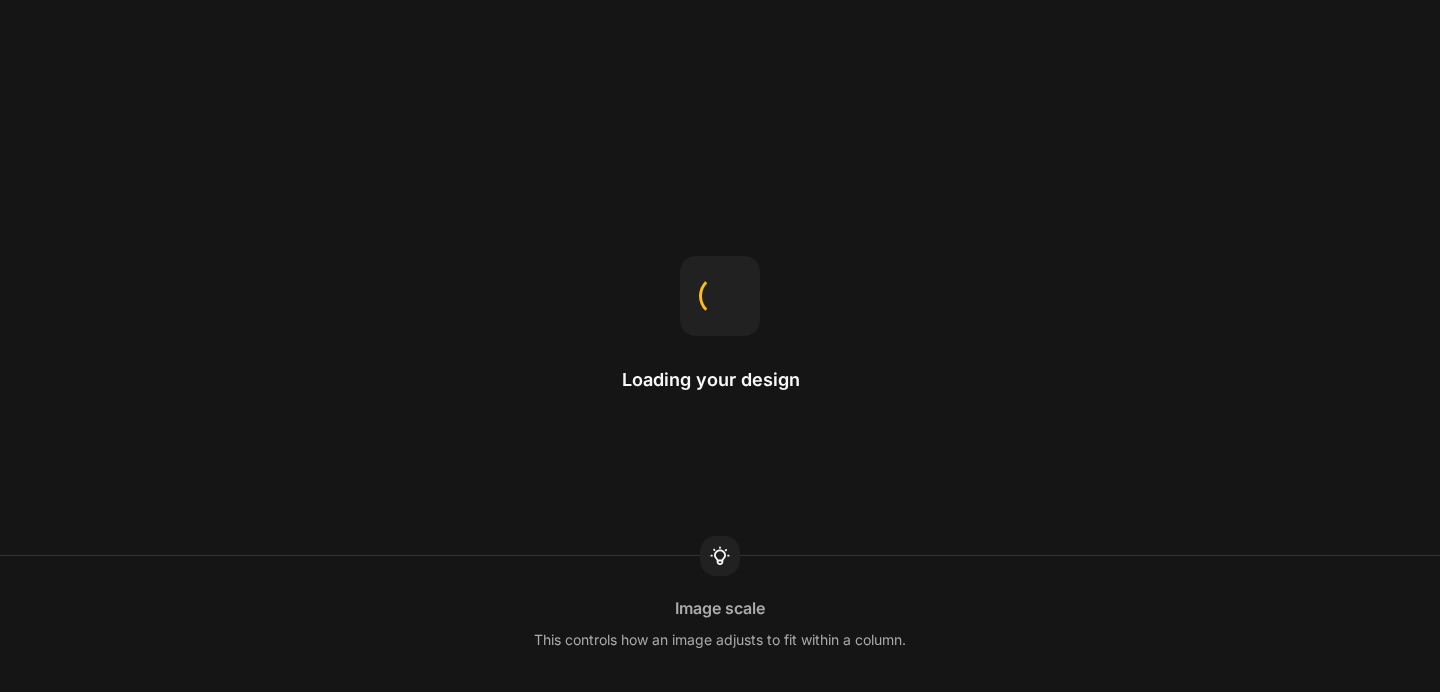 scroll, scrollTop: 0, scrollLeft: 0, axis: both 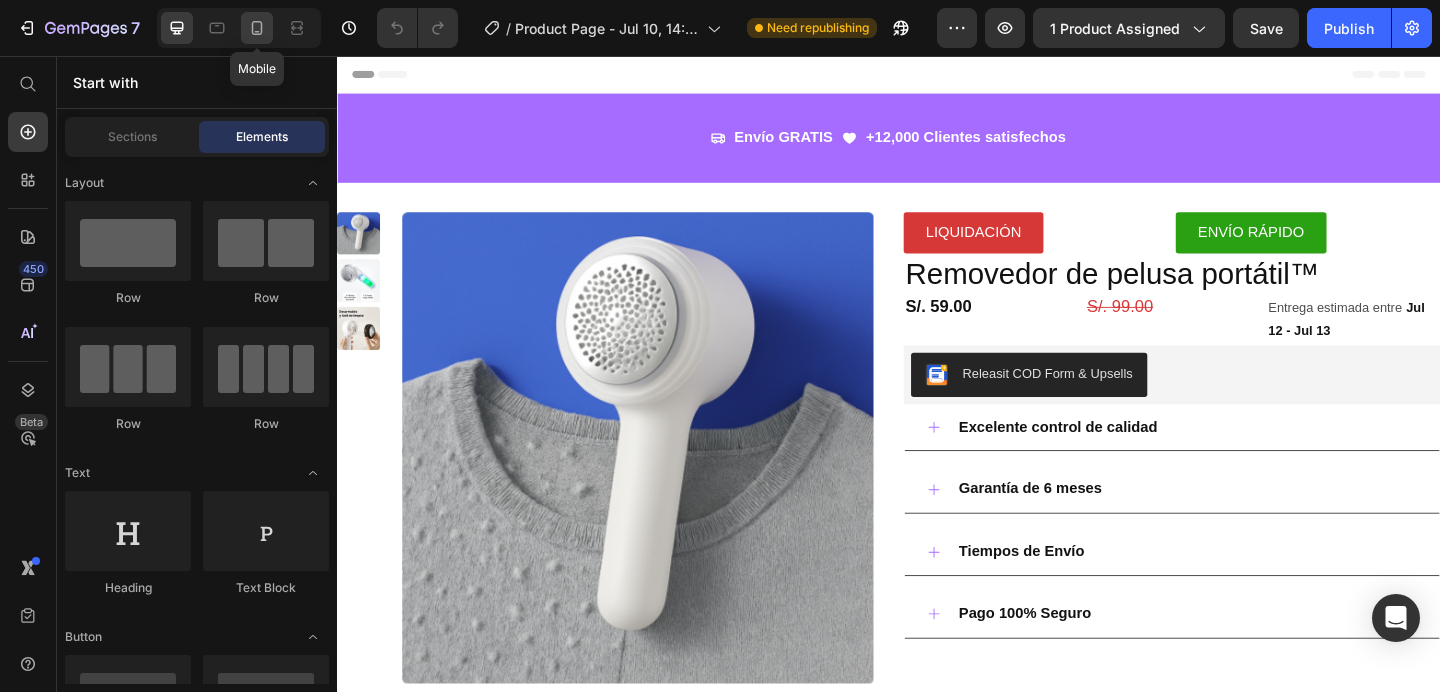 click 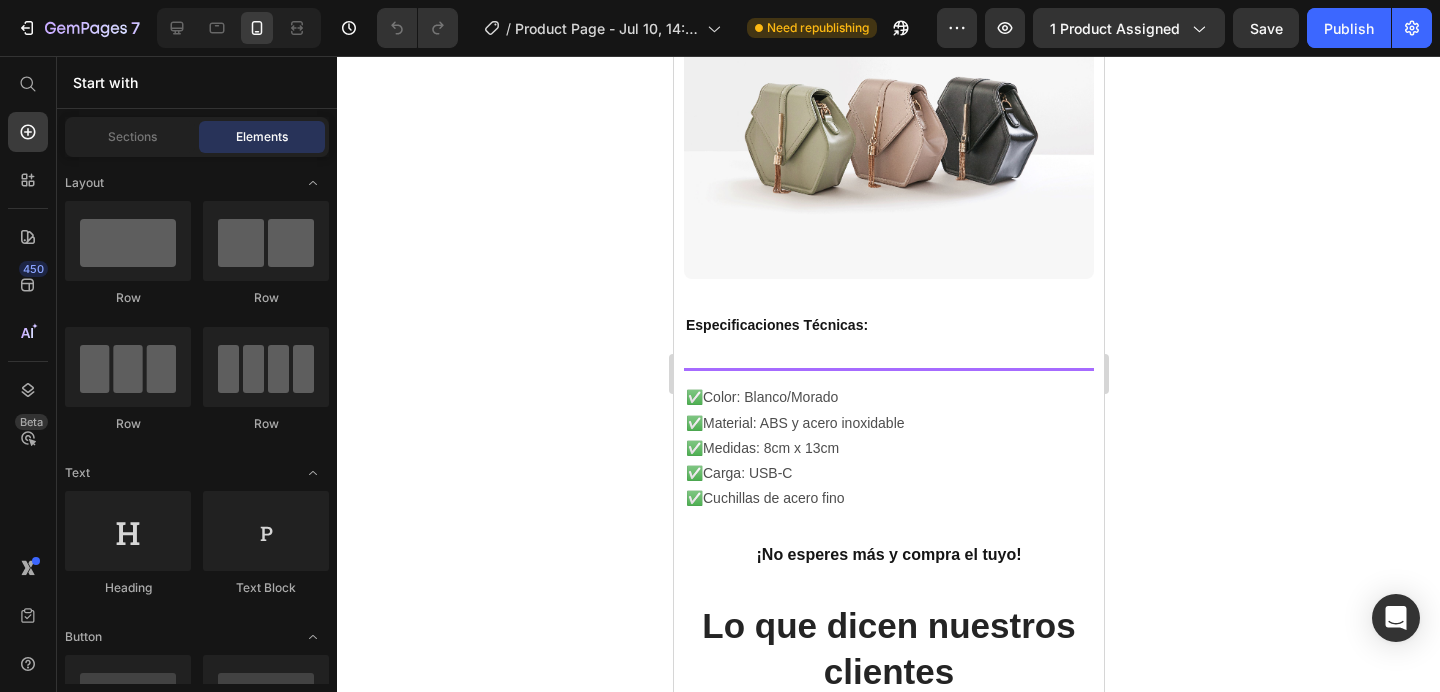 scroll, scrollTop: 2513, scrollLeft: 0, axis: vertical 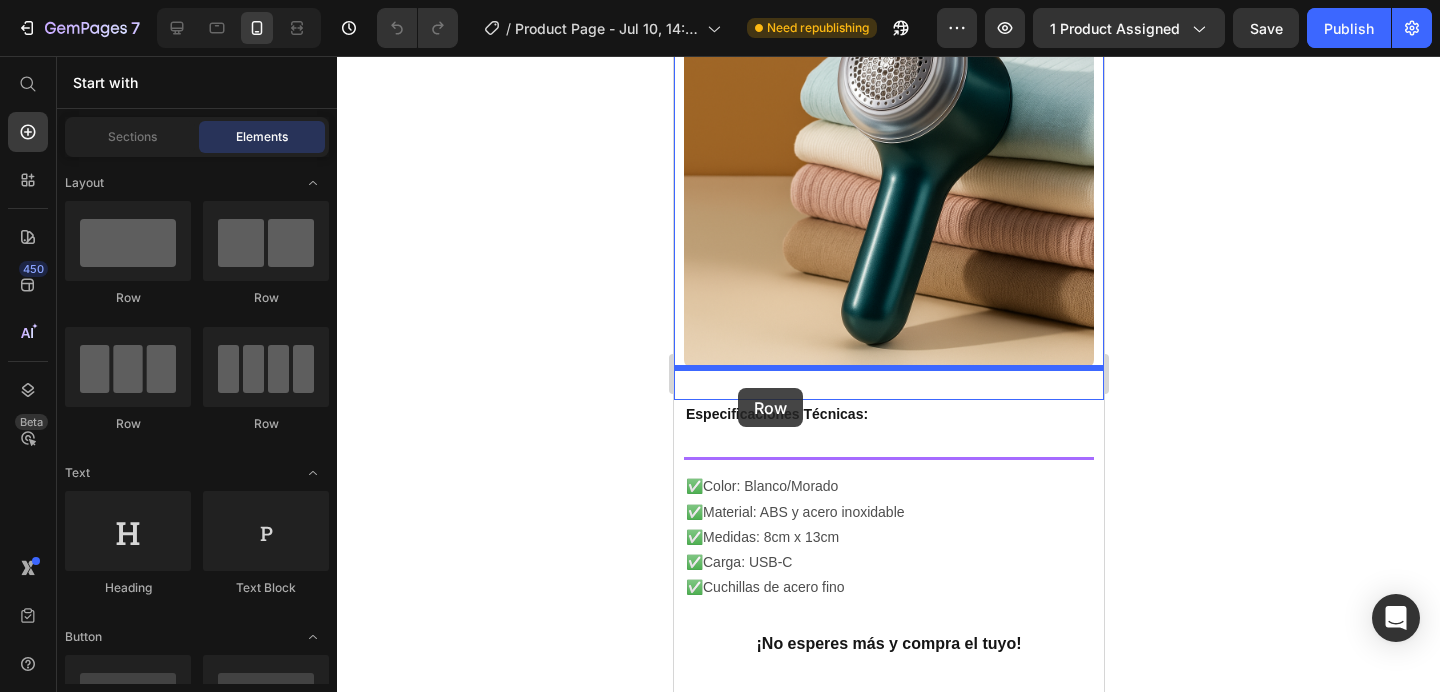 drag, startPoint x: 840, startPoint y: 305, endPoint x: 737, endPoint y: 388, distance: 132.28 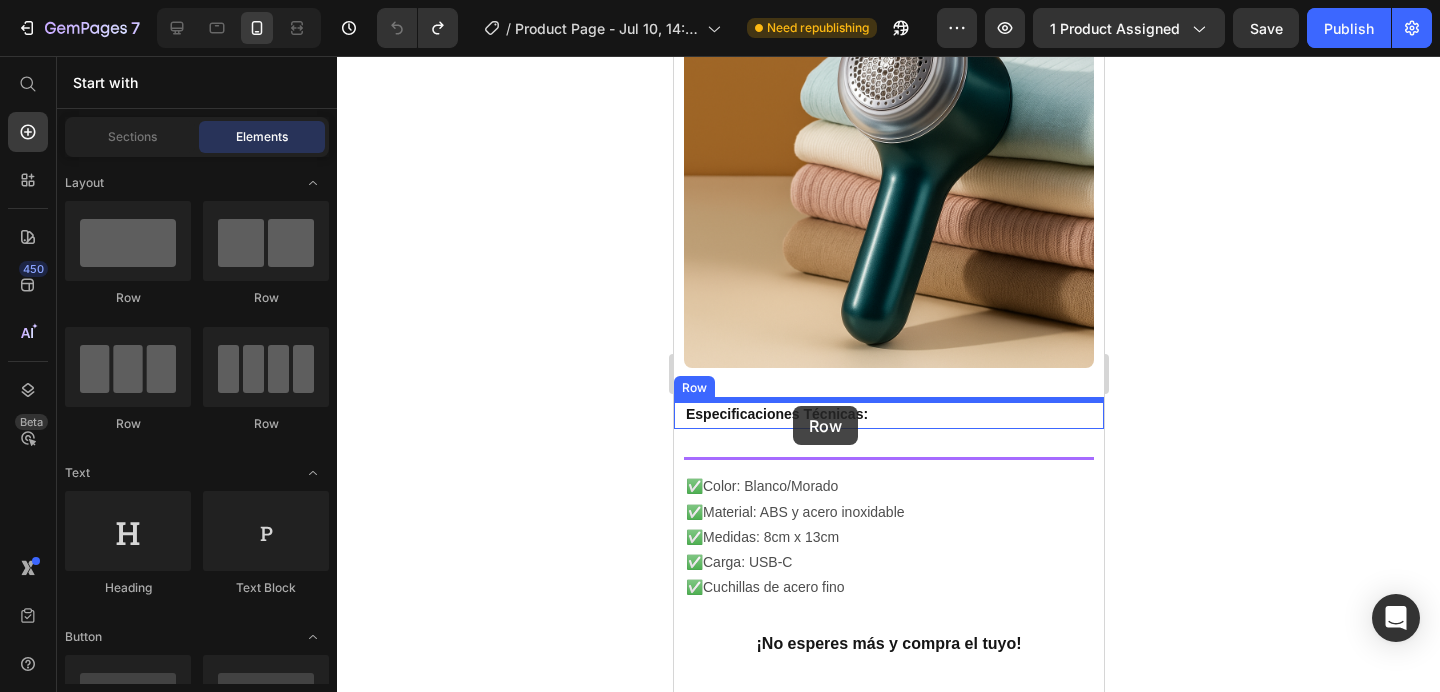 drag, startPoint x: 819, startPoint y: 283, endPoint x: 792, endPoint y: 406, distance: 125.92855 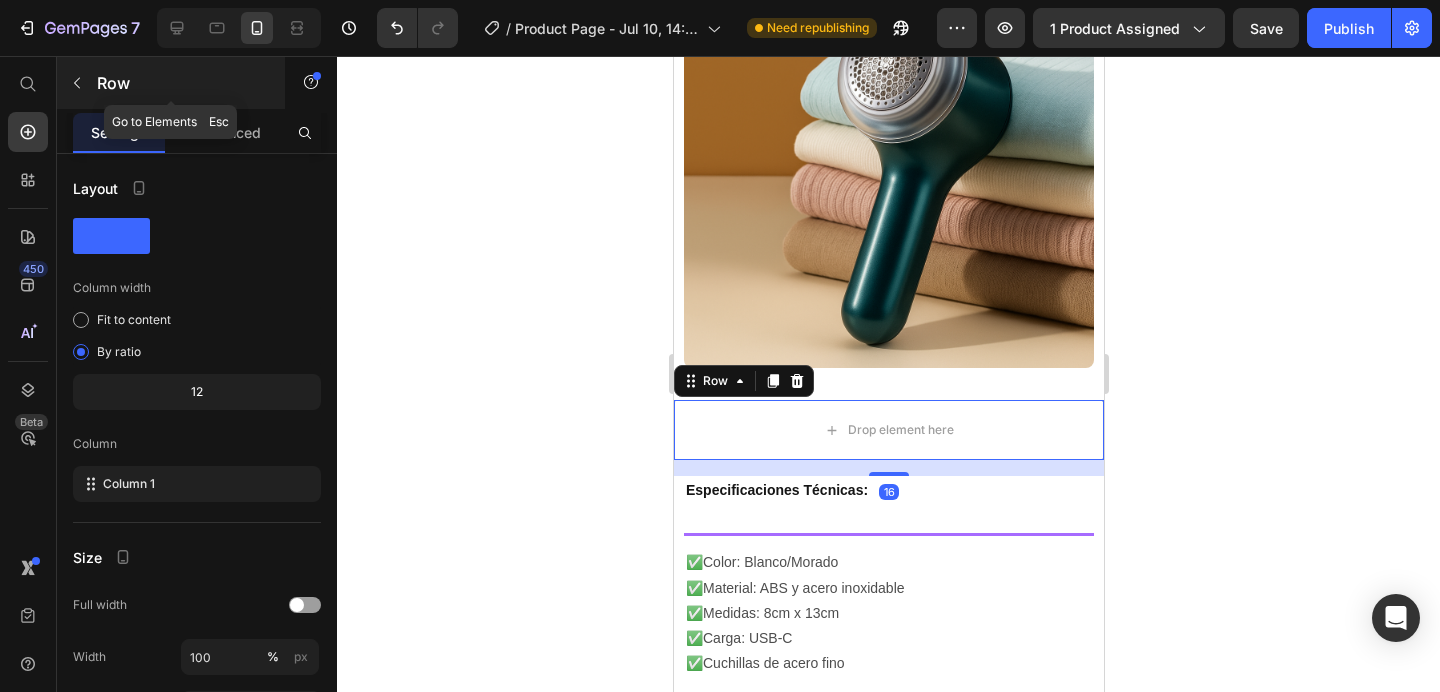 click at bounding box center (77, 83) 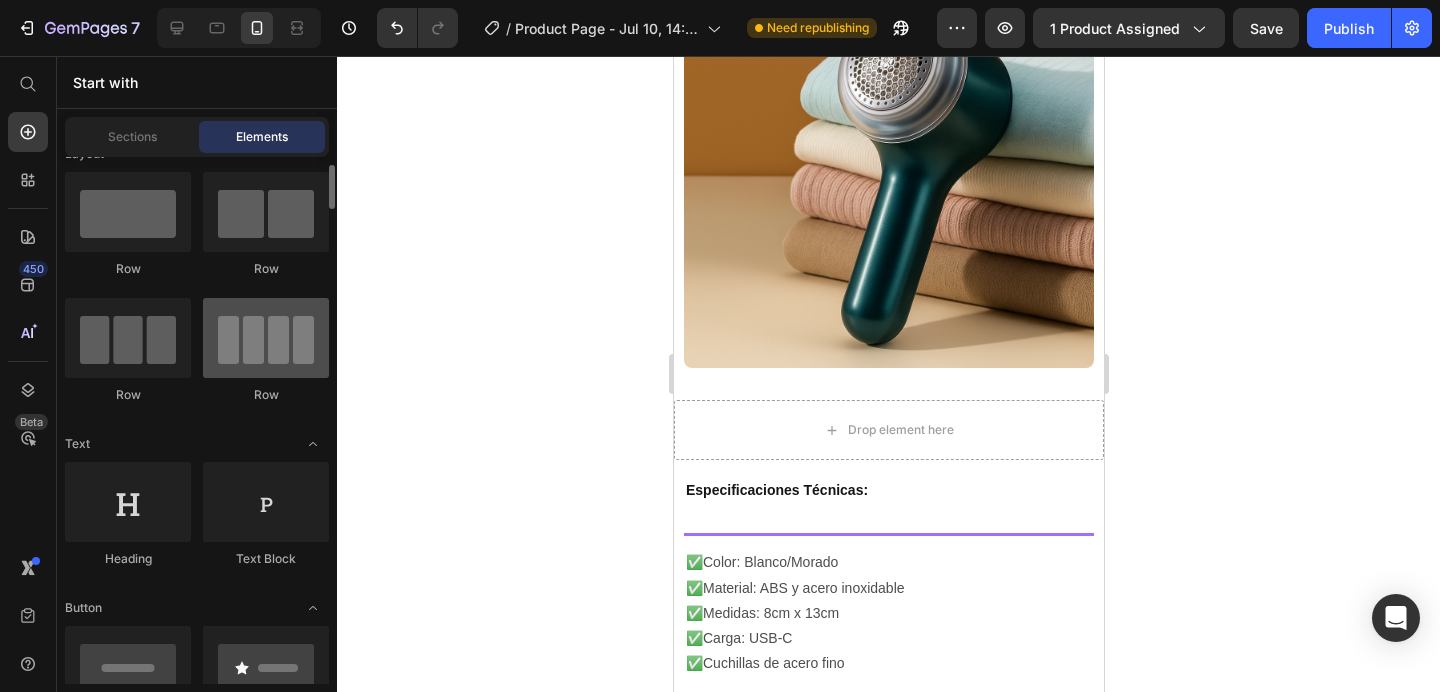 scroll, scrollTop: 35, scrollLeft: 0, axis: vertical 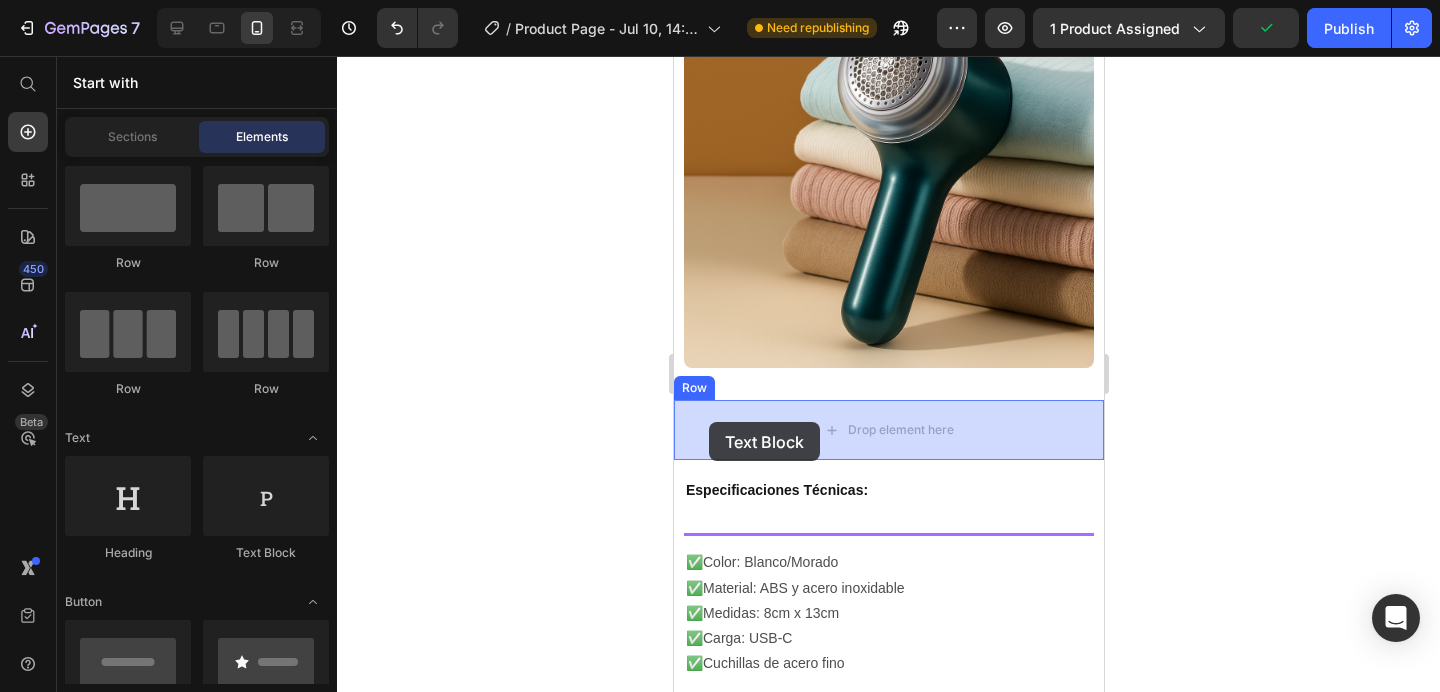 drag, startPoint x: 950, startPoint y: 524, endPoint x: 708, endPoint y: 422, distance: 262.61758 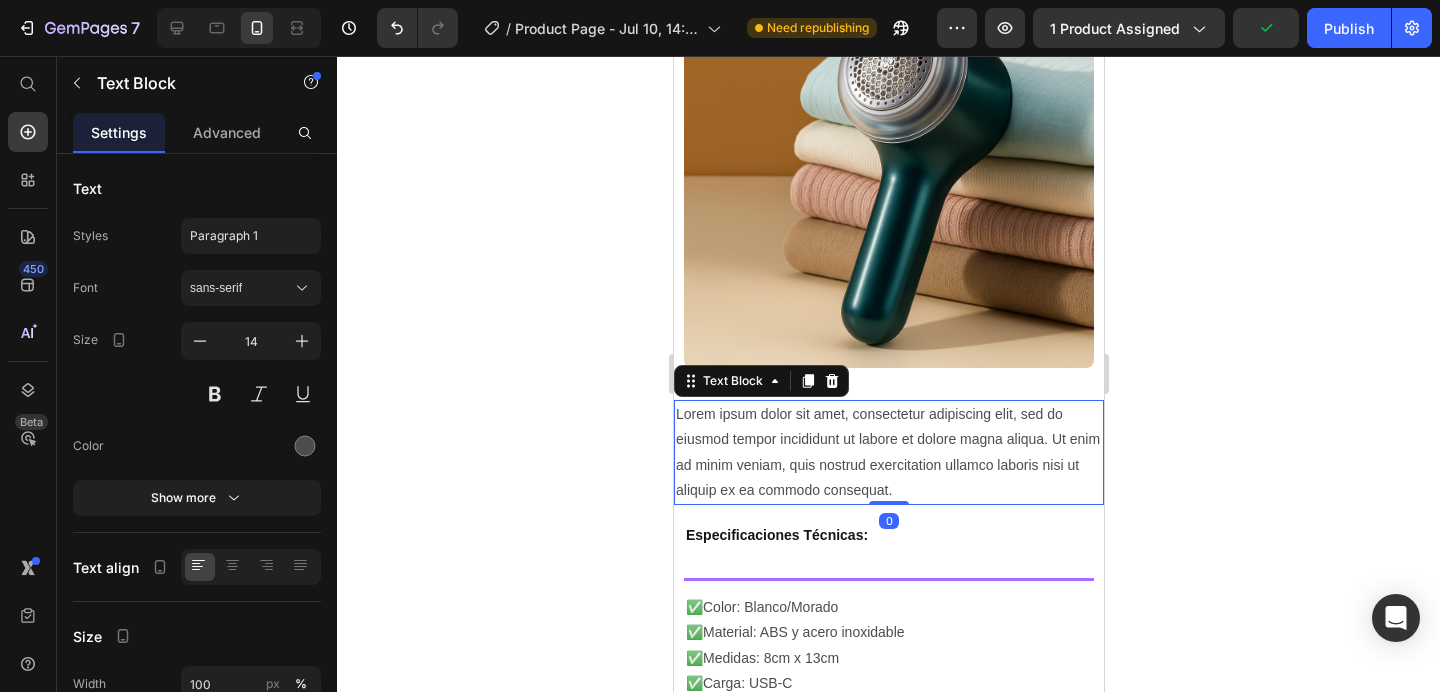 click on "Lorem ipsum dolor sit amet, consectetur adipiscing elit, sed do eiusmod tempor incididunt ut labore et dolore magna aliqua. Ut enim ad minim veniam, quis nostrud exercitation ullamco laboris nisi ut aliquip ex ea commodo consequat." at bounding box center [888, 452] 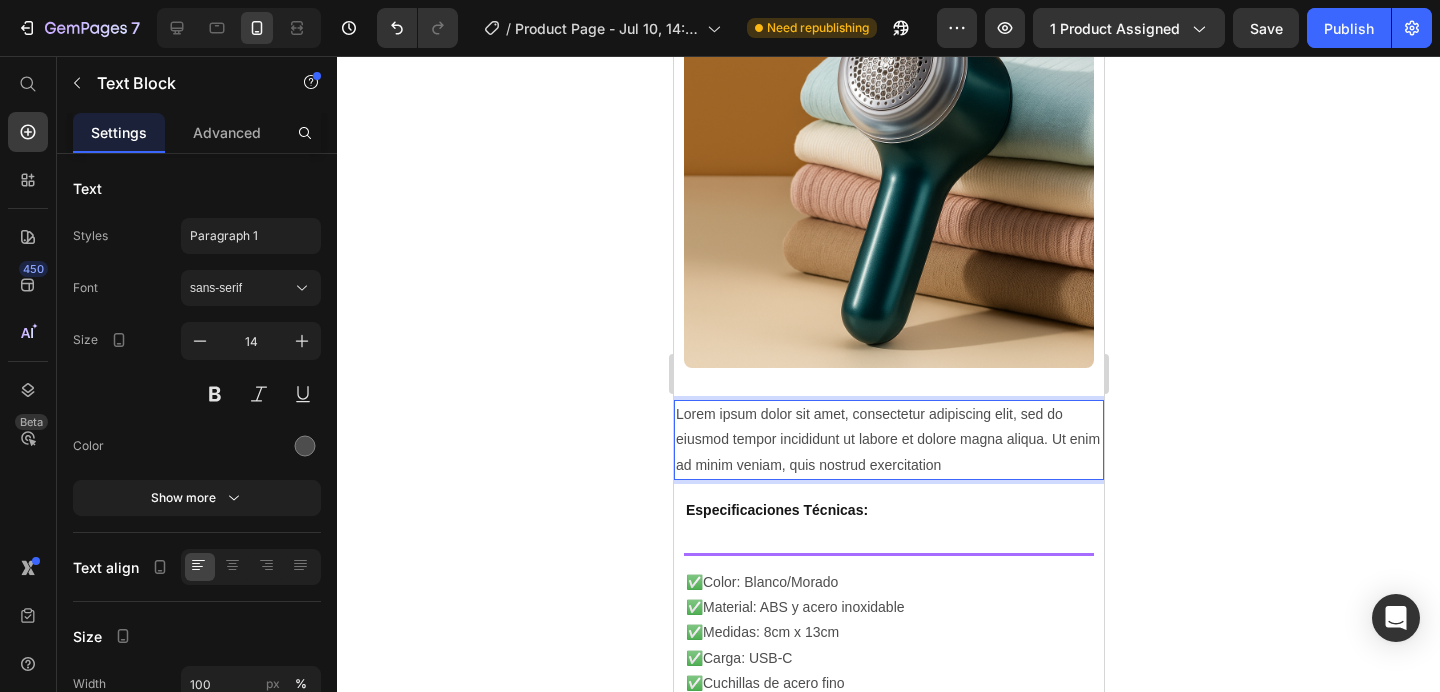 click on "Lorem ipsum dolor sit amet, consectetur adipiscing elit, sed do eiusmod tempor incididunt ut labore et dolore magna aliqua. Ut enim ad minim veniam, quis nostrud exercitation" at bounding box center (888, 440) 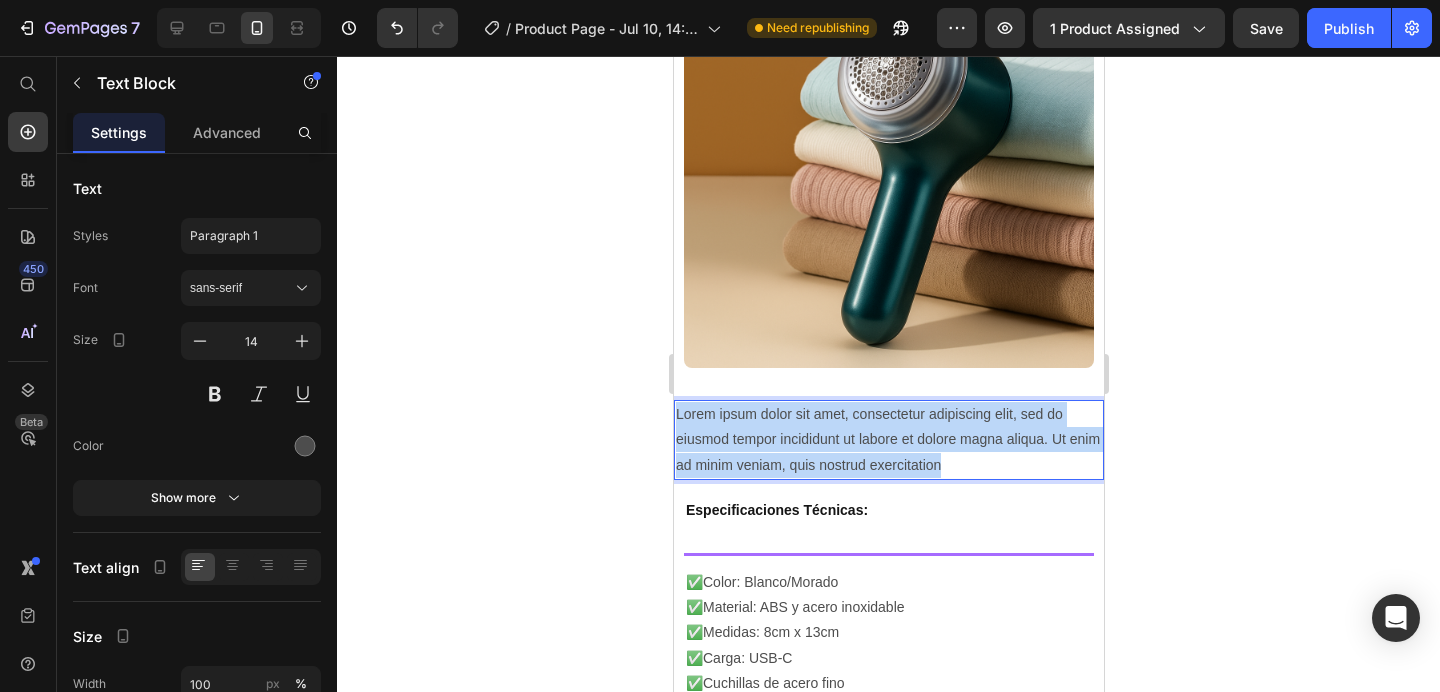 click on "Lorem ipsum dolor sit amet, consectetur adipiscing elit, sed do eiusmod tempor incididunt ut labore et dolore magna aliqua. Ut enim ad minim veniam, quis nostrud exercitation" at bounding box center [888, 440] 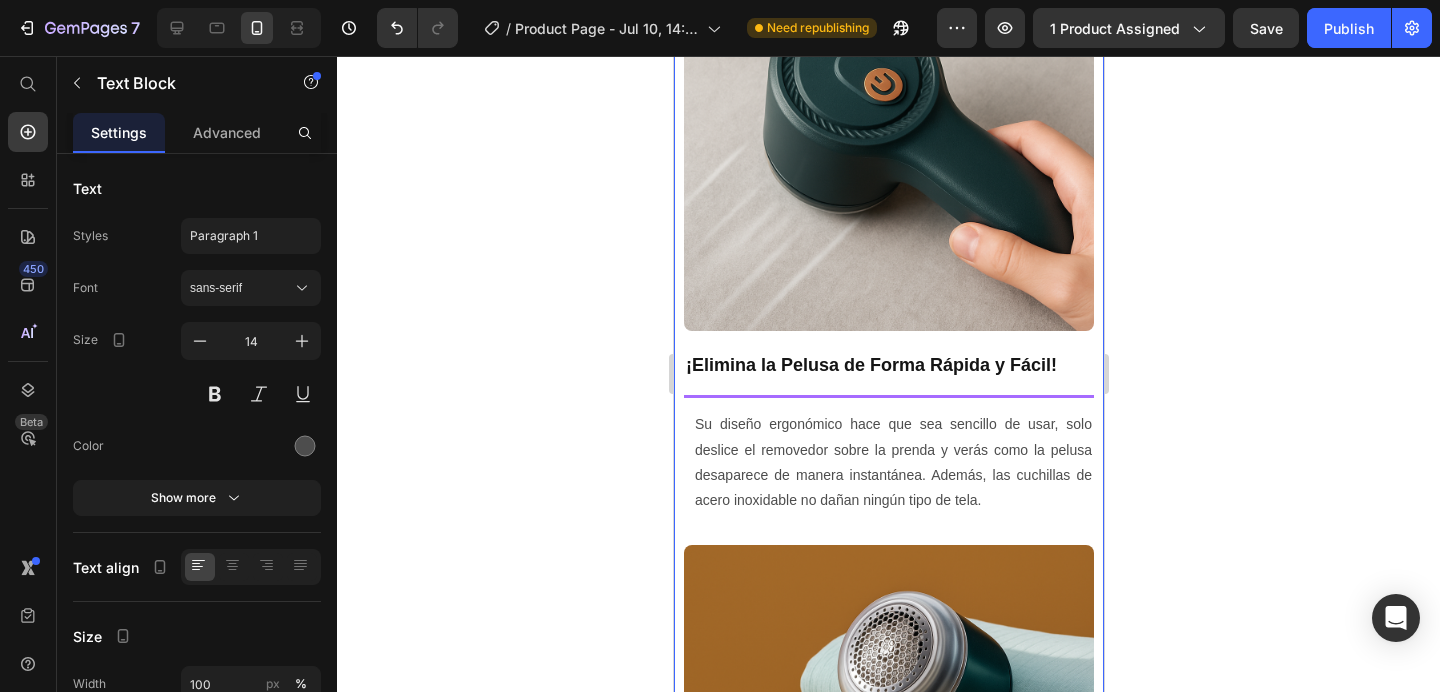 scroll, scrollTop: 1844, scrollLeft: 0, axis: vertical 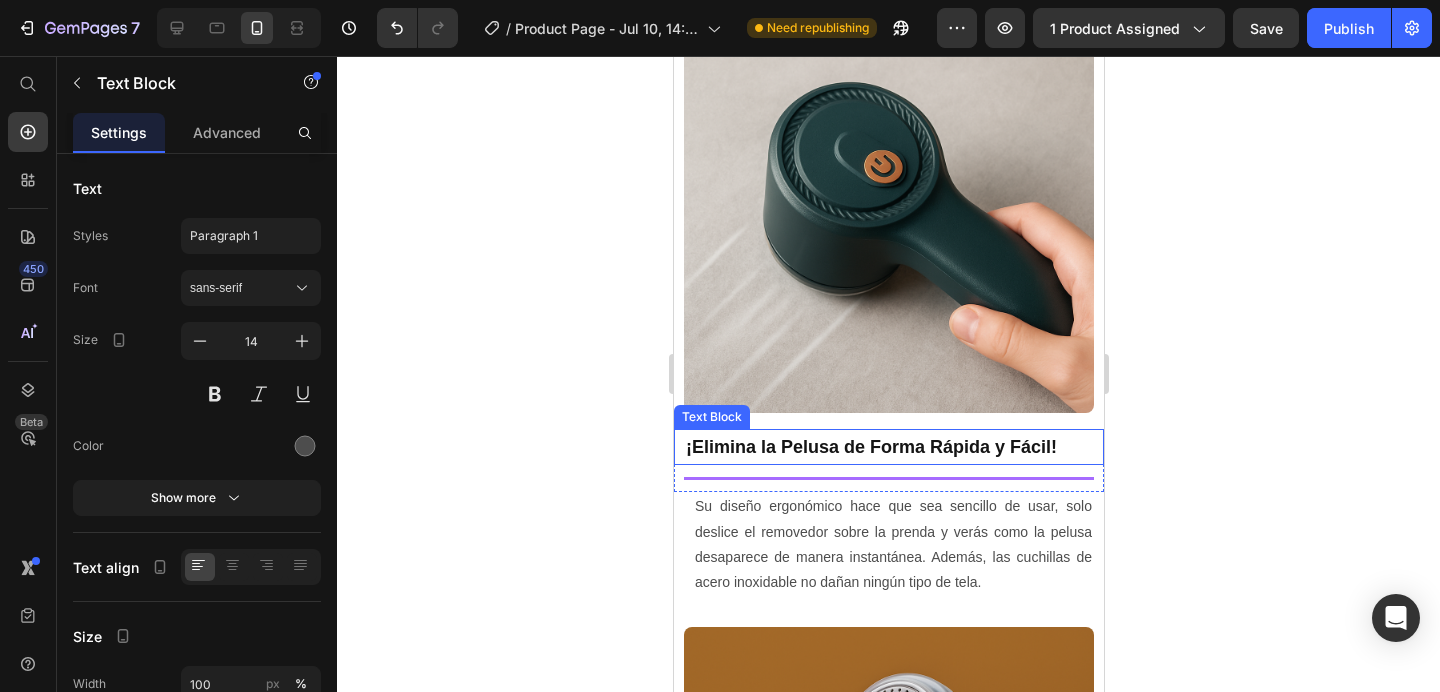 click on "¡Elimina la Pelusa de Forma Rápida y Fácil!" at bounding box center (888, 447) 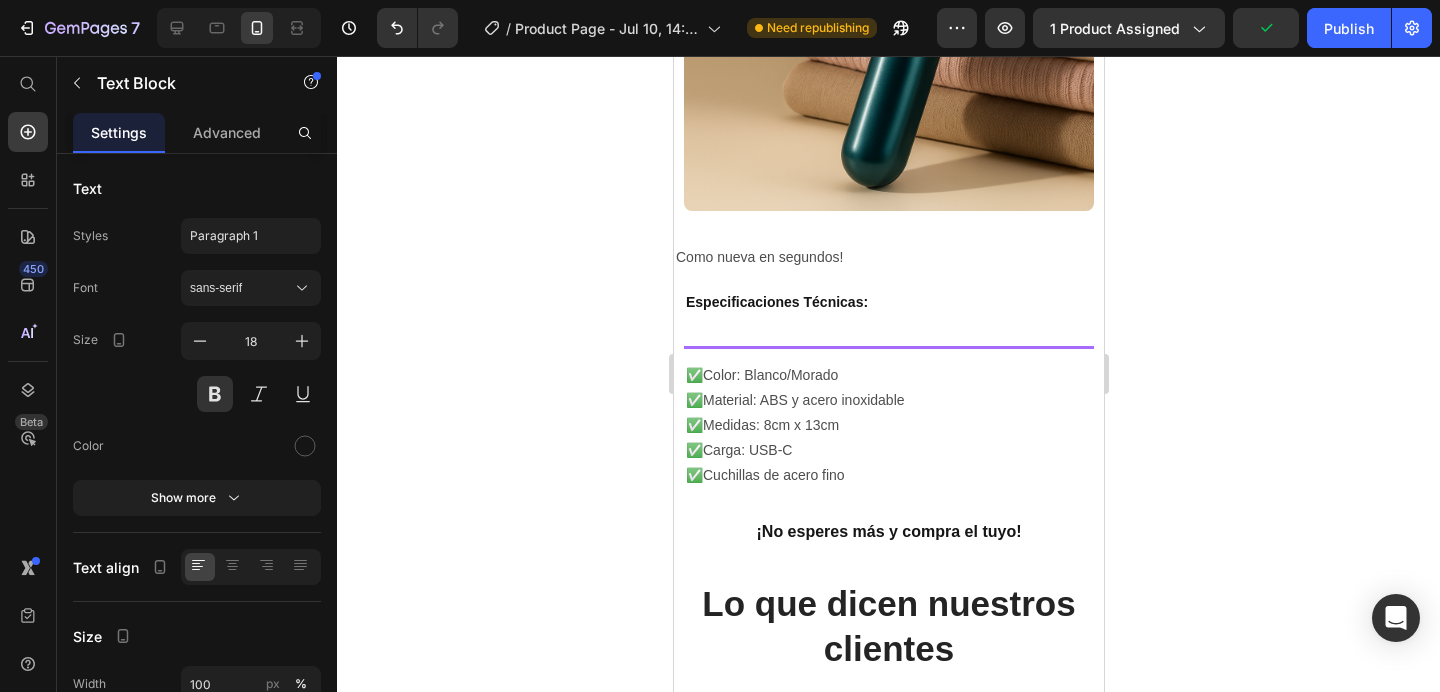scroll, scrollTop: 2672, scrollLeft: 0, axis: vertical 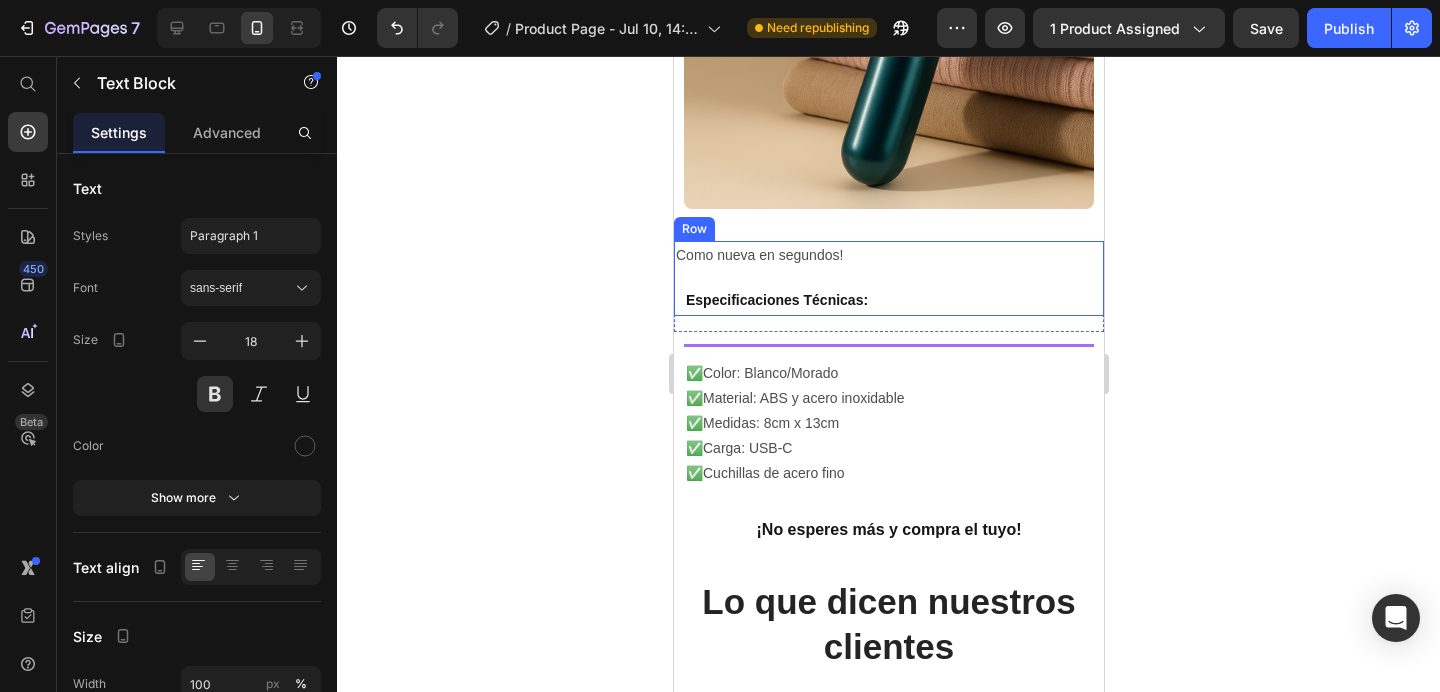 click on "Como nueva en segundos!" at bounding box center [888, 255] 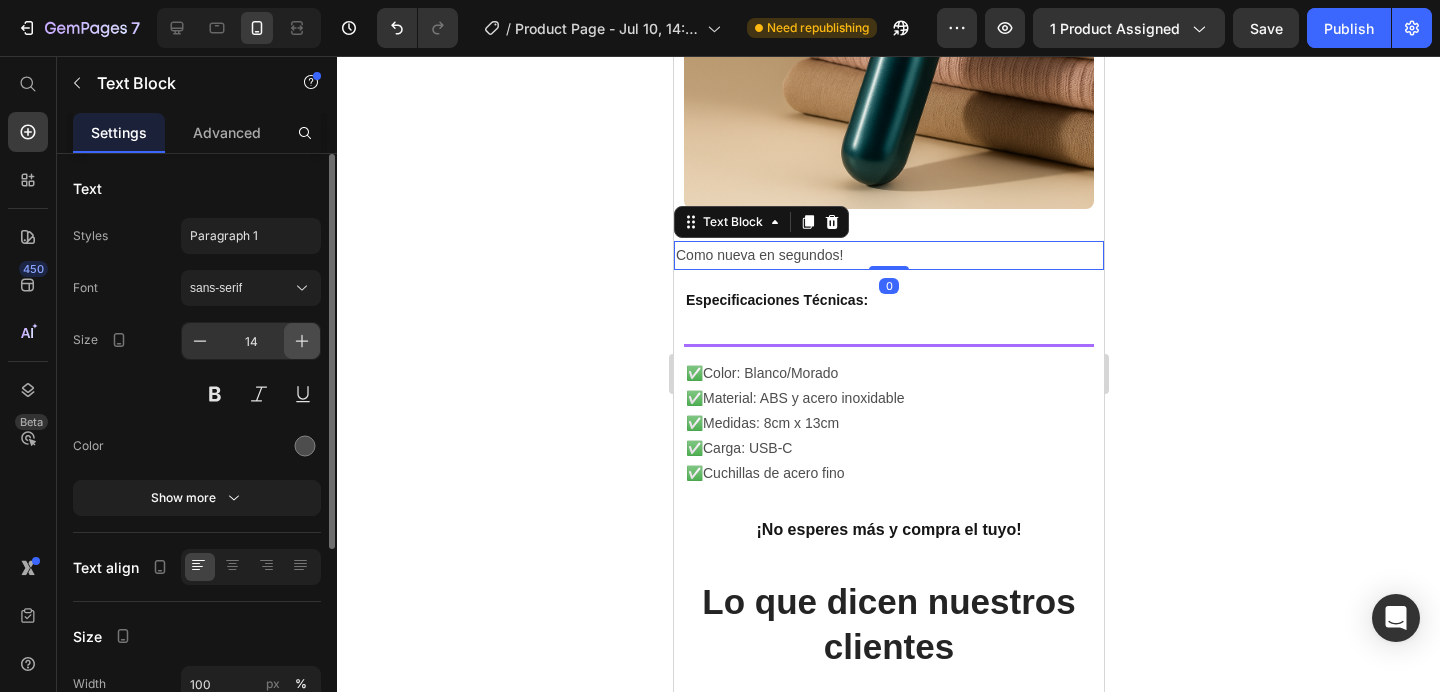 click at bounding box center [302, 341] 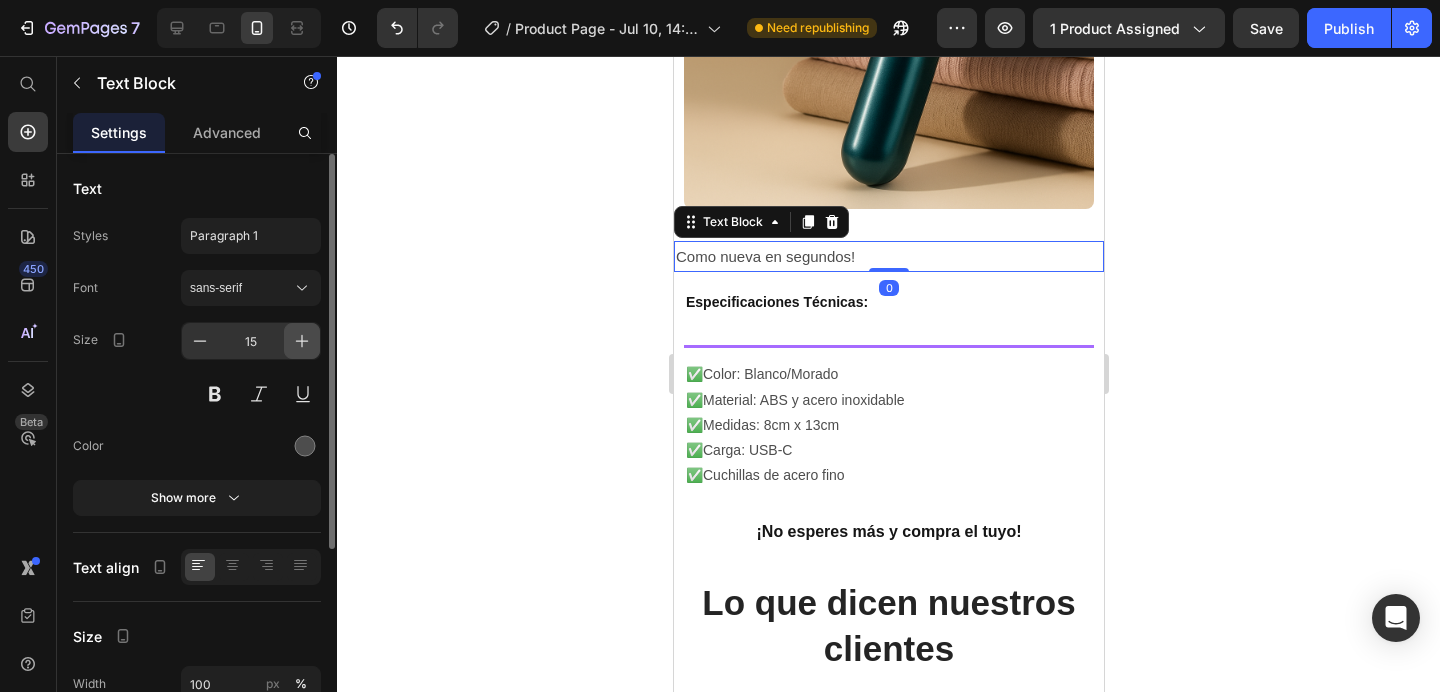 click at bounding box center [302, 341] 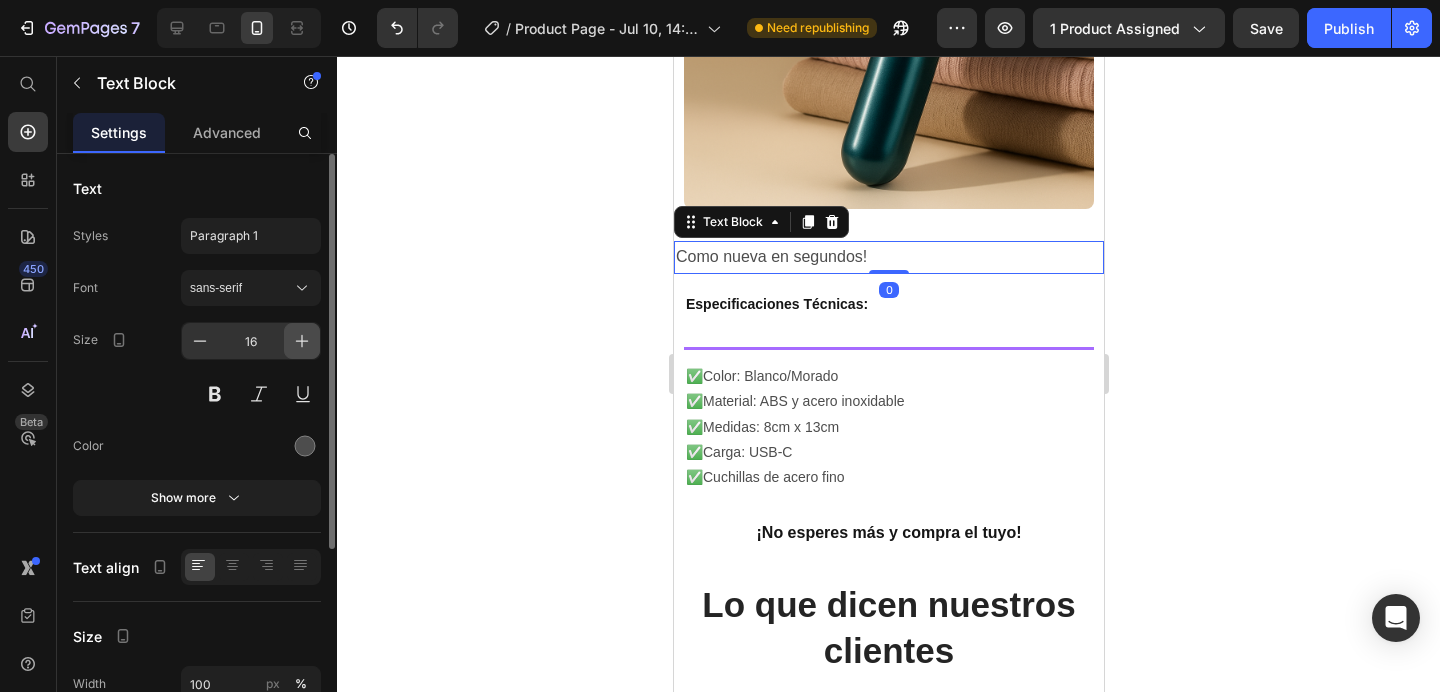 click at bounding box center (302, 341) 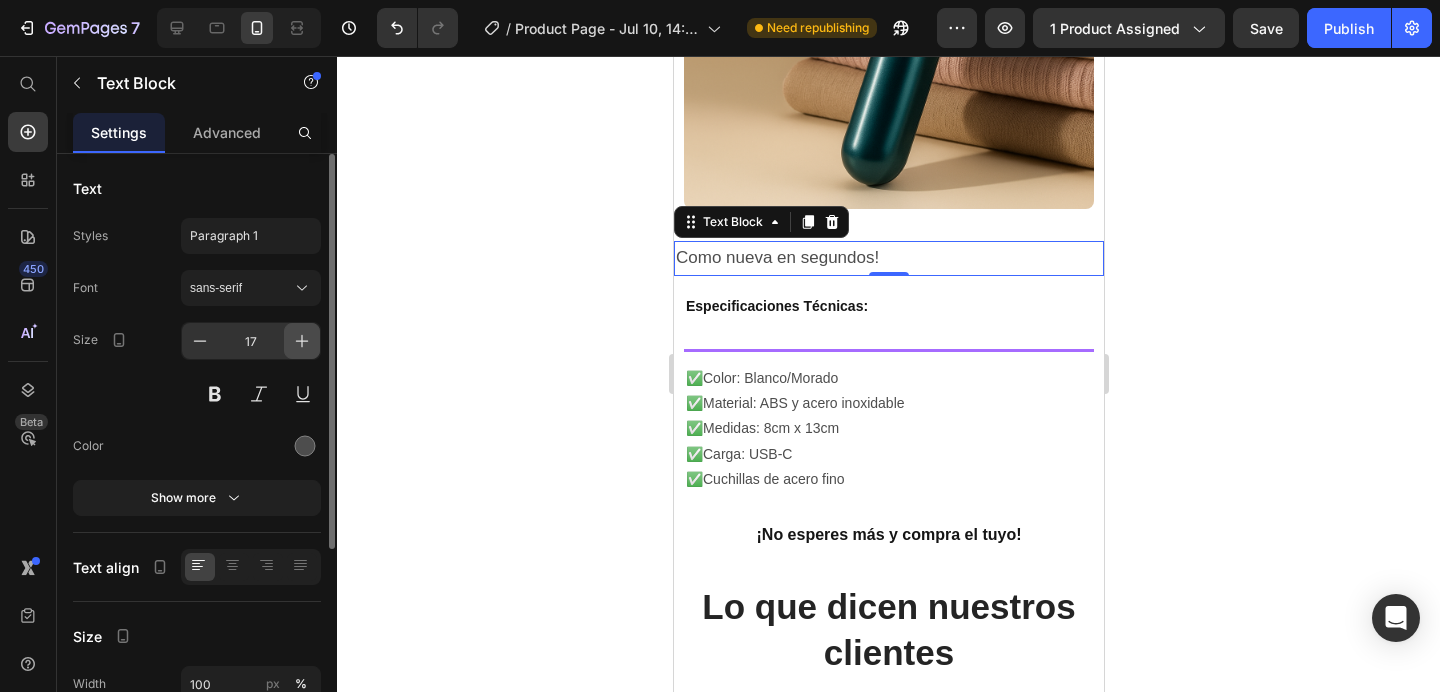 click at bounding box center [302, 341] 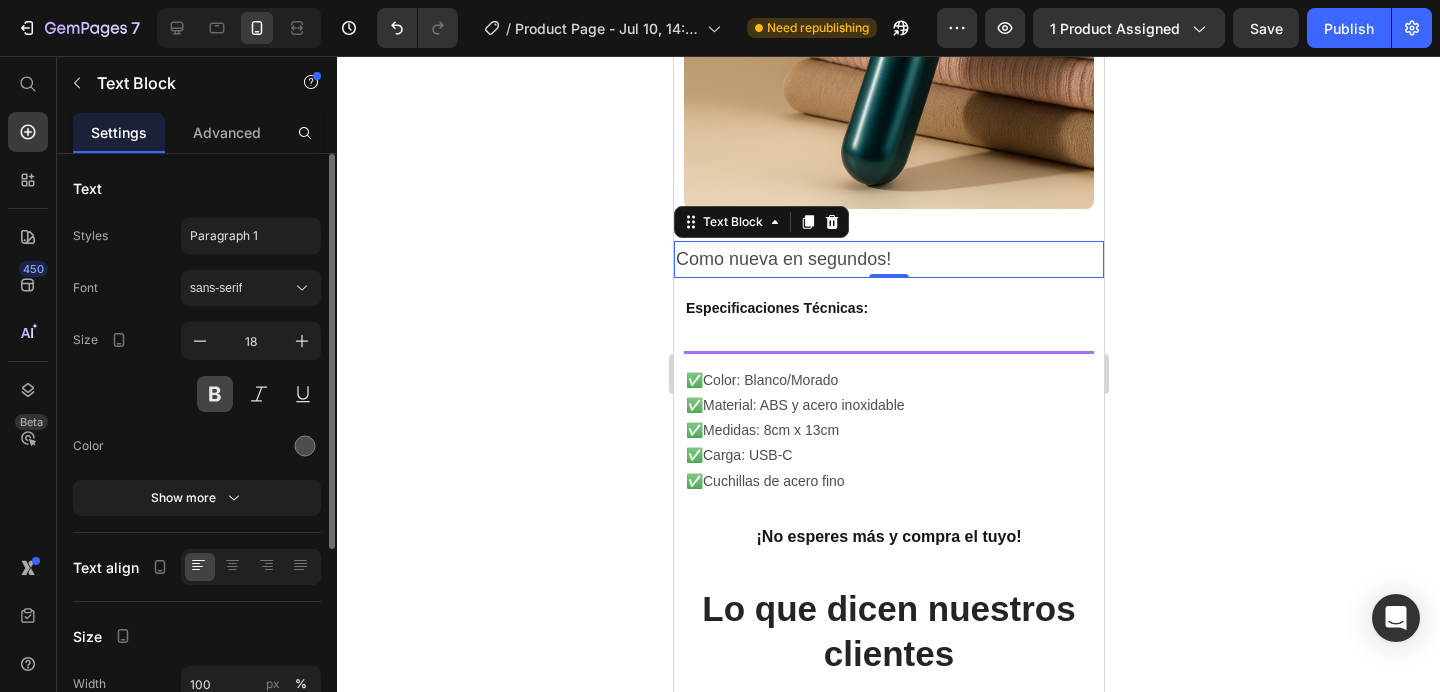click at bounding box center [215, 394] 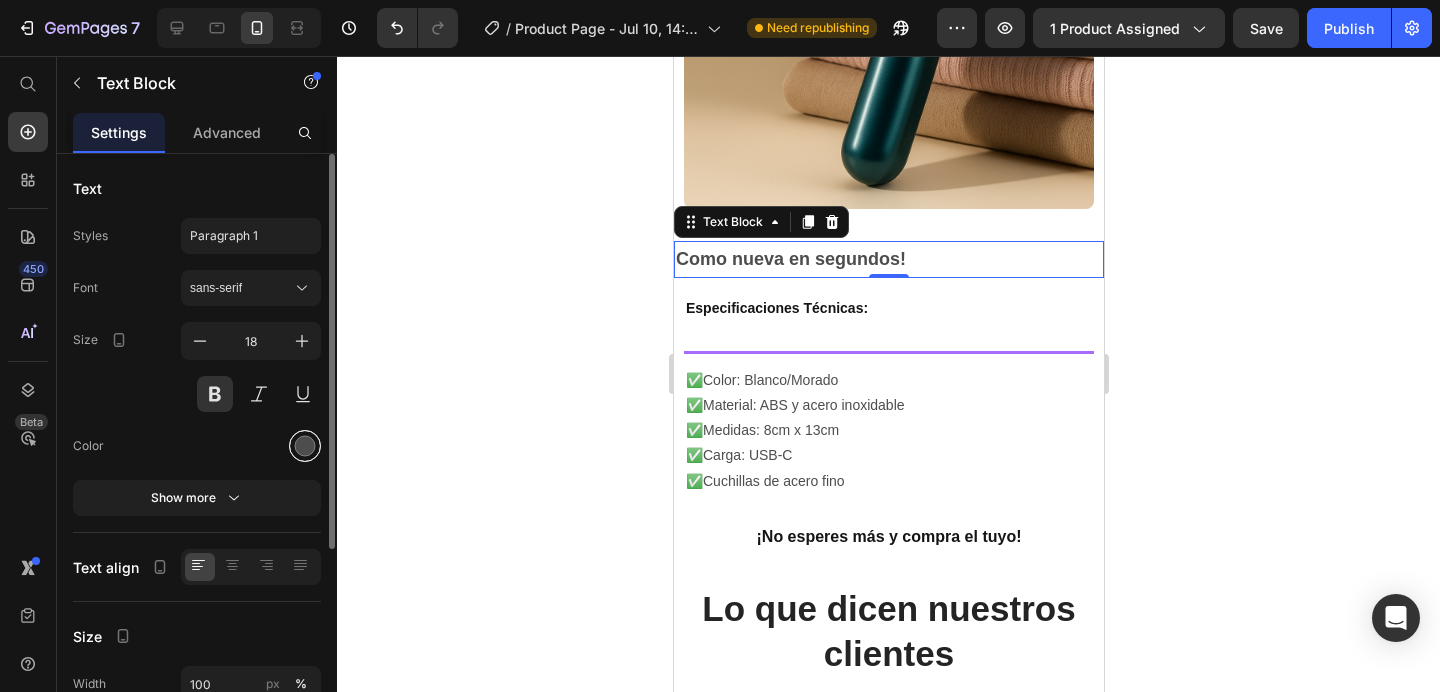 click at bounding box center (305, 446) 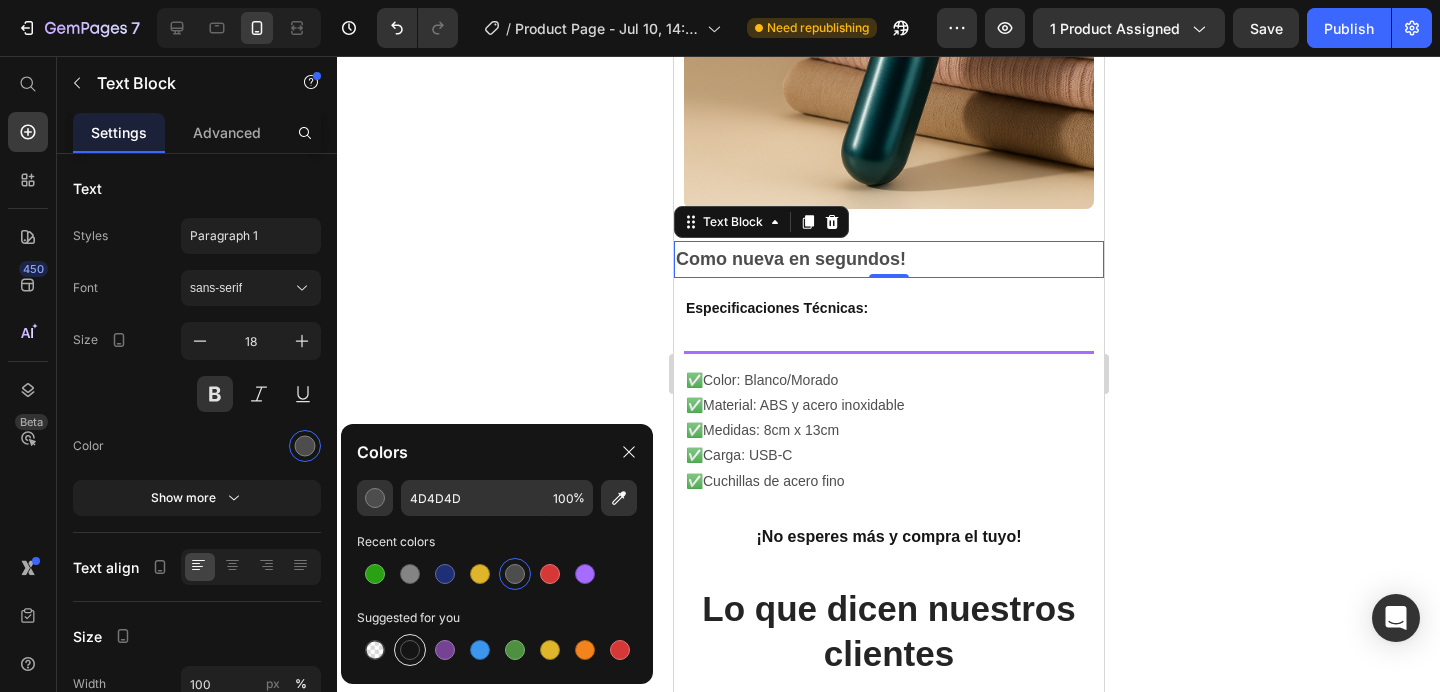click at bounding box center (410, 650) 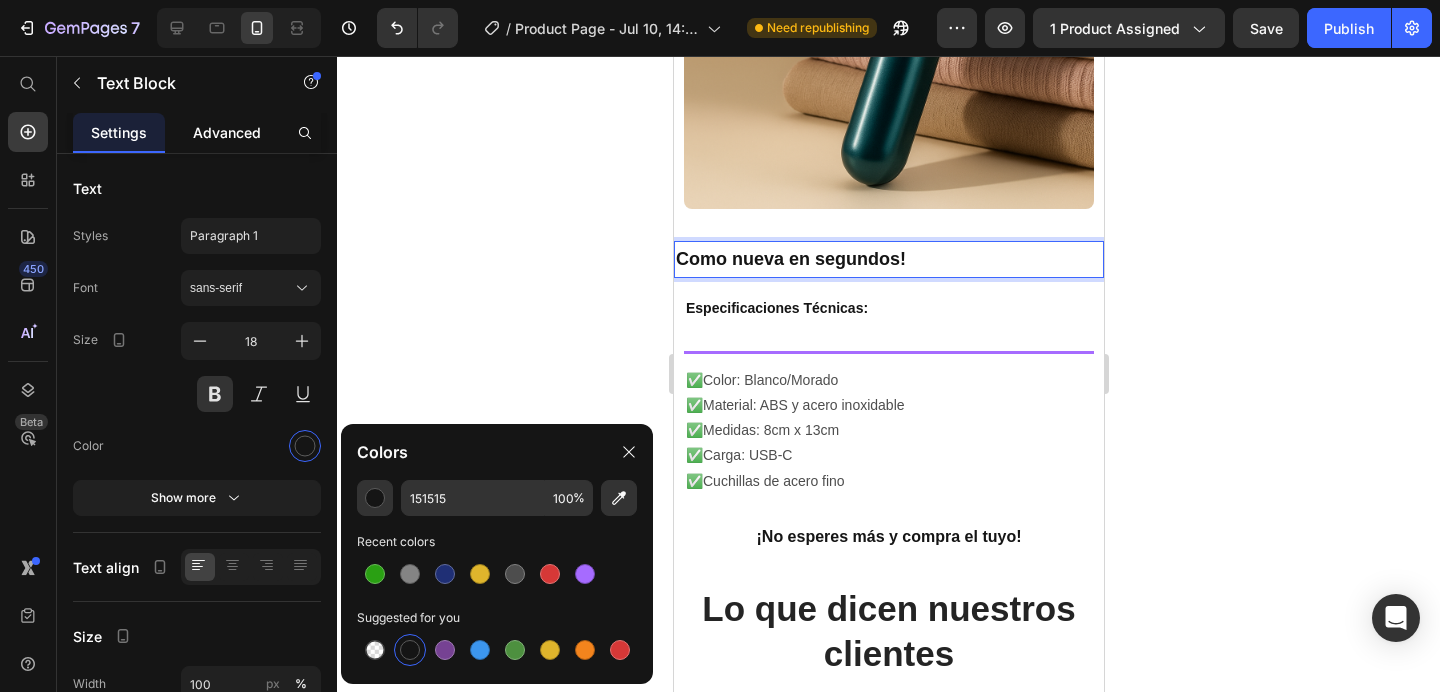 click on "Advanced" at bounding box center [227, 132] 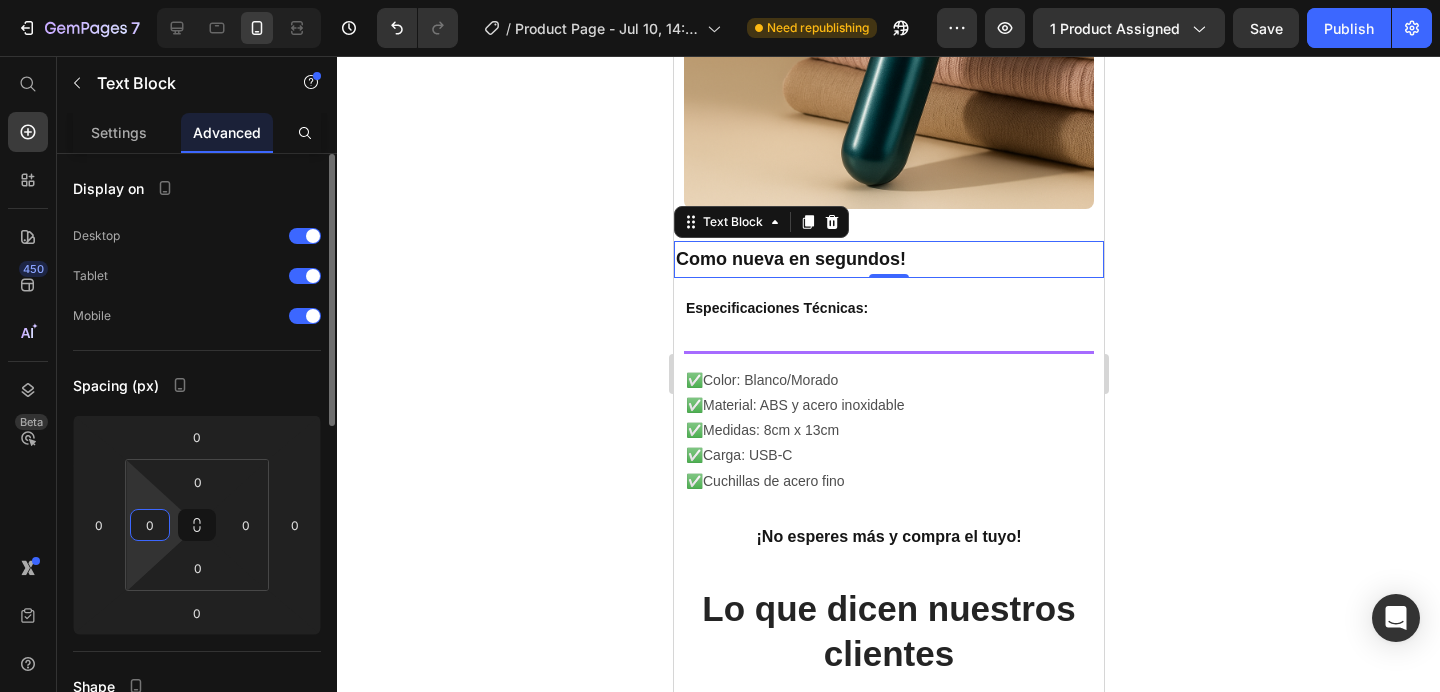 click on "0" at bounding box center [150, 525] 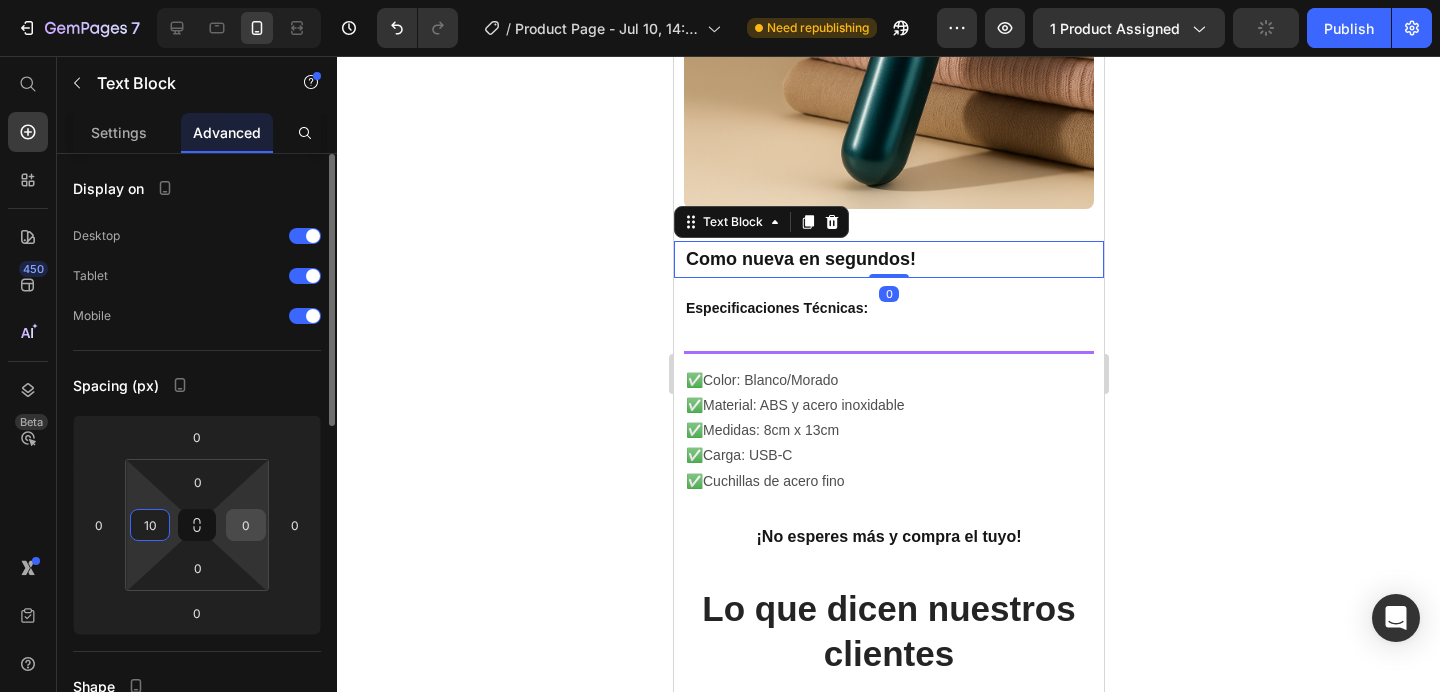 type on "10" 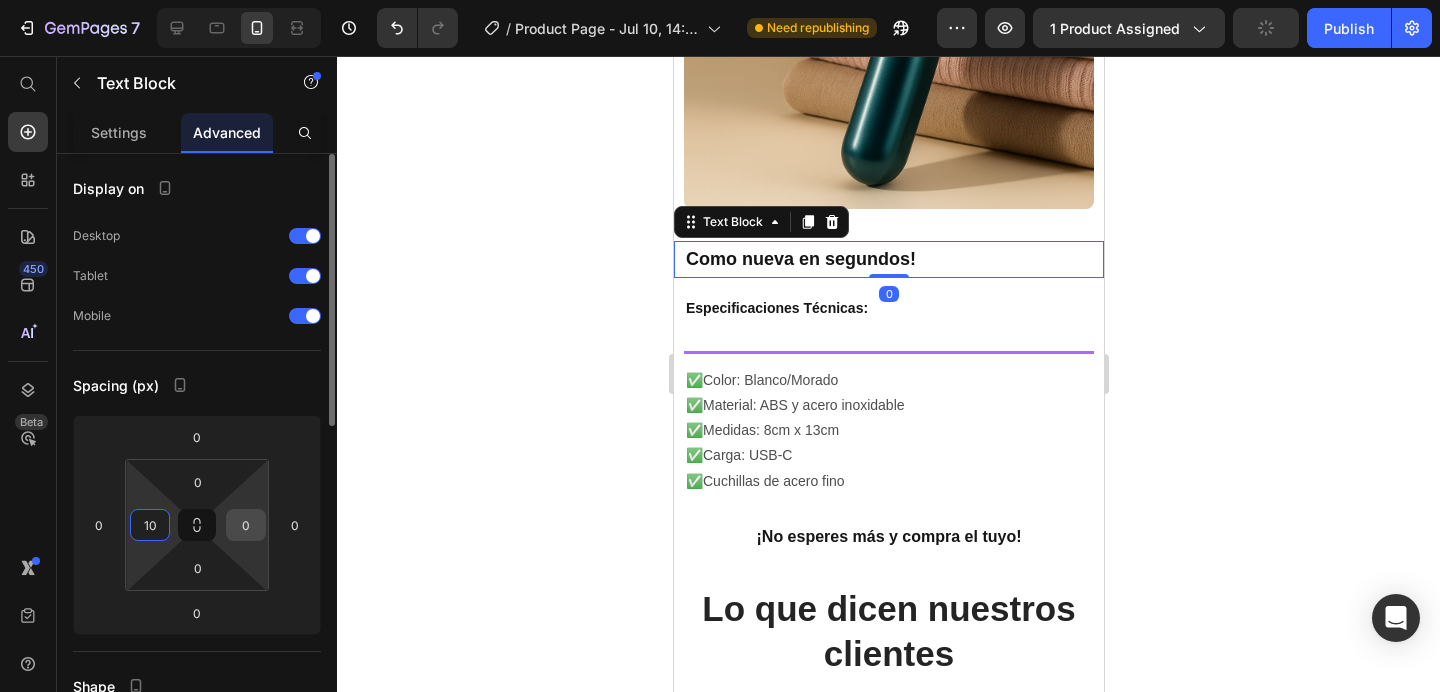 click on "0" at bounding box center (246, 525) 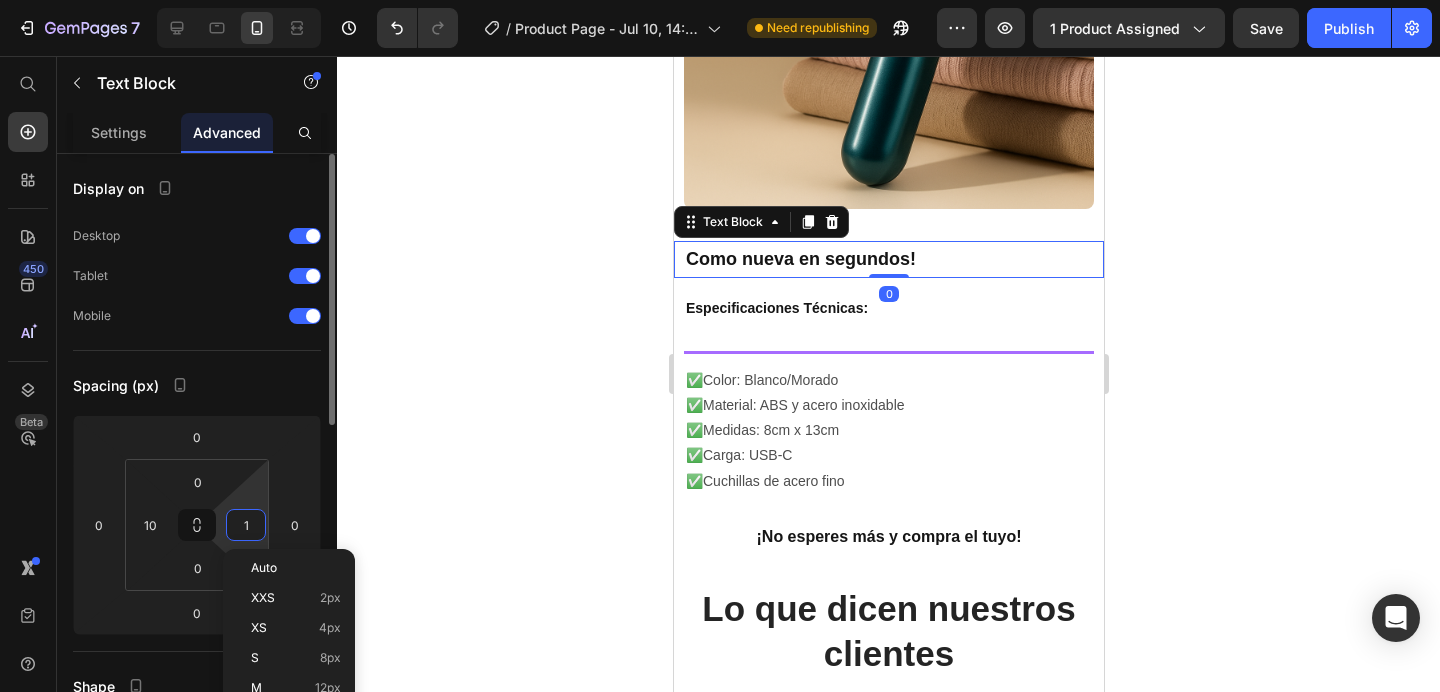 type on "10" 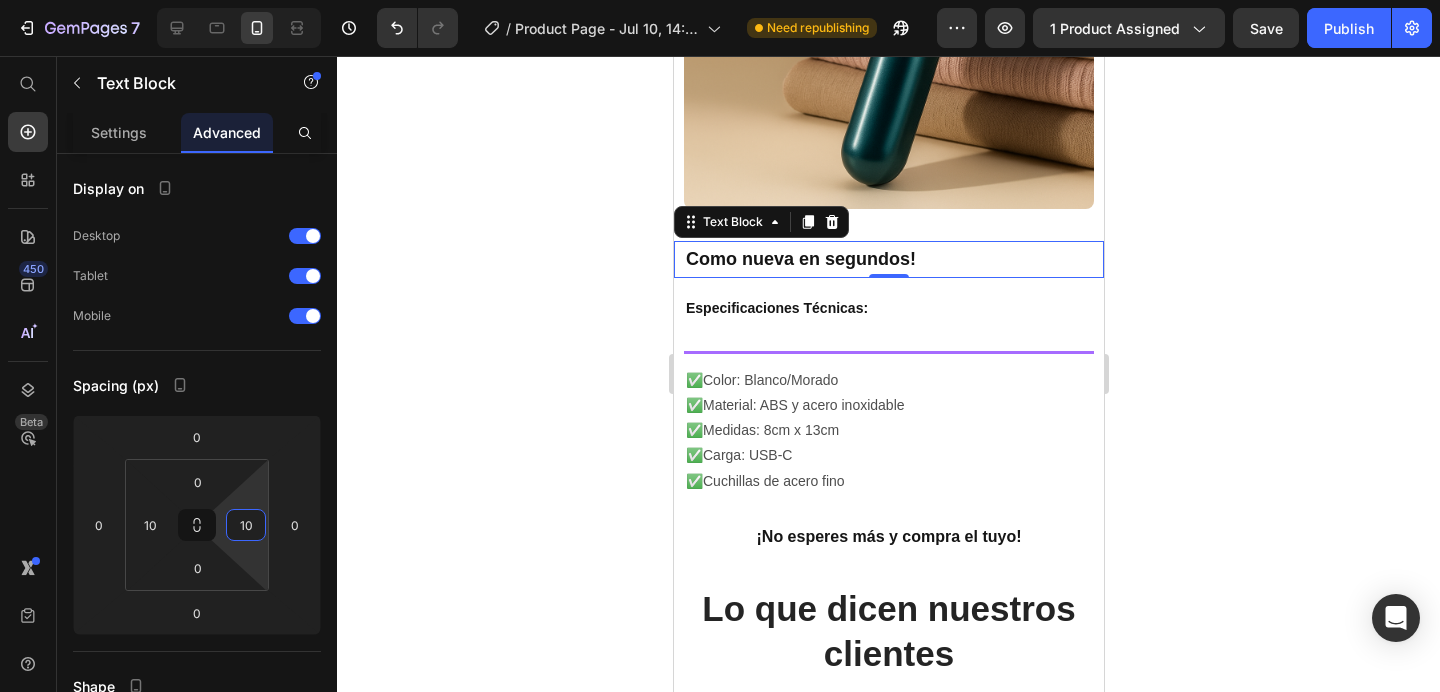 click 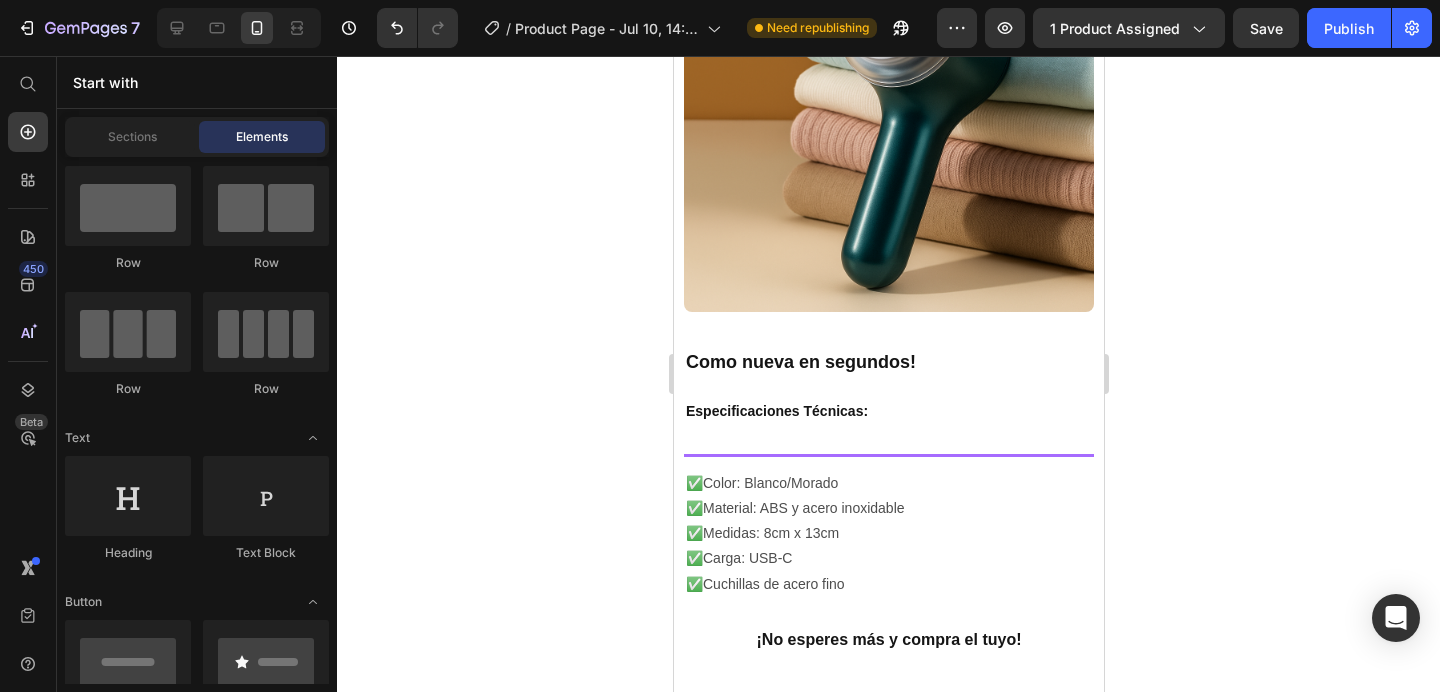scroll, scrollTop: 2748, scrollLeft: 0, axis: vertical 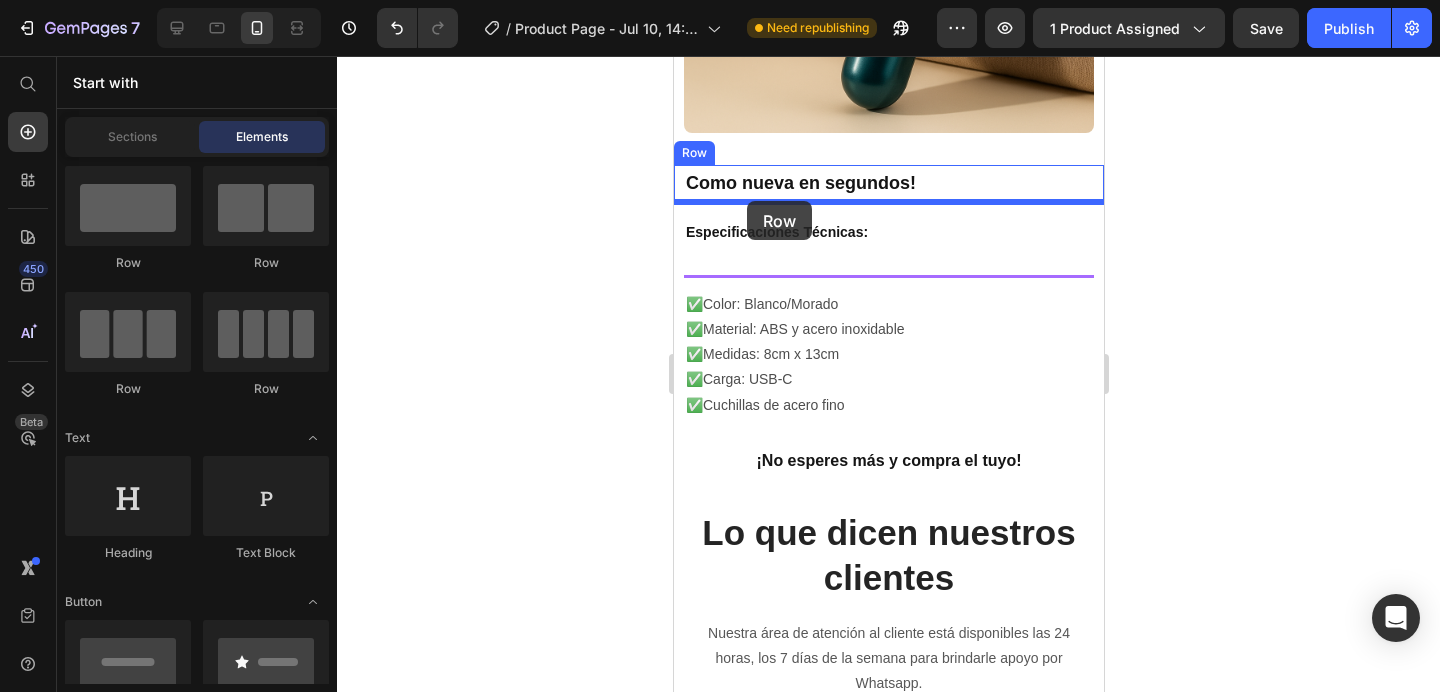 drag, startPoint x: 825, startPoint y: 301, endPoint x: 746, endPoint y: 201, distance: 127.440186 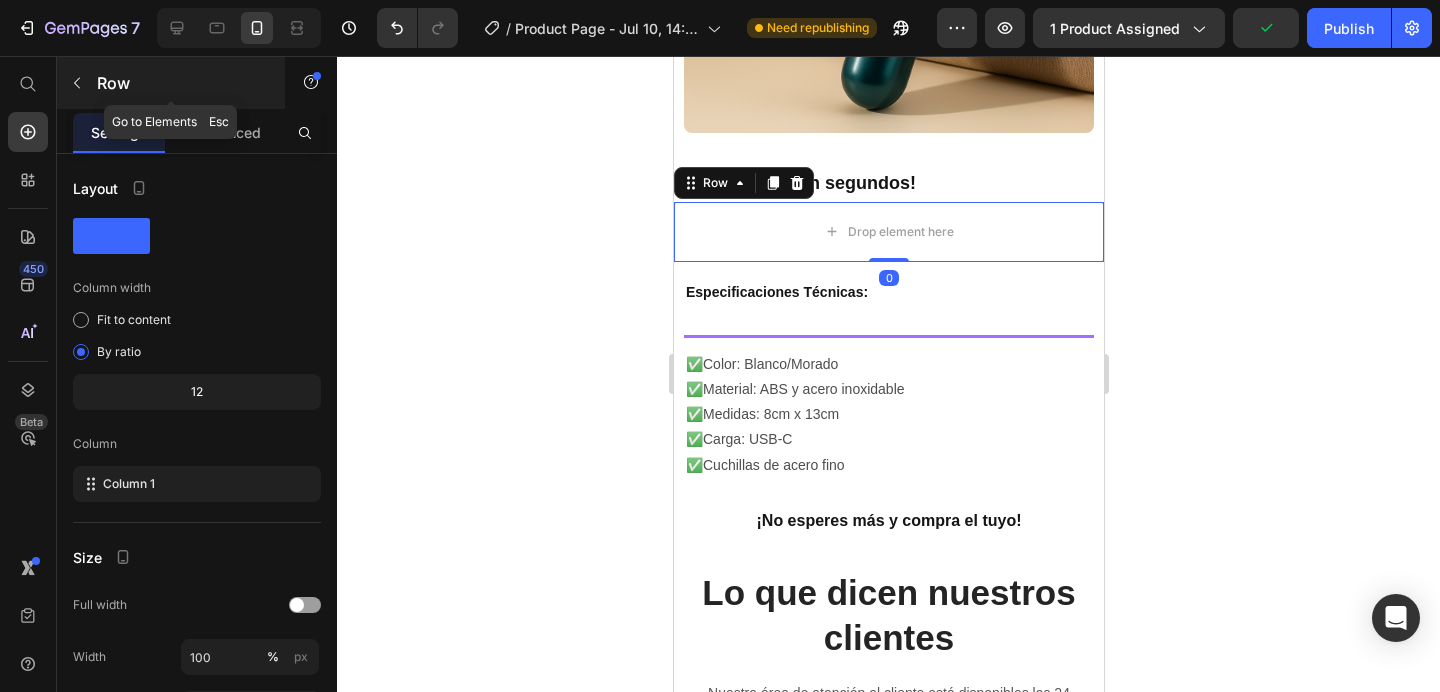 click 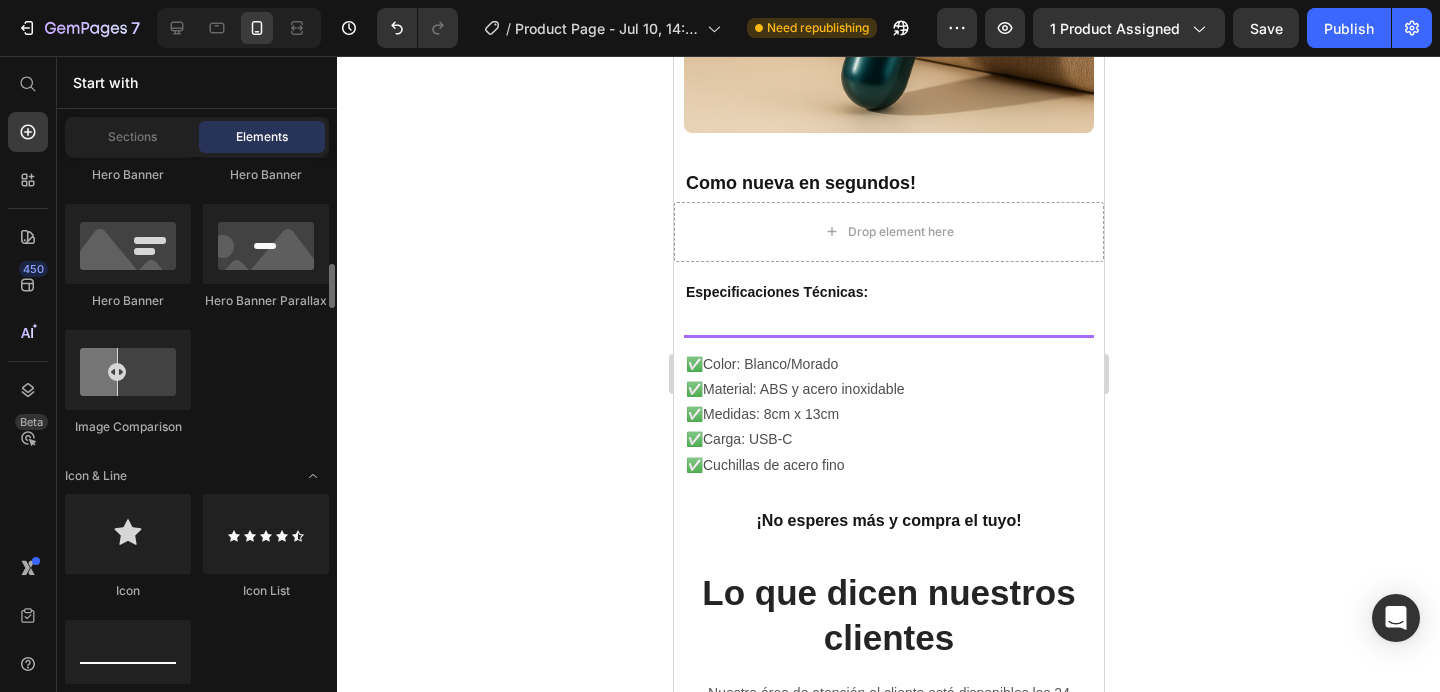 scroll, scrollTop: 1206, scrollLeft: 0, axis: vertical 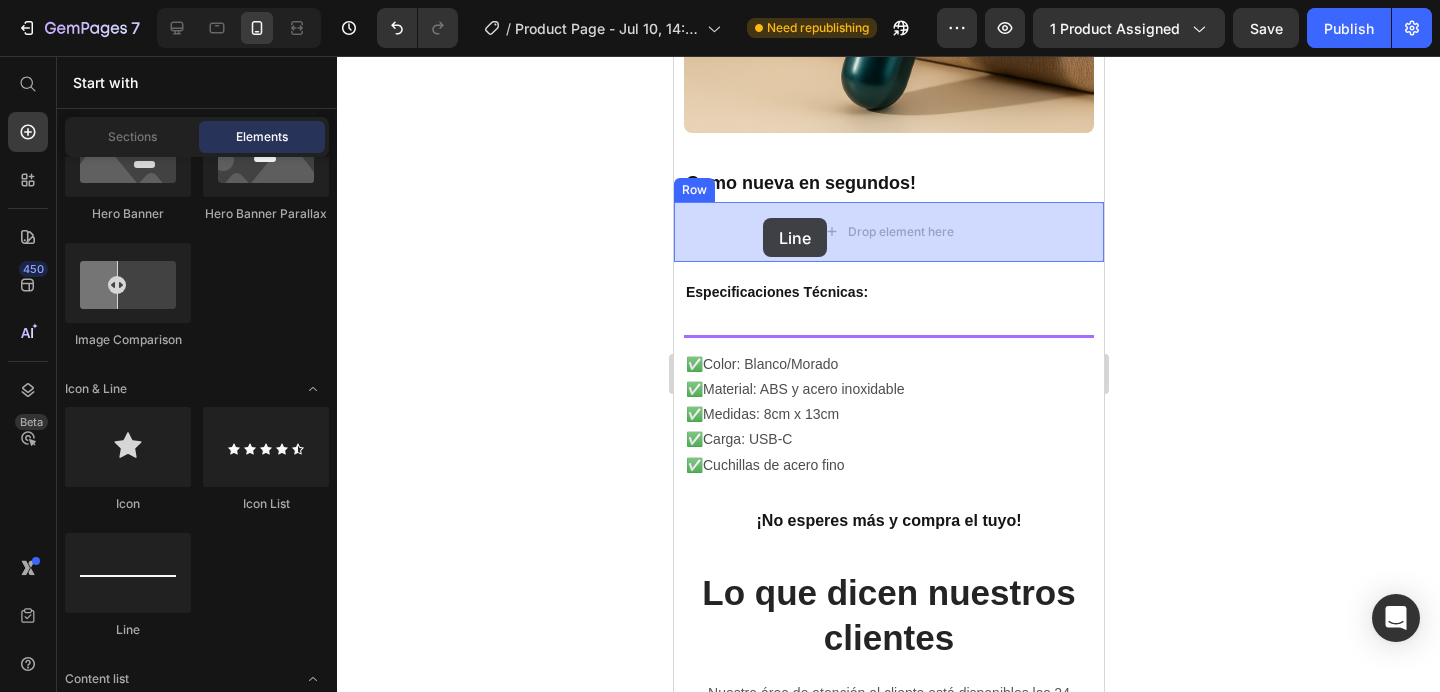 drag, startPoint x: 821, startPoint y: 601, endPoint x: 762, endPoint y: 218, distance: 387.51773 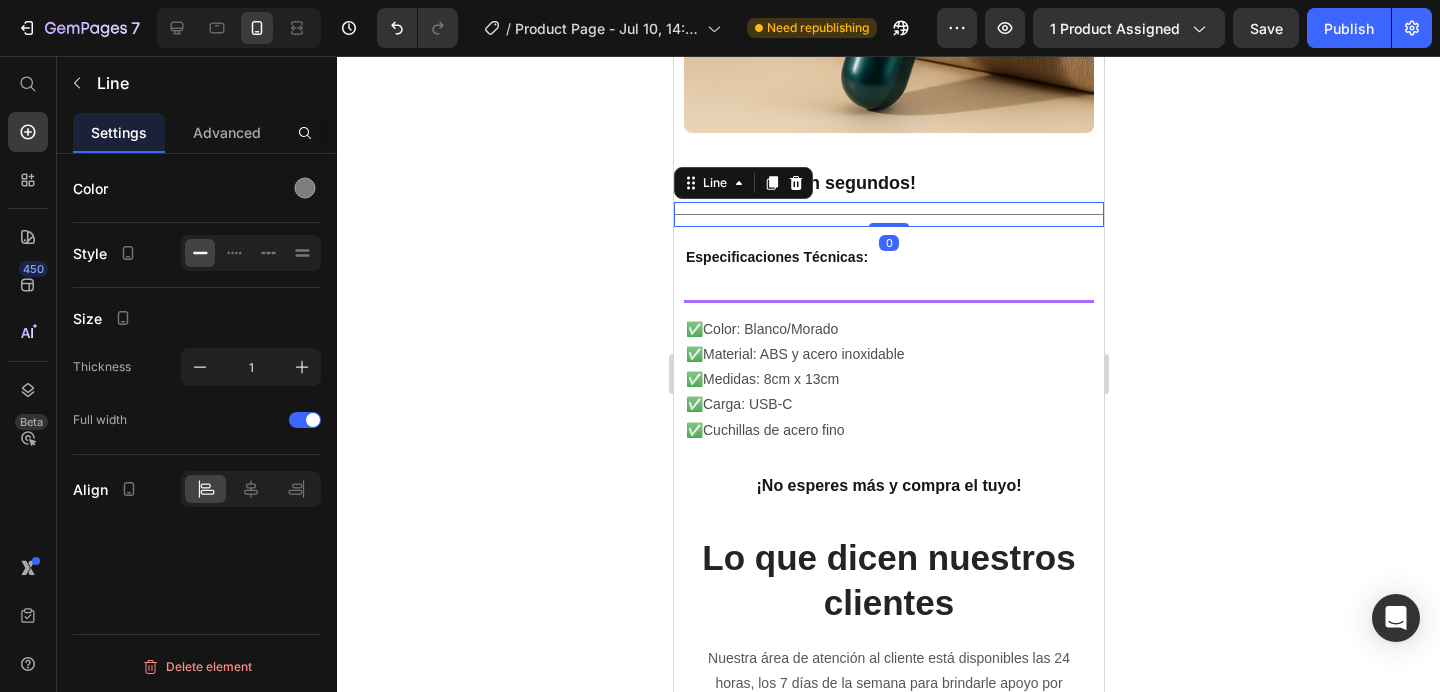 click 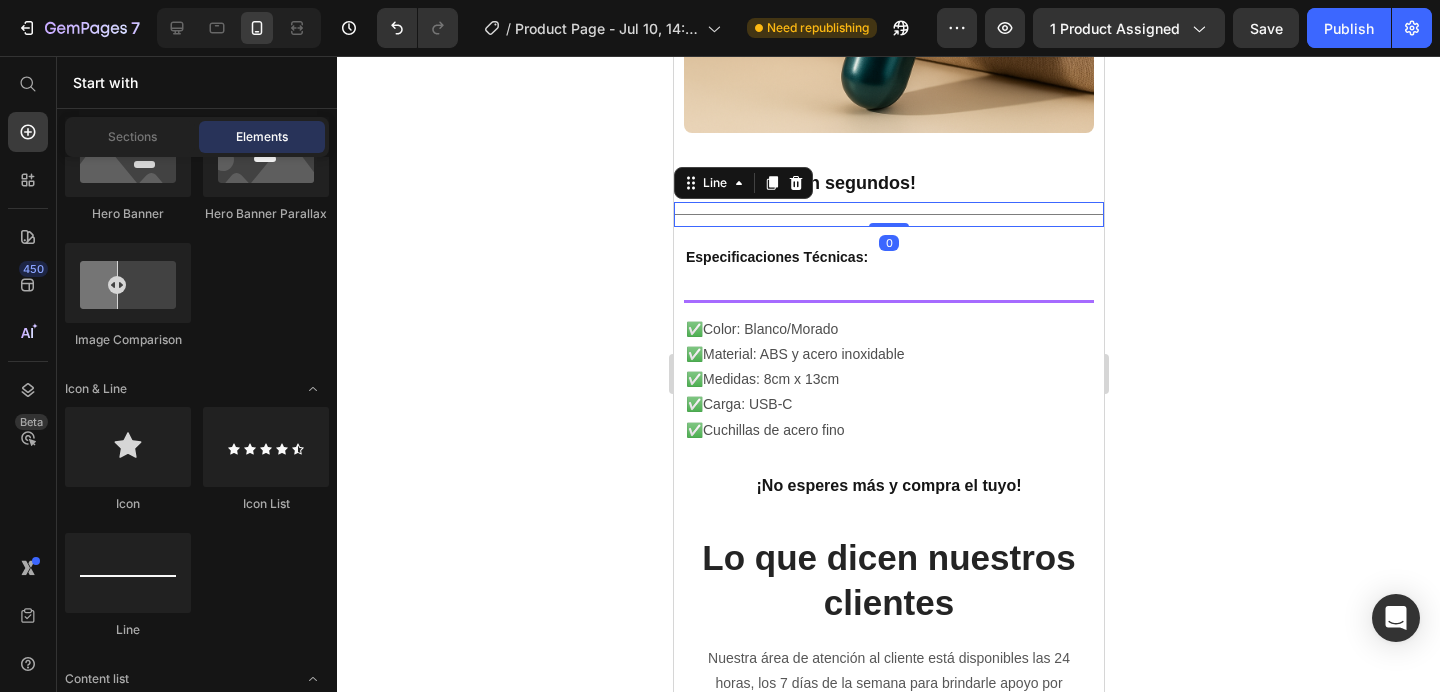 click on "Title Line   0" at bounding box center [888, 214] 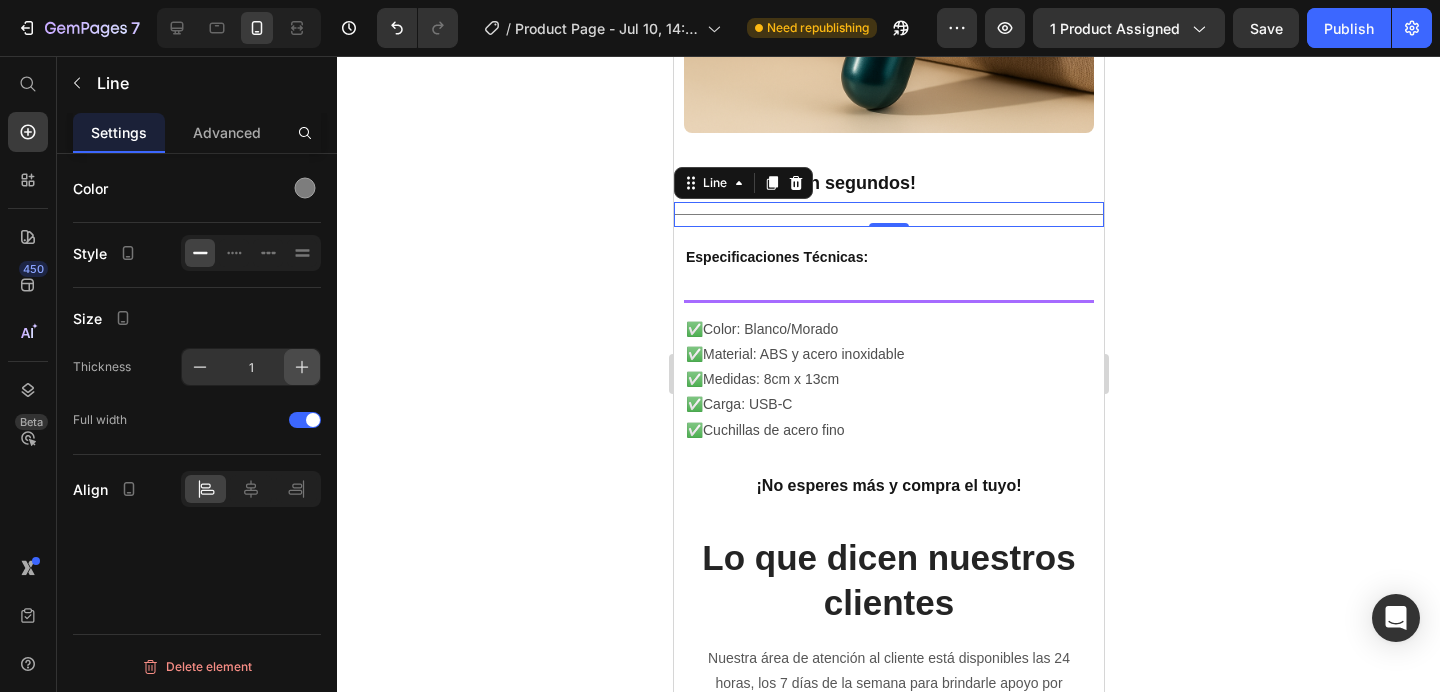 click at bounding box center [302, 367] 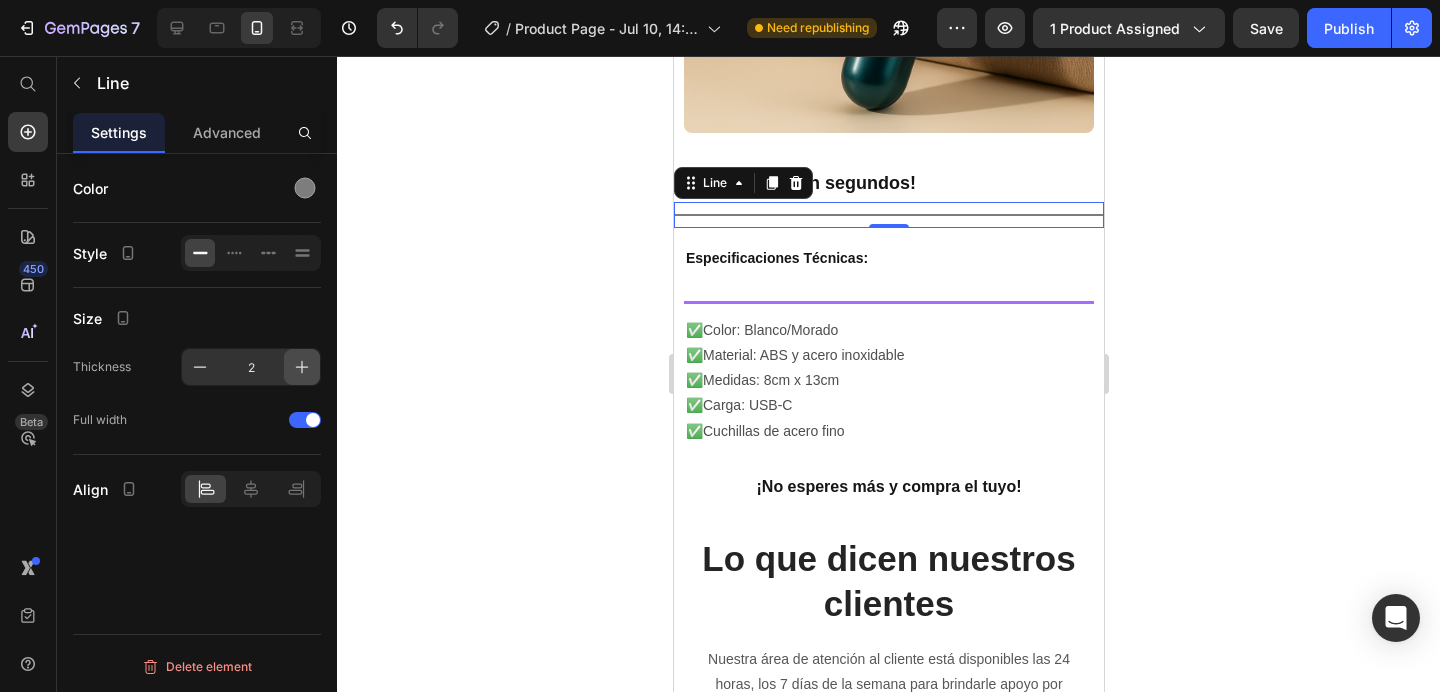 click at bounding box center (302, 367) 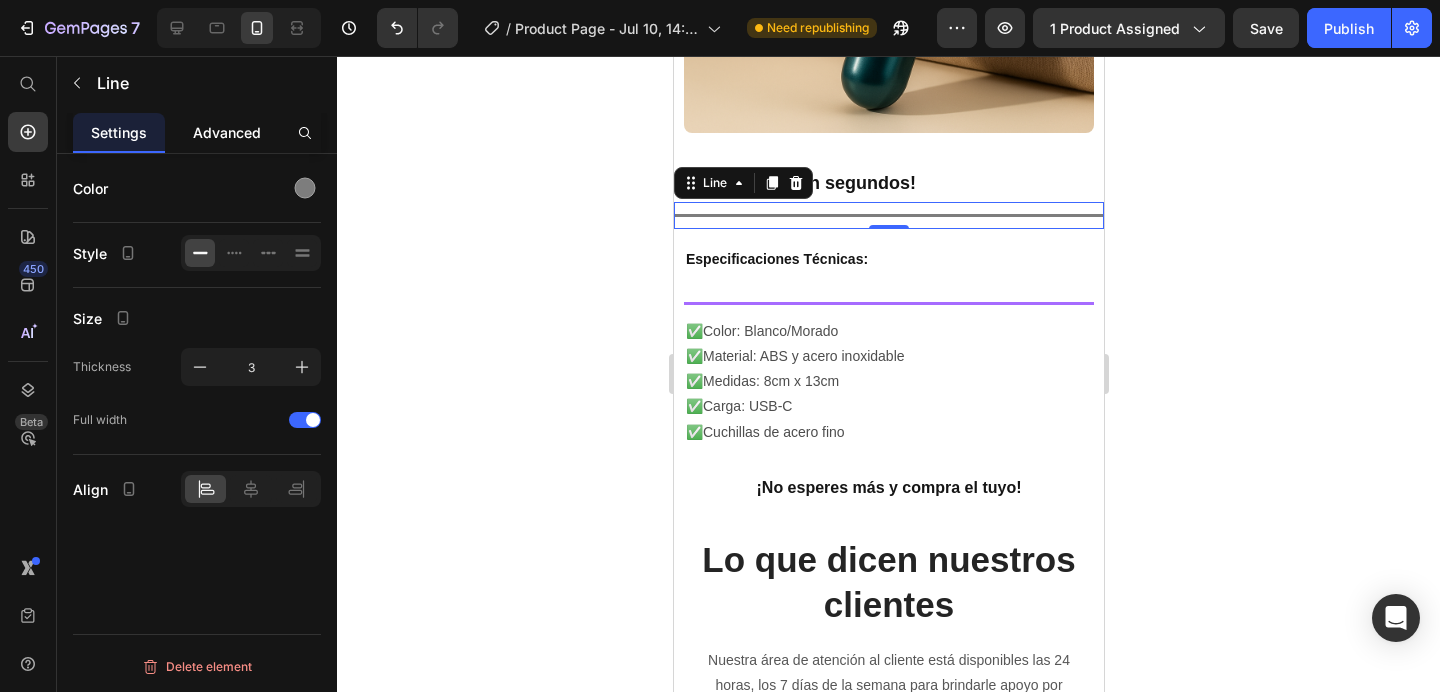 click on "Advanced" at bounding box center (227, 132) 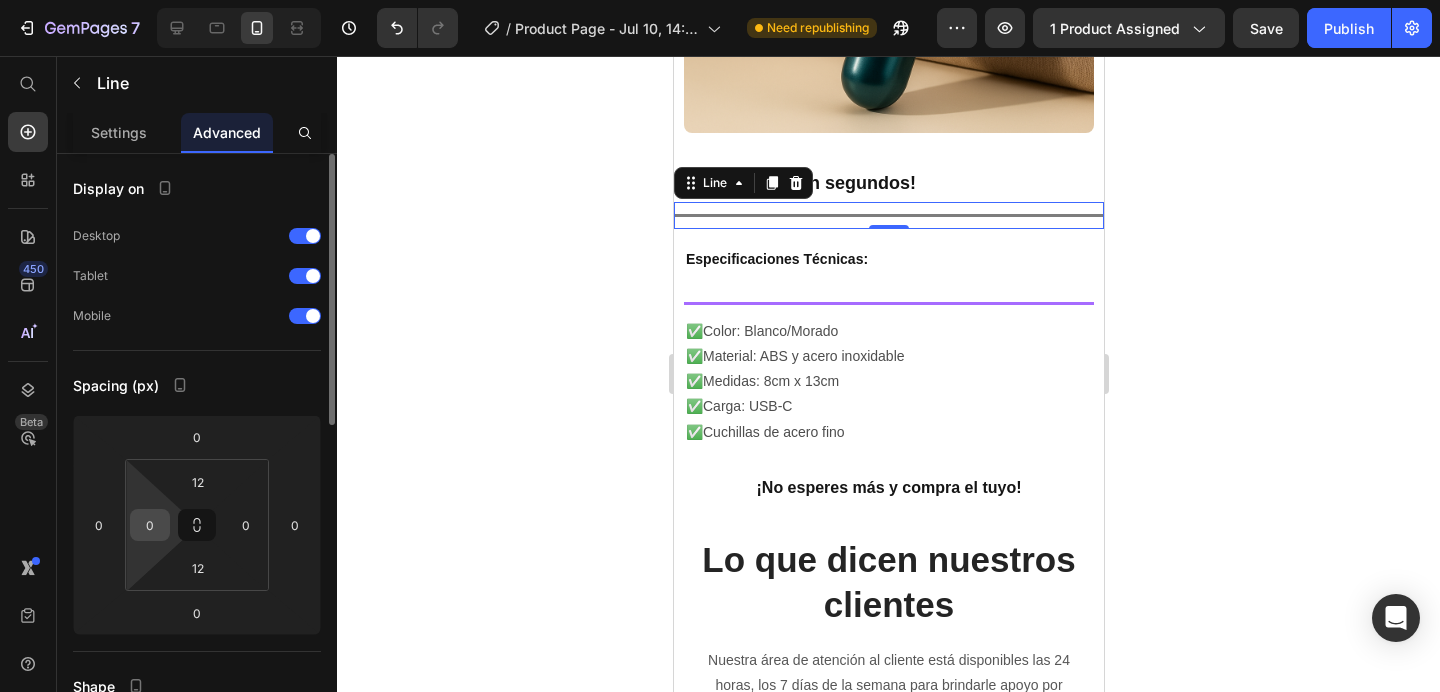 click on "0" at bounding box center [150, 525] 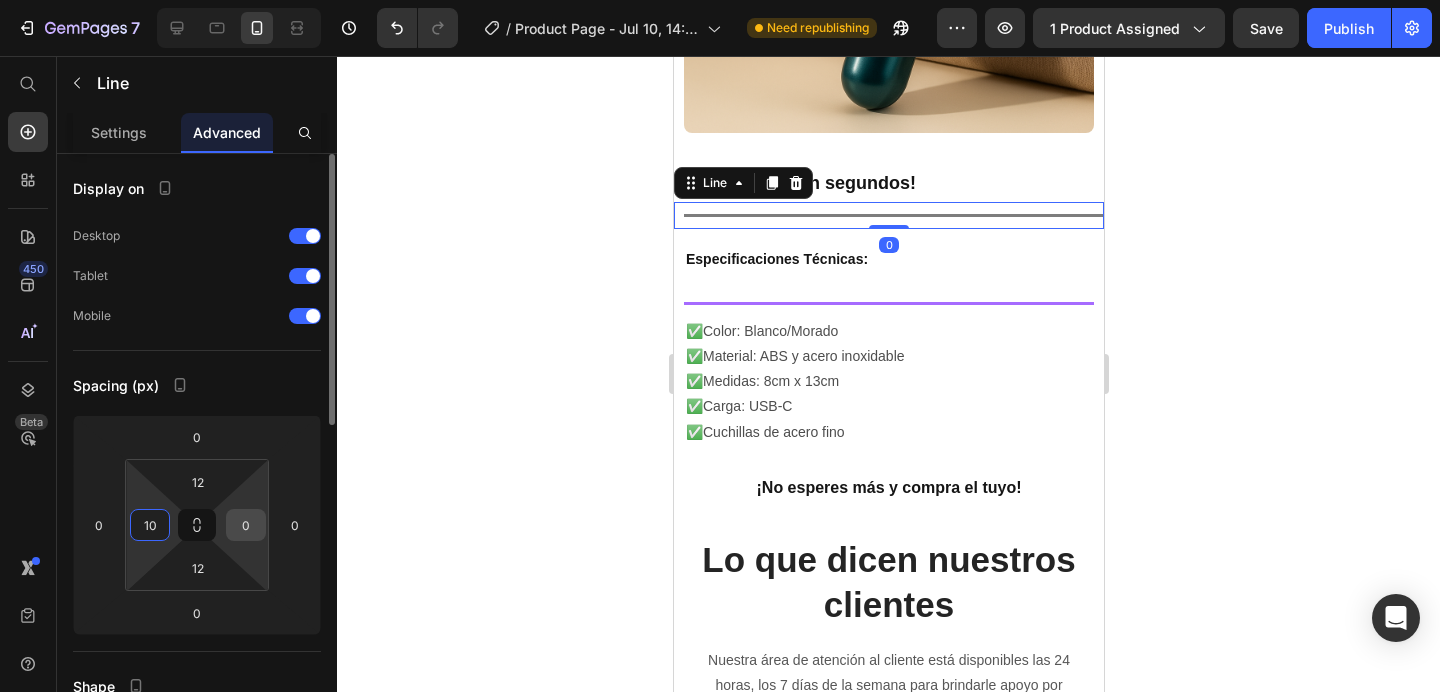 type on "10" 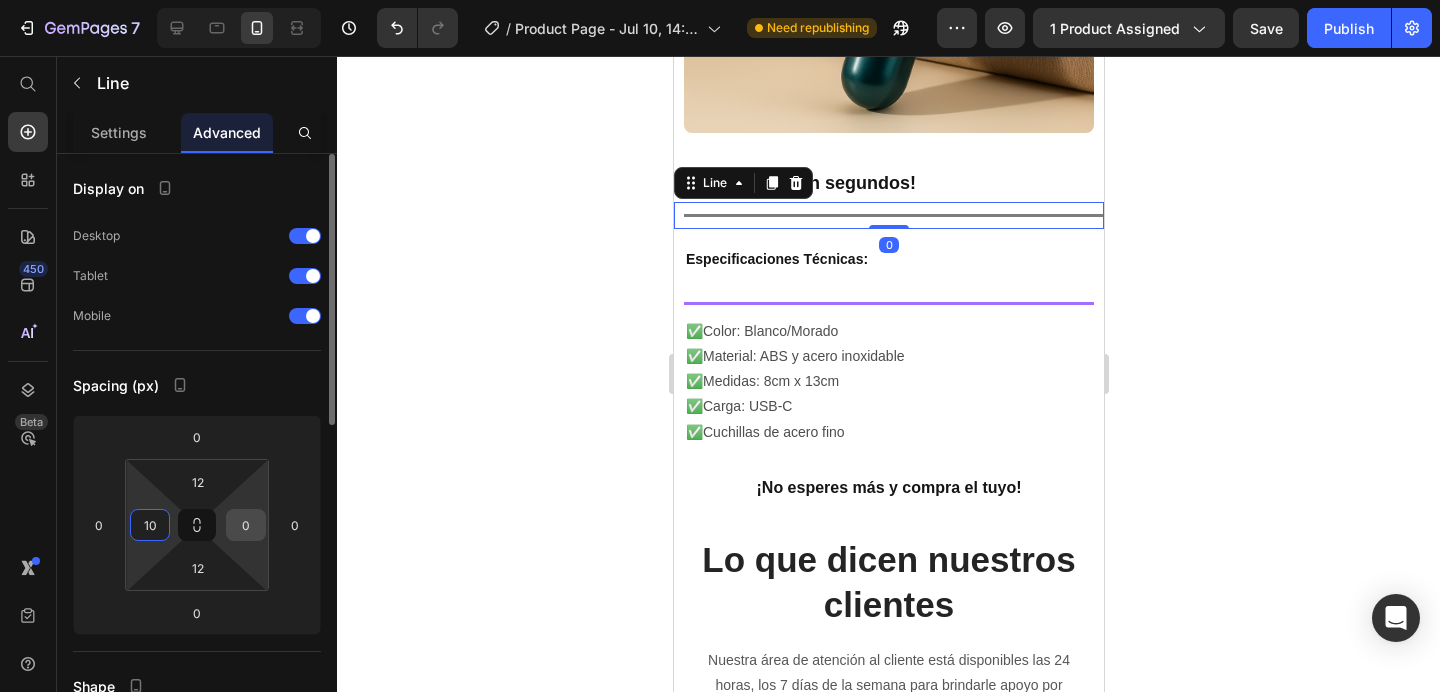 click on "0" at bounding box center [246, 525] 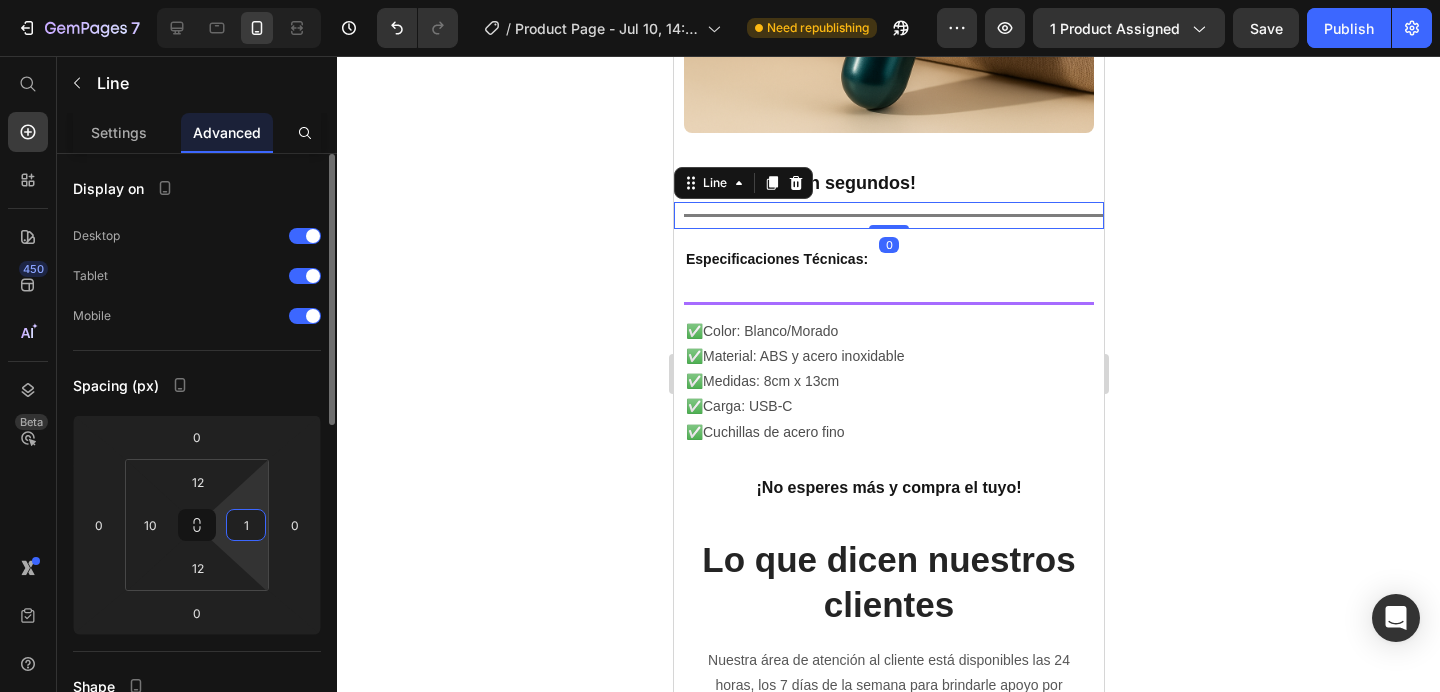 type on "10" 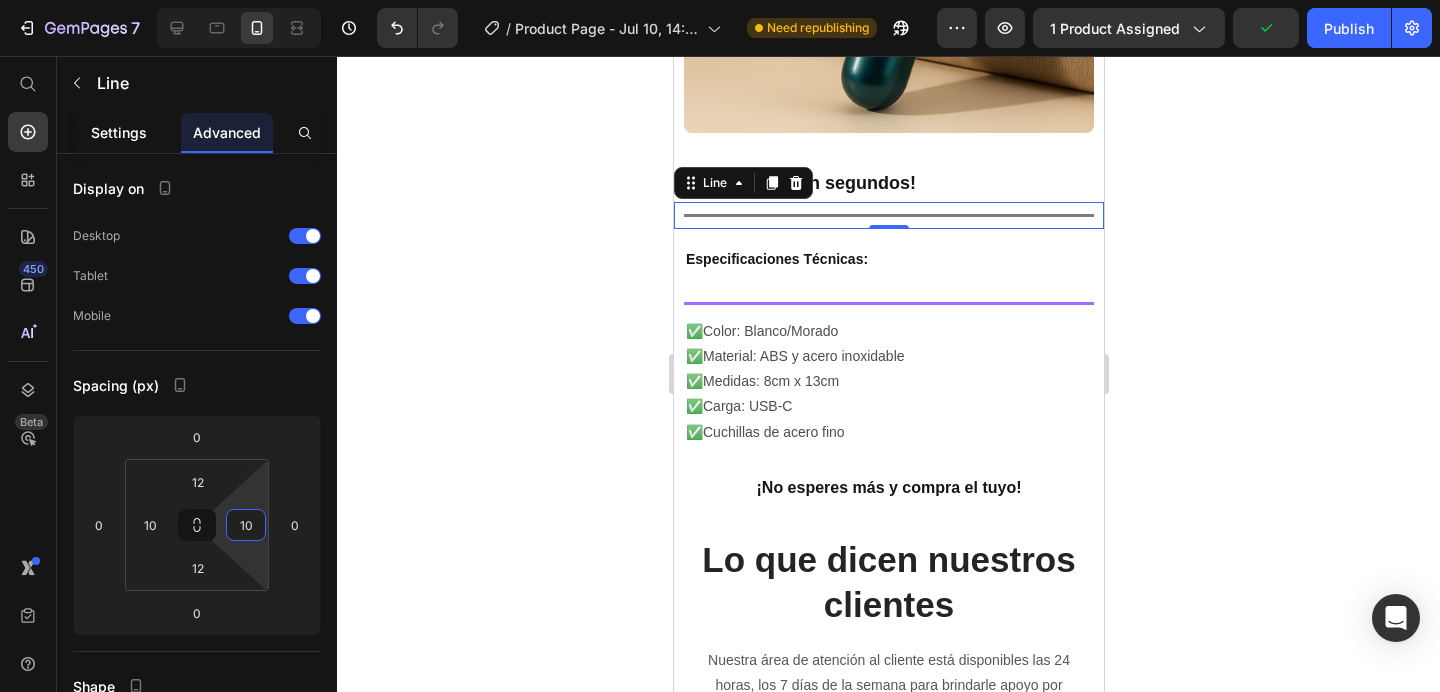 click on "Settings" at bounding box center (119, 132) 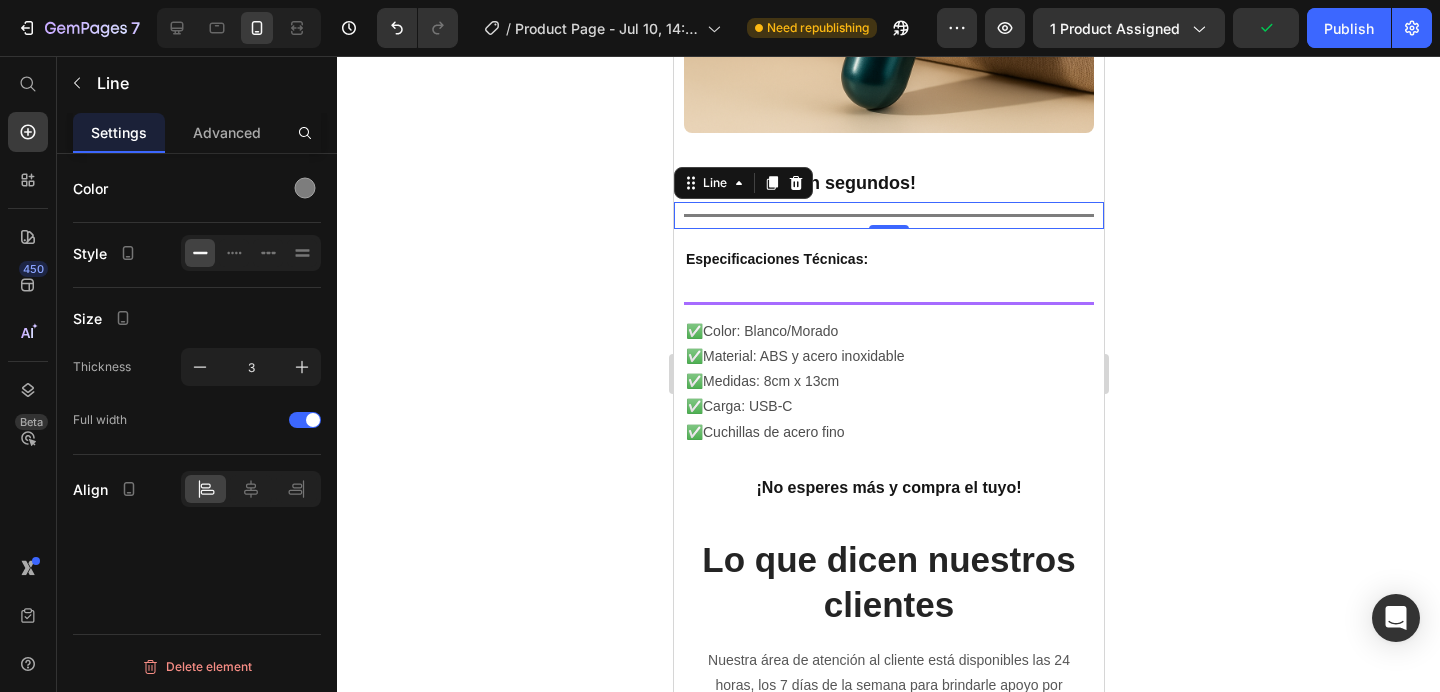 click on "Color" 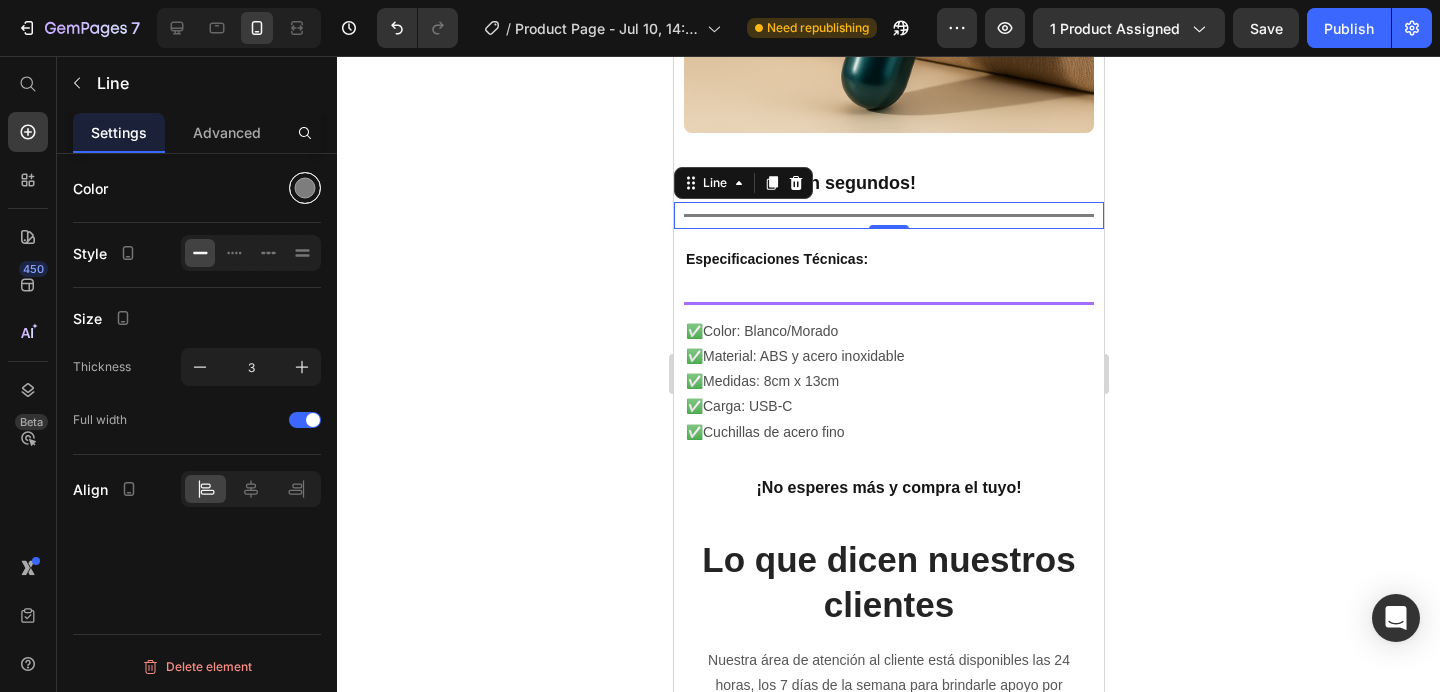 click at bounding box center (305, 188) 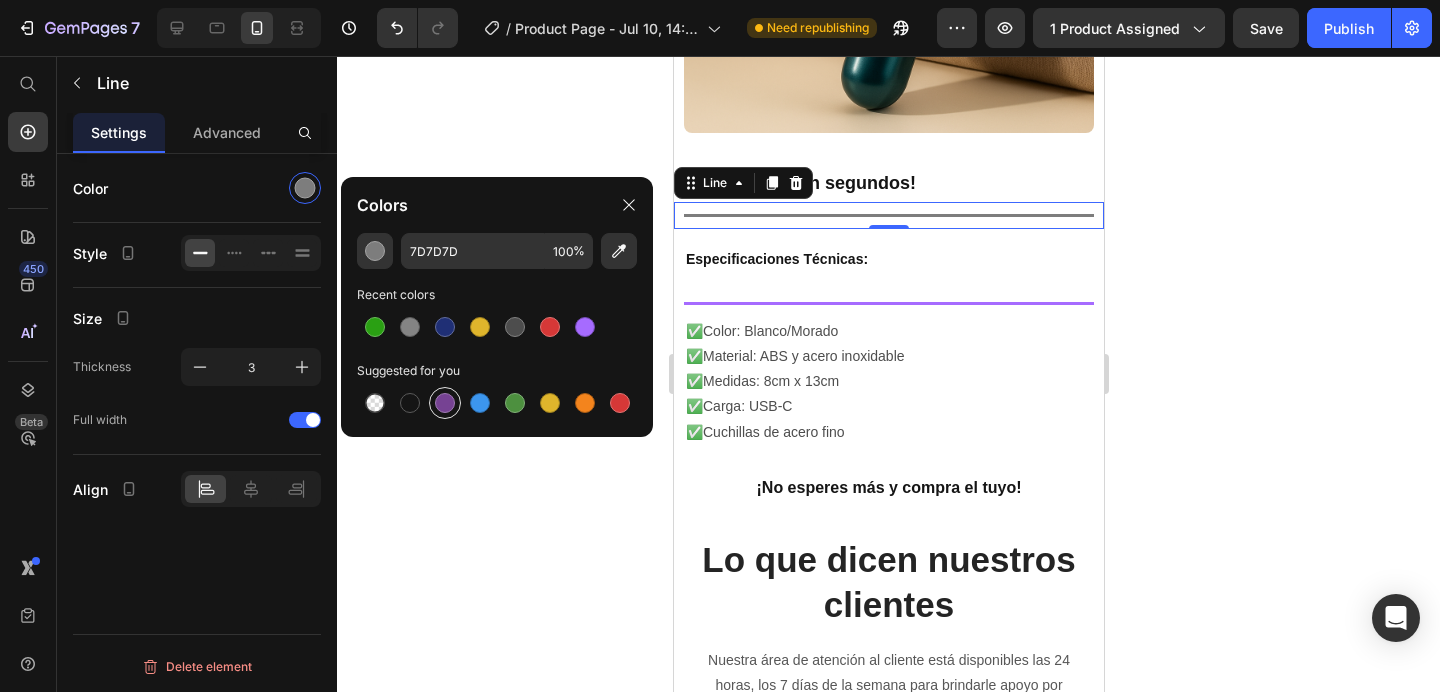 click at bounding box center [445, 403] 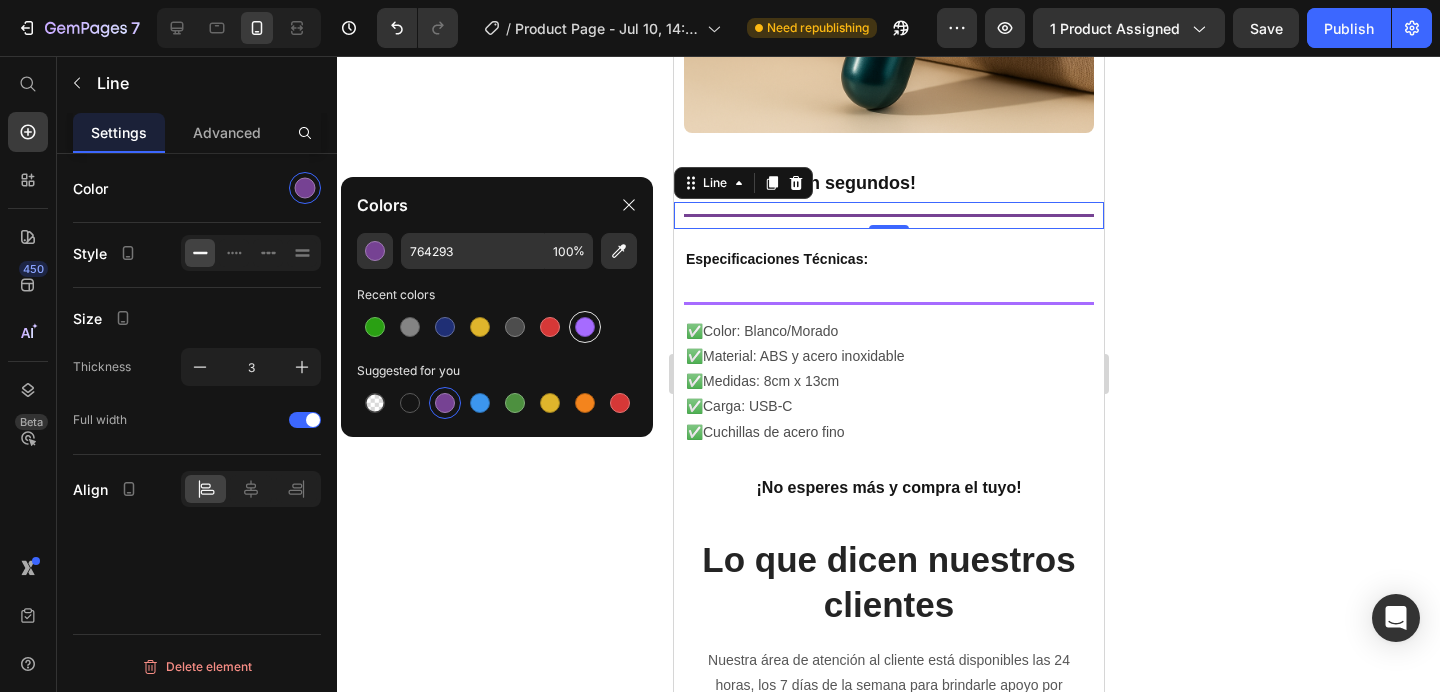 click at bounding box center (585, 327) 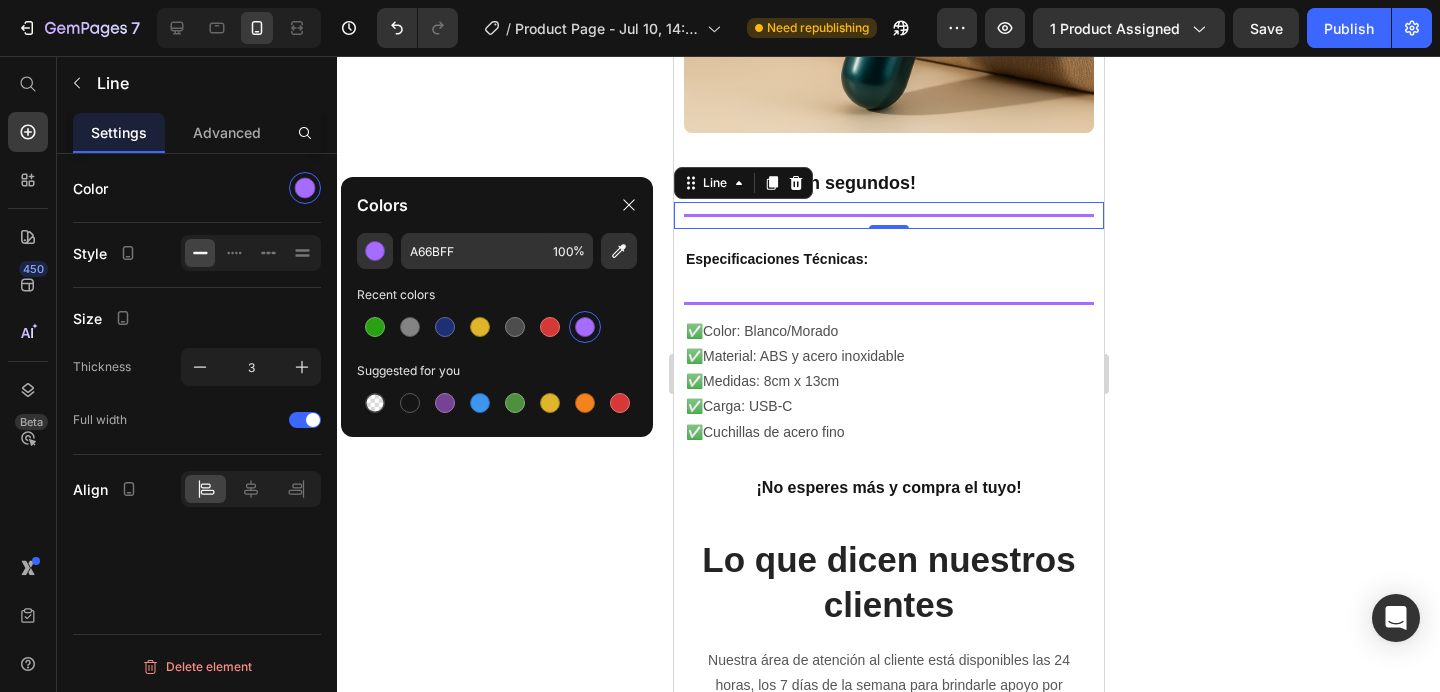 click 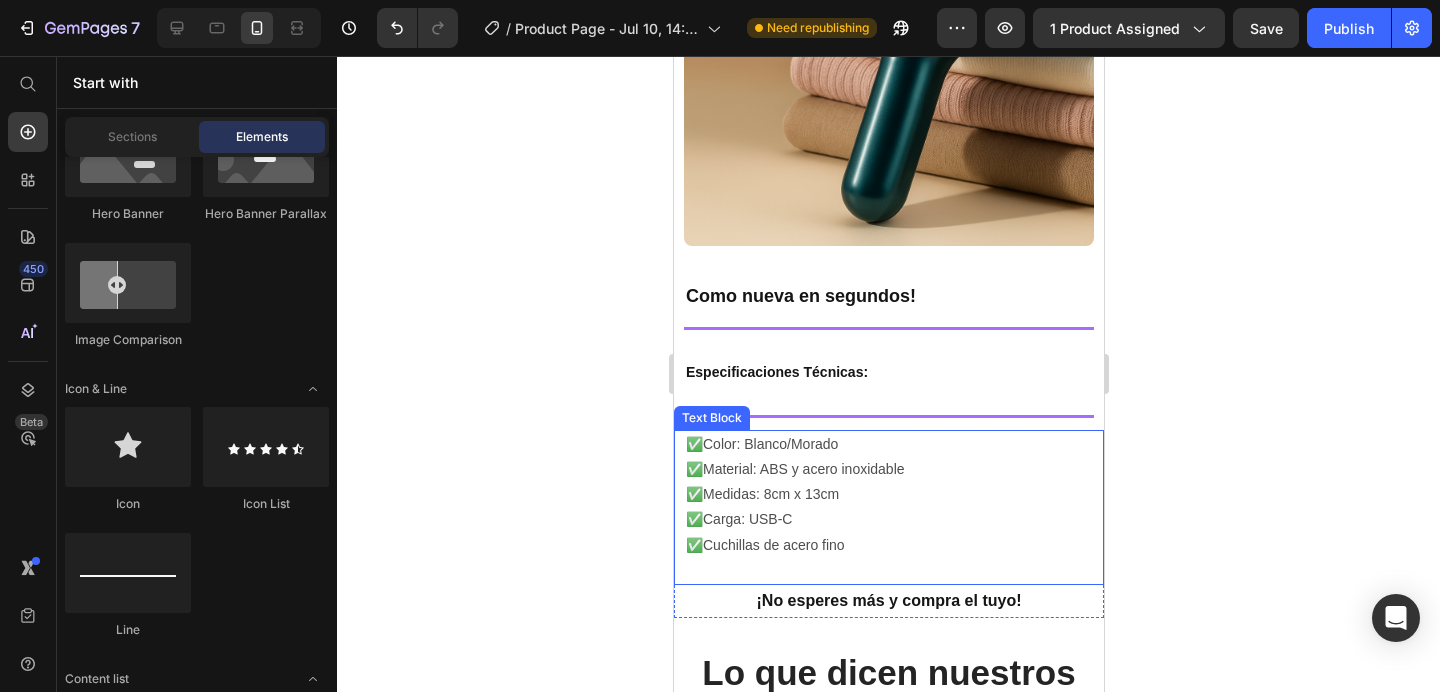 scroll, scrollTop: 2636, scrollLeft: 0, axis: vertical 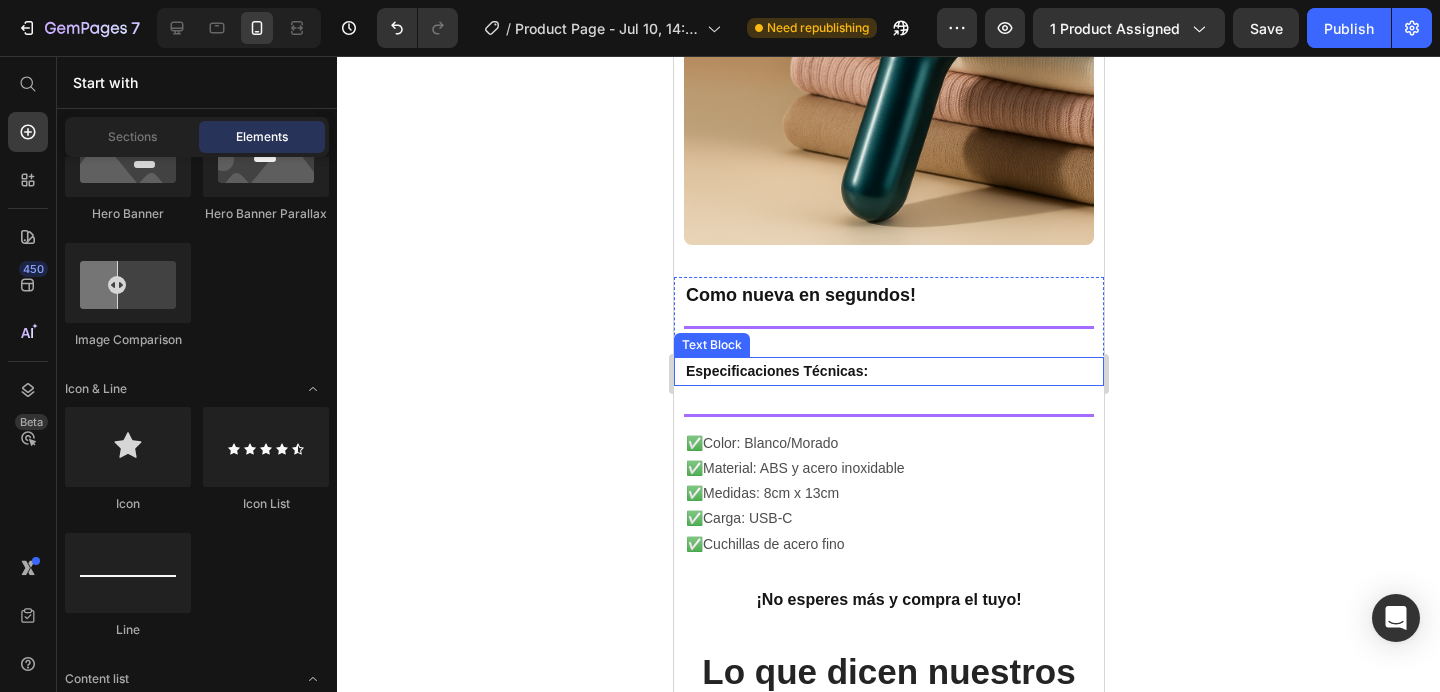 click on "Especificaciones Técnicas:" at bounding box center (888, 371) 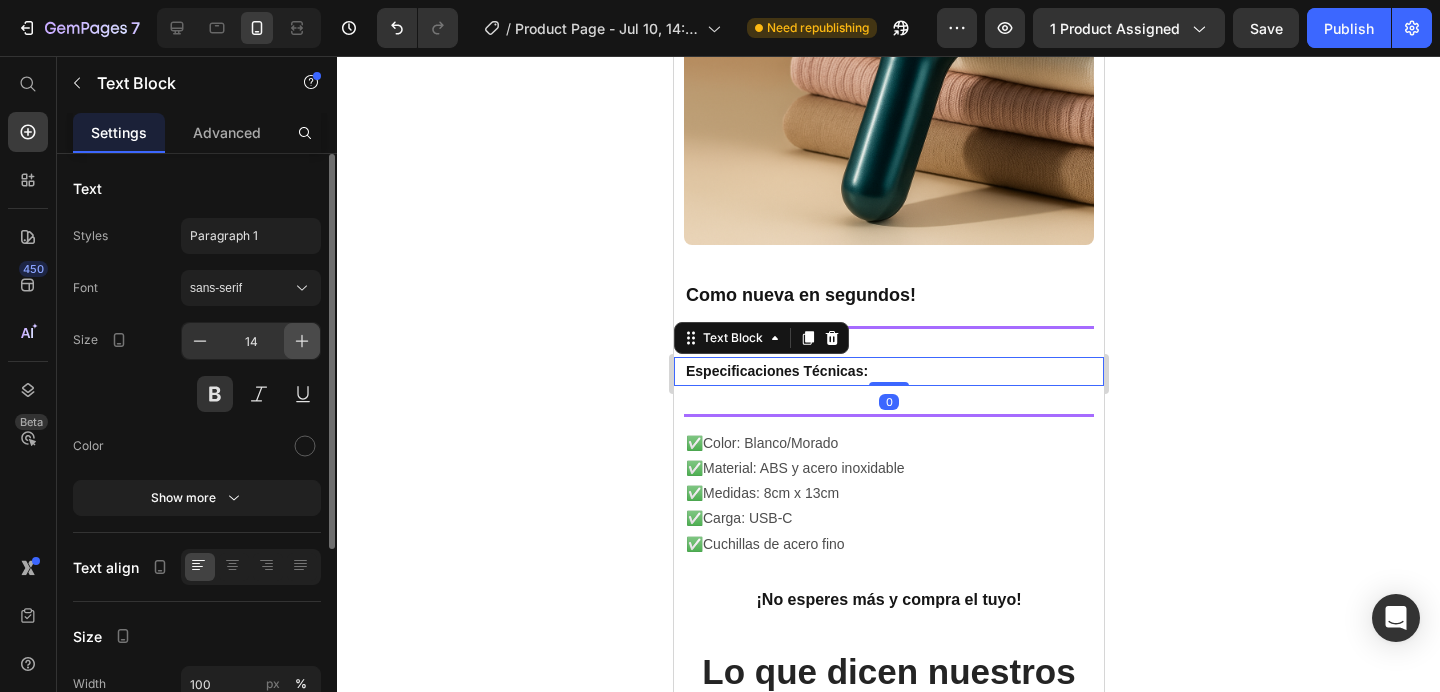 click 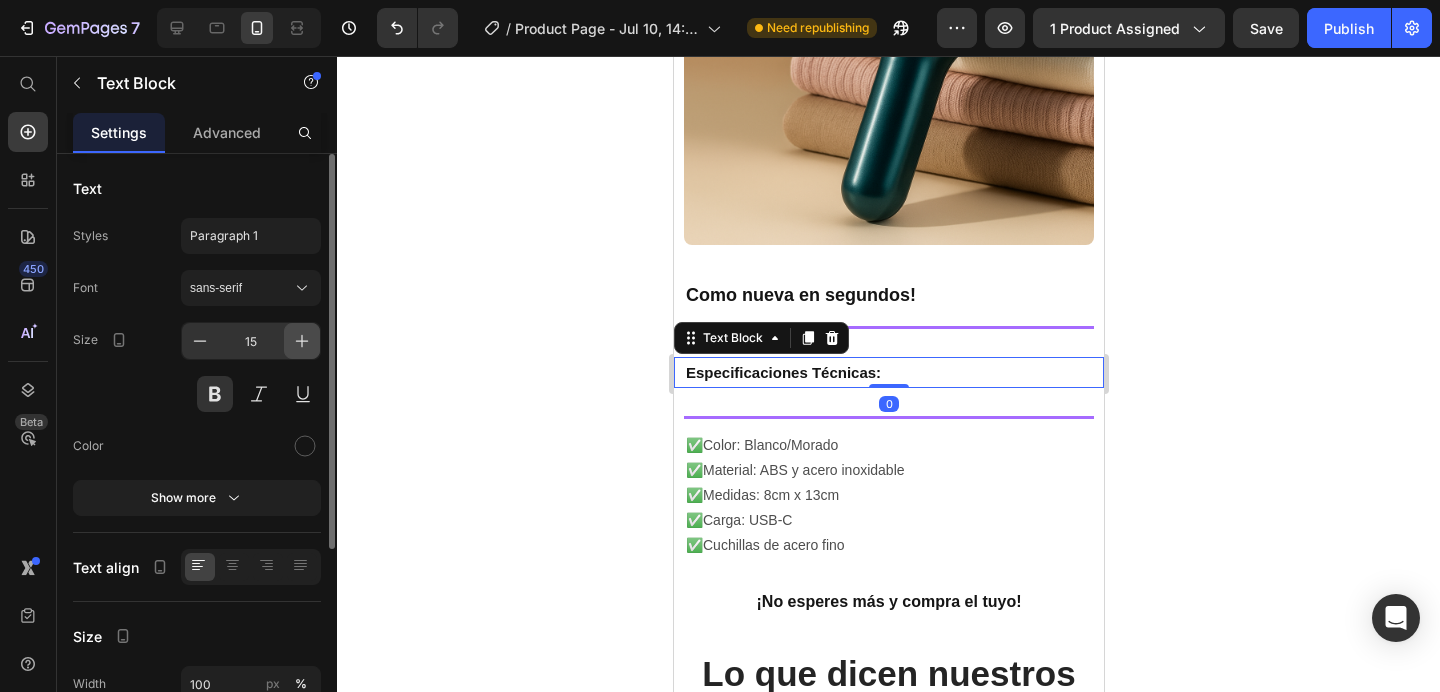 click 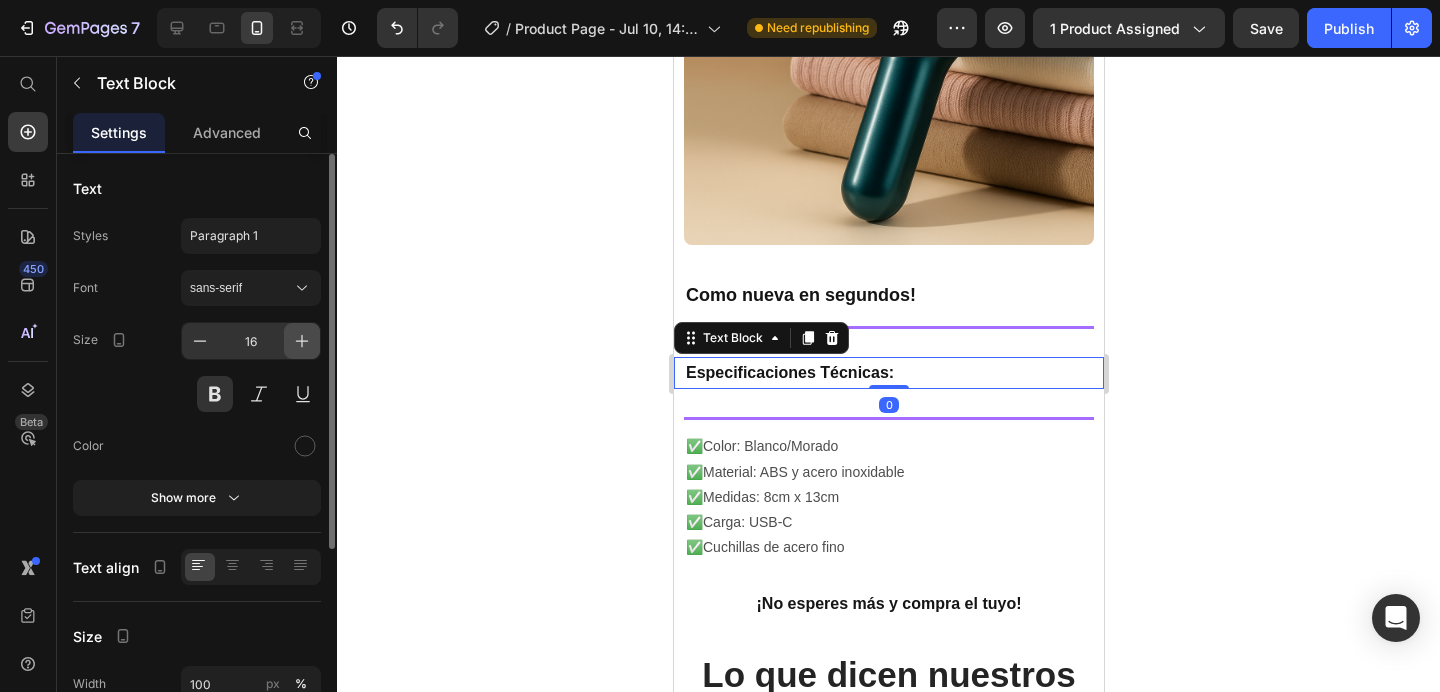 click 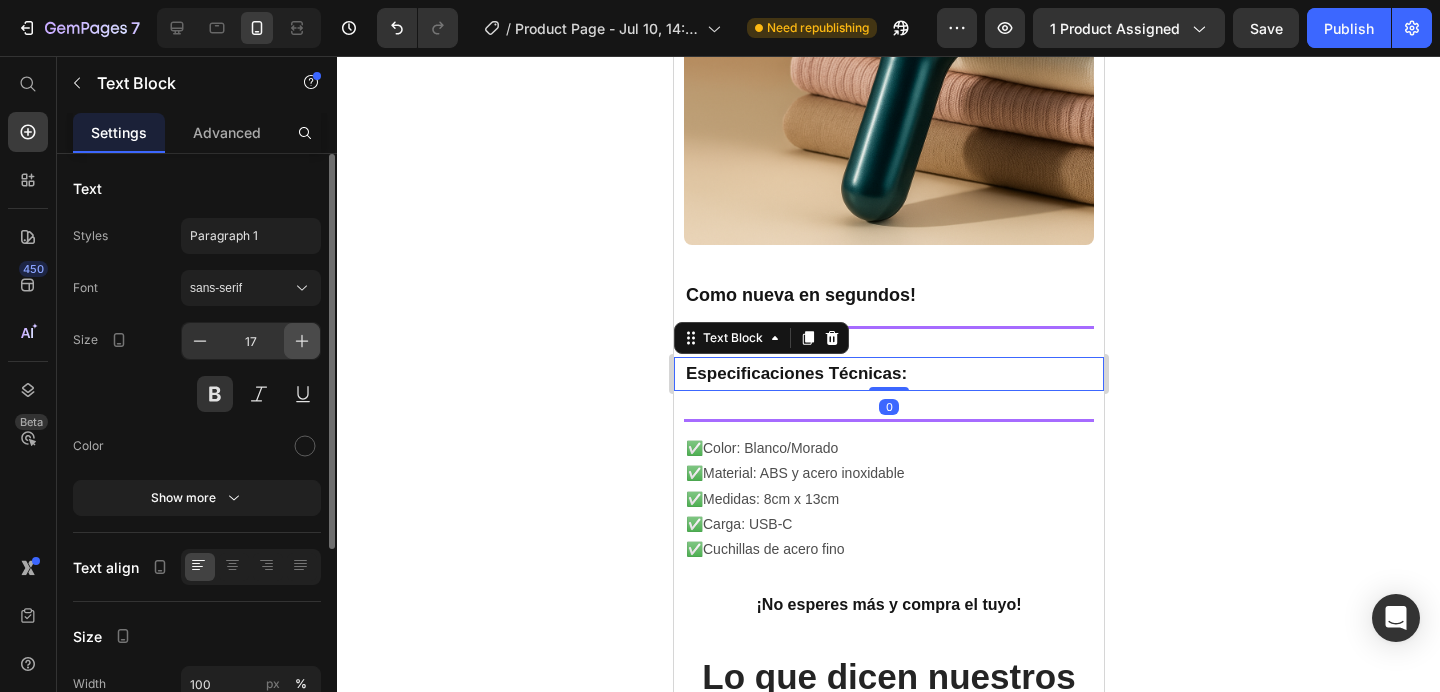 click 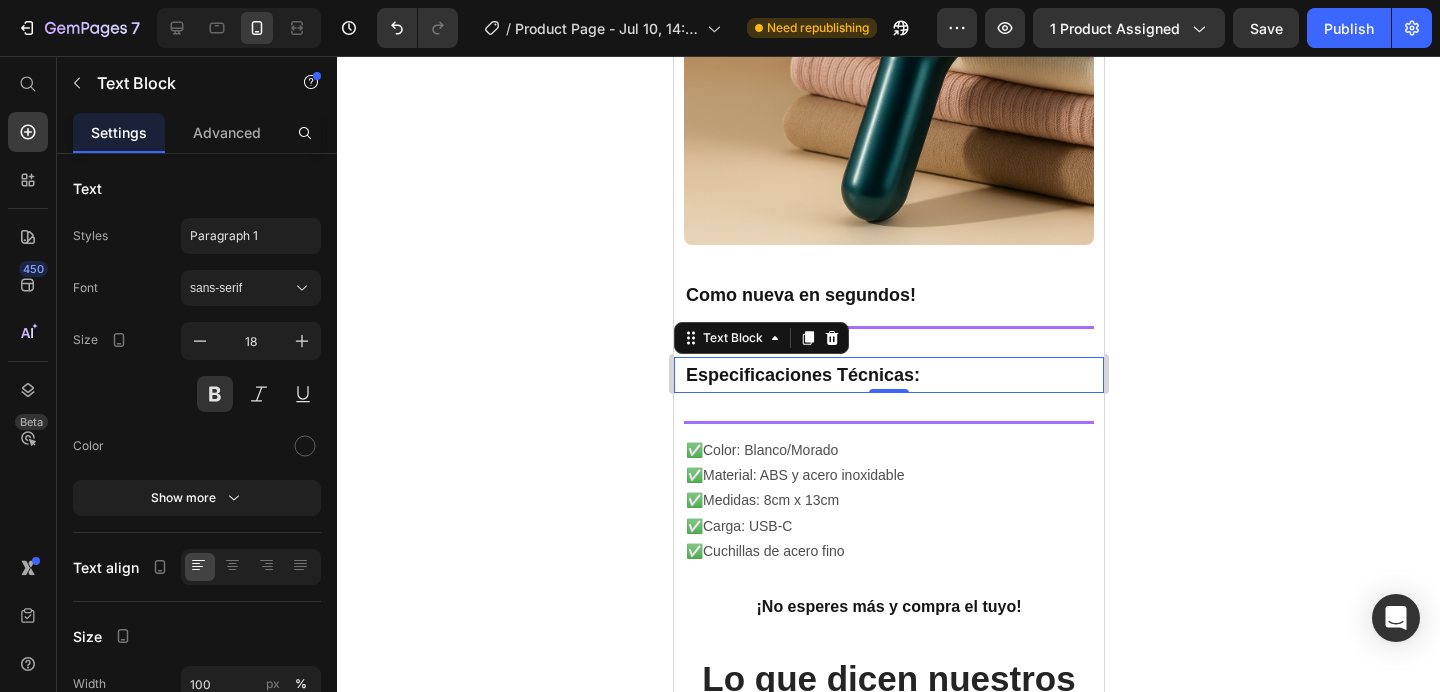 click 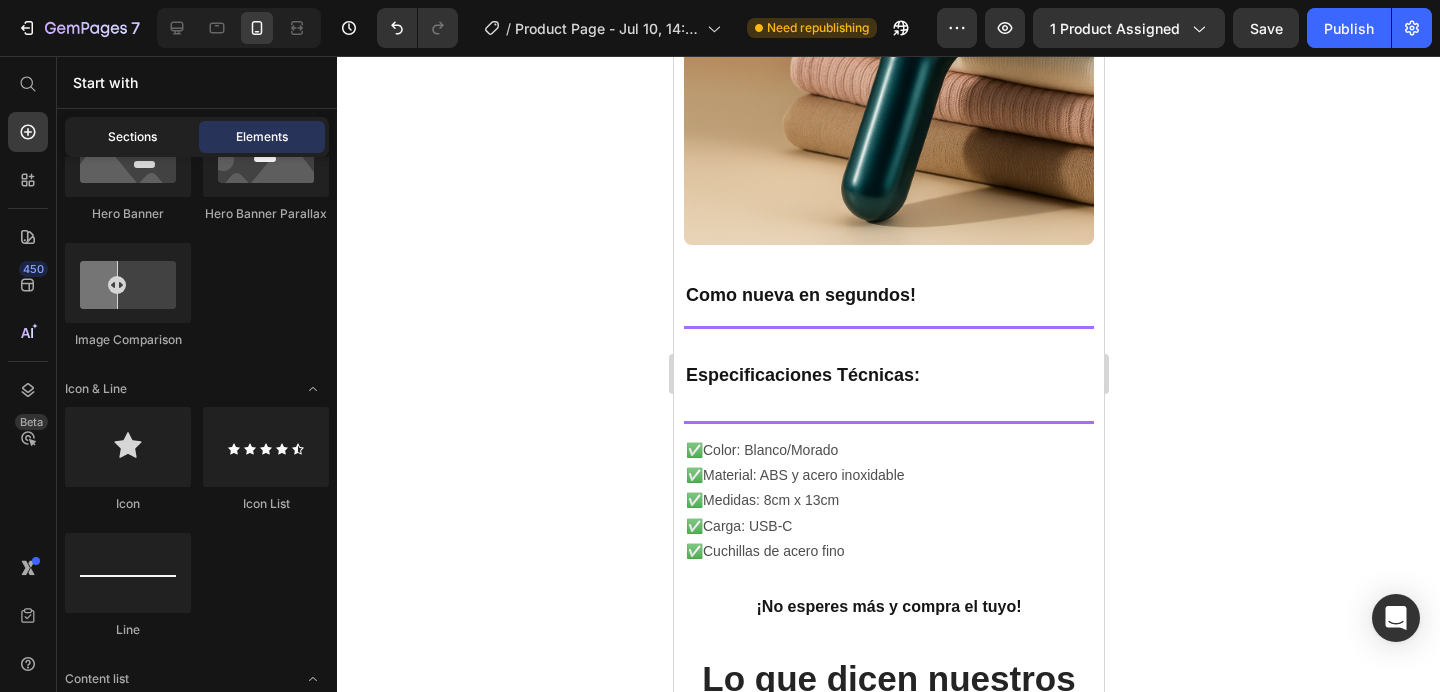 click on "Sections" 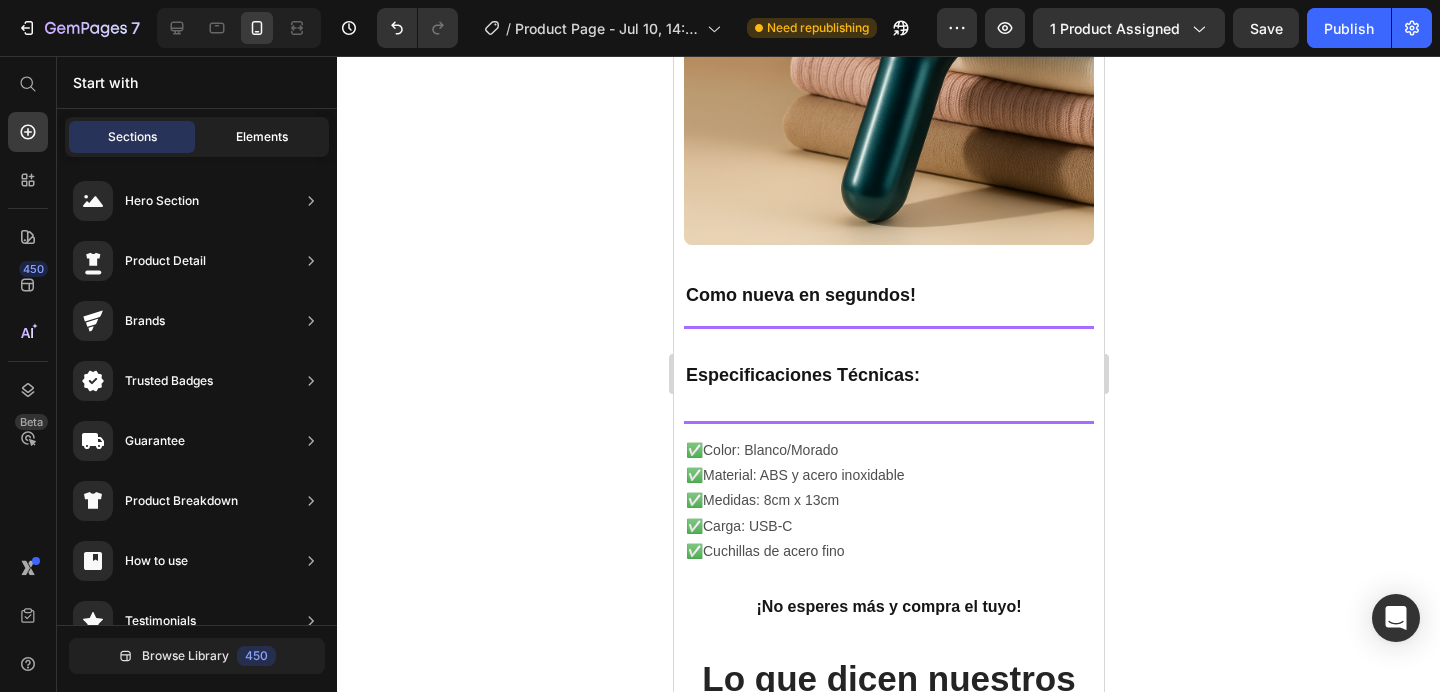 click on "Elements" at bounding box center (262, 137) 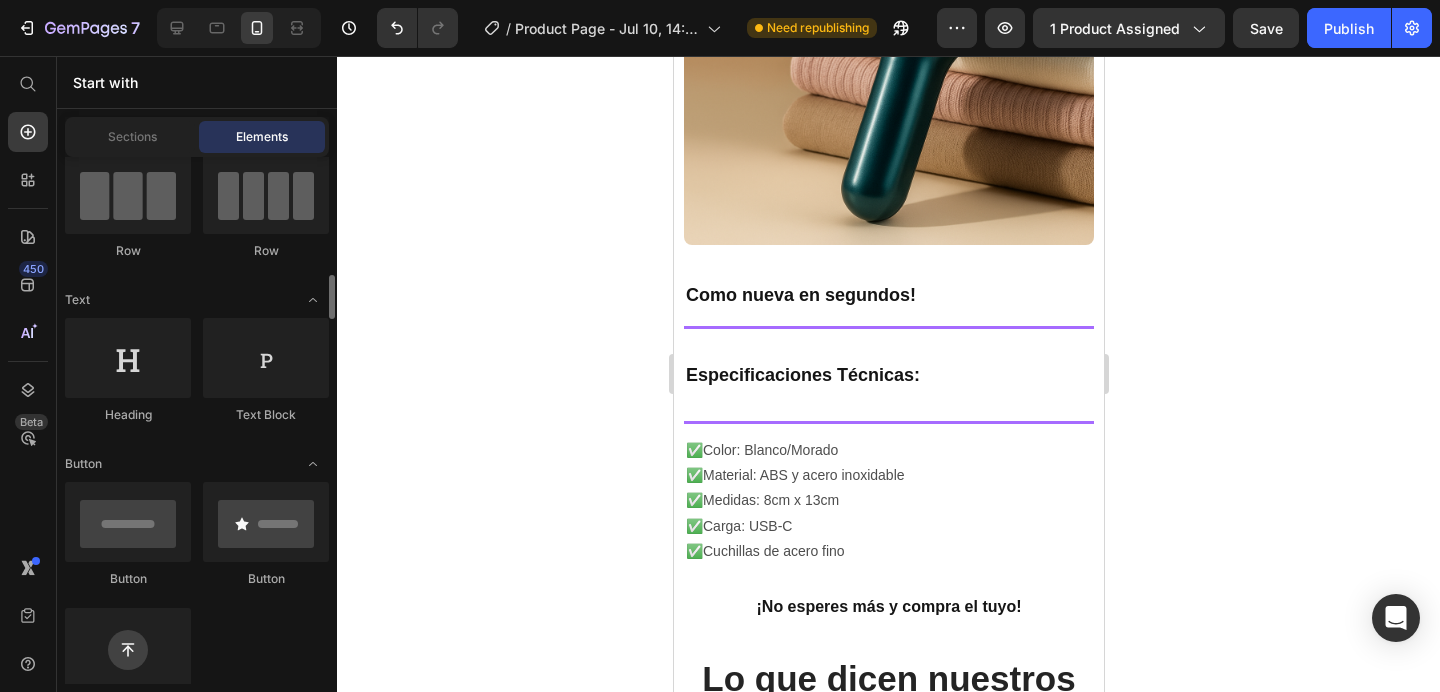 scroll, scrollTop: 0, scrollLeft: 0, axis: both 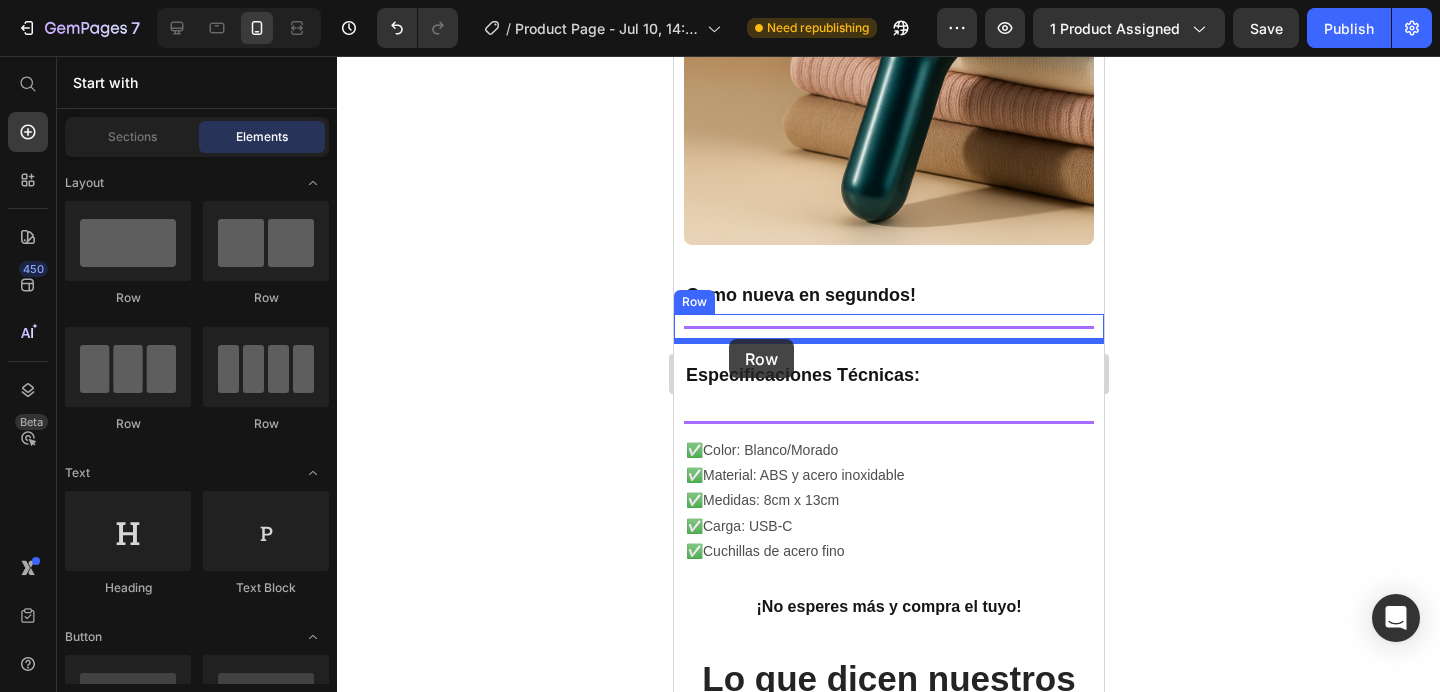drag, startPoint x: 828, startPoint y: 312, endPoint x: 728, endPoint y: 339, distance: 103.58089 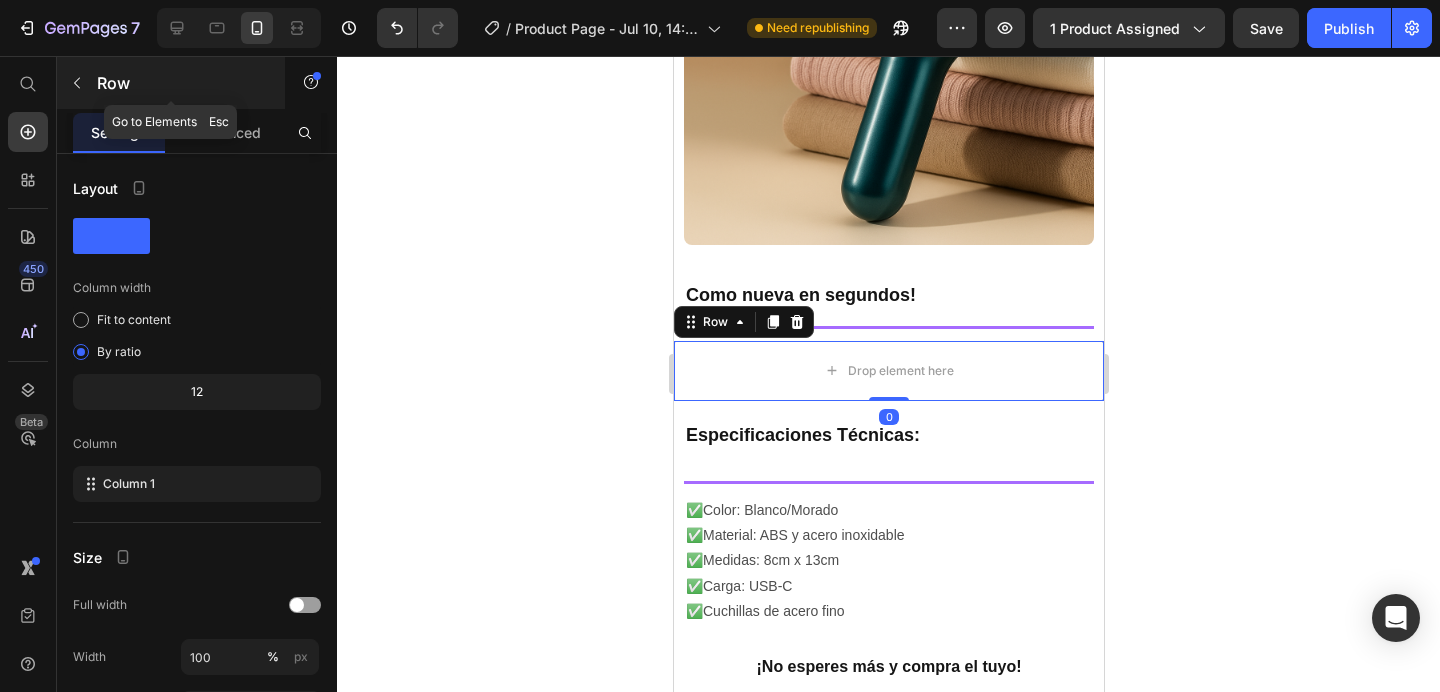click on "Row" at bounding box center [182, 83] 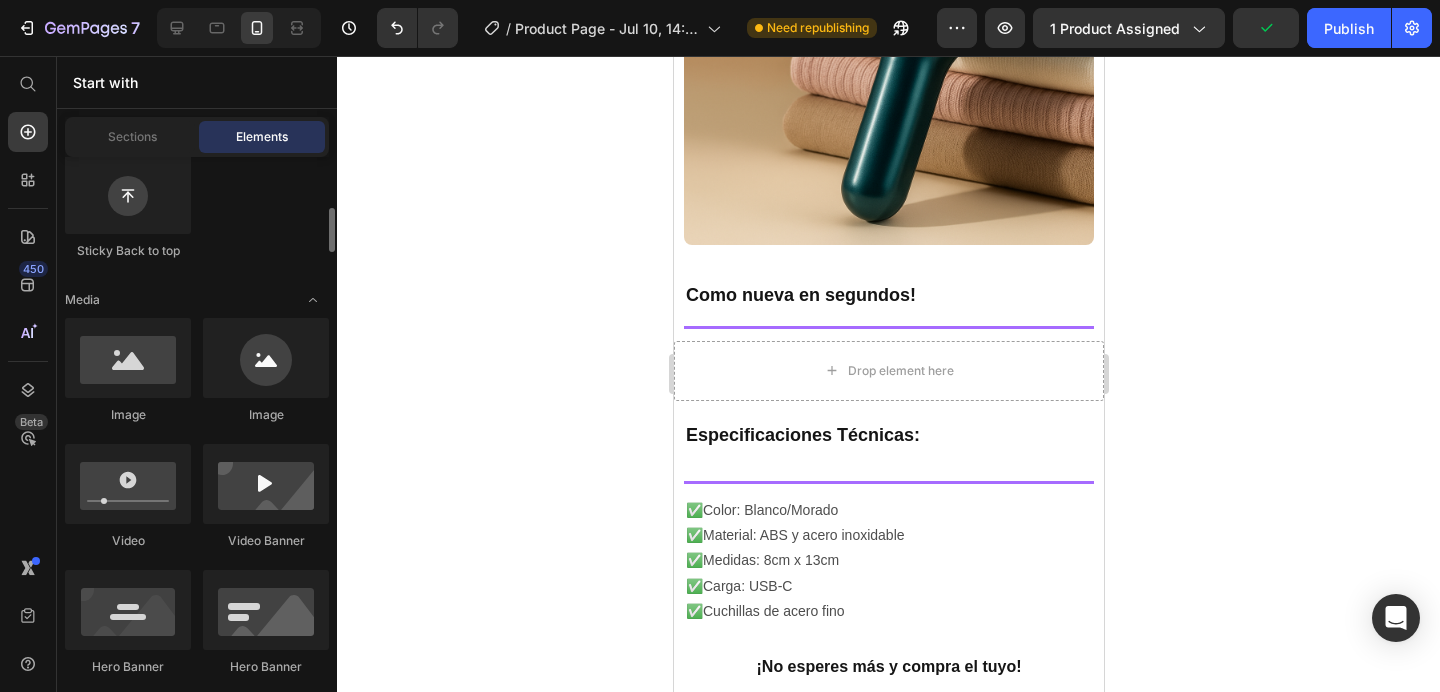 scroll, scrollTop: 631, scrollLeft: 0, axis: vertical 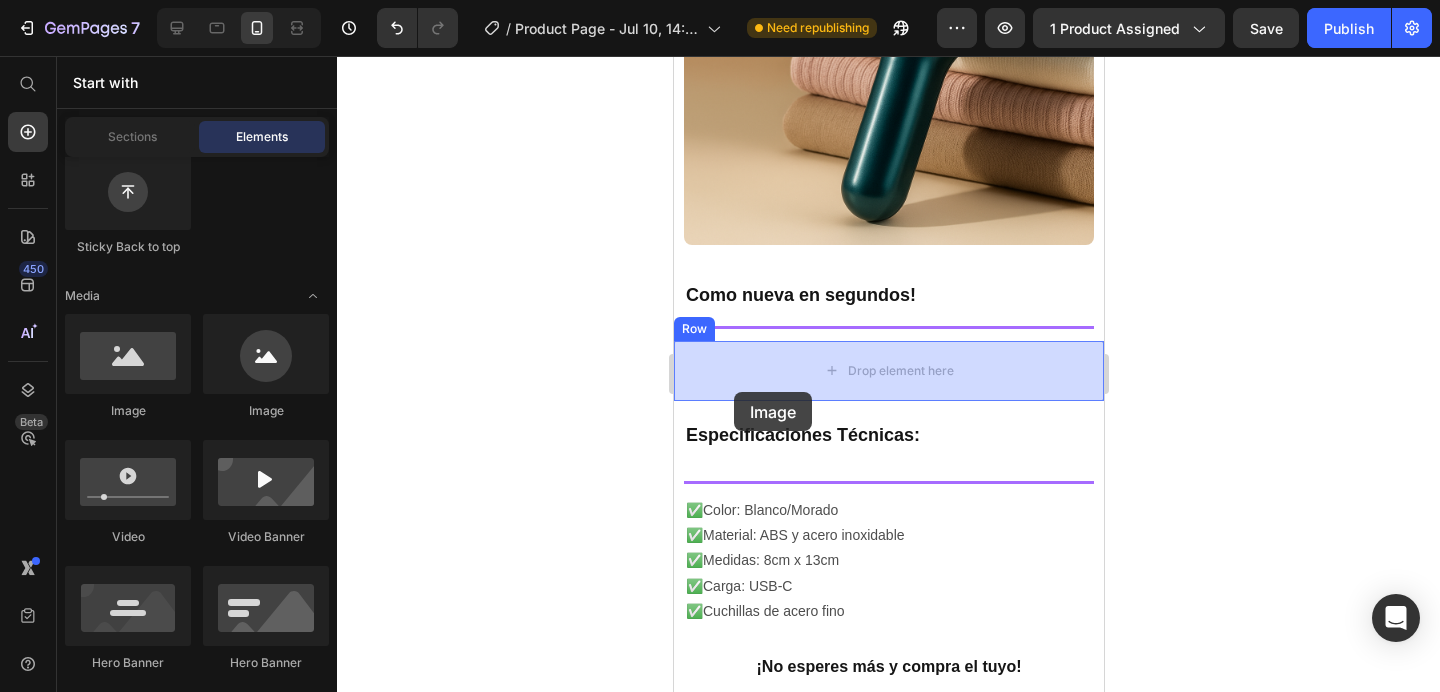 drag, startPoint x: 821, startPoint y: 426, endPoint x: 733, endPoint y: 392, distance: 94.33981 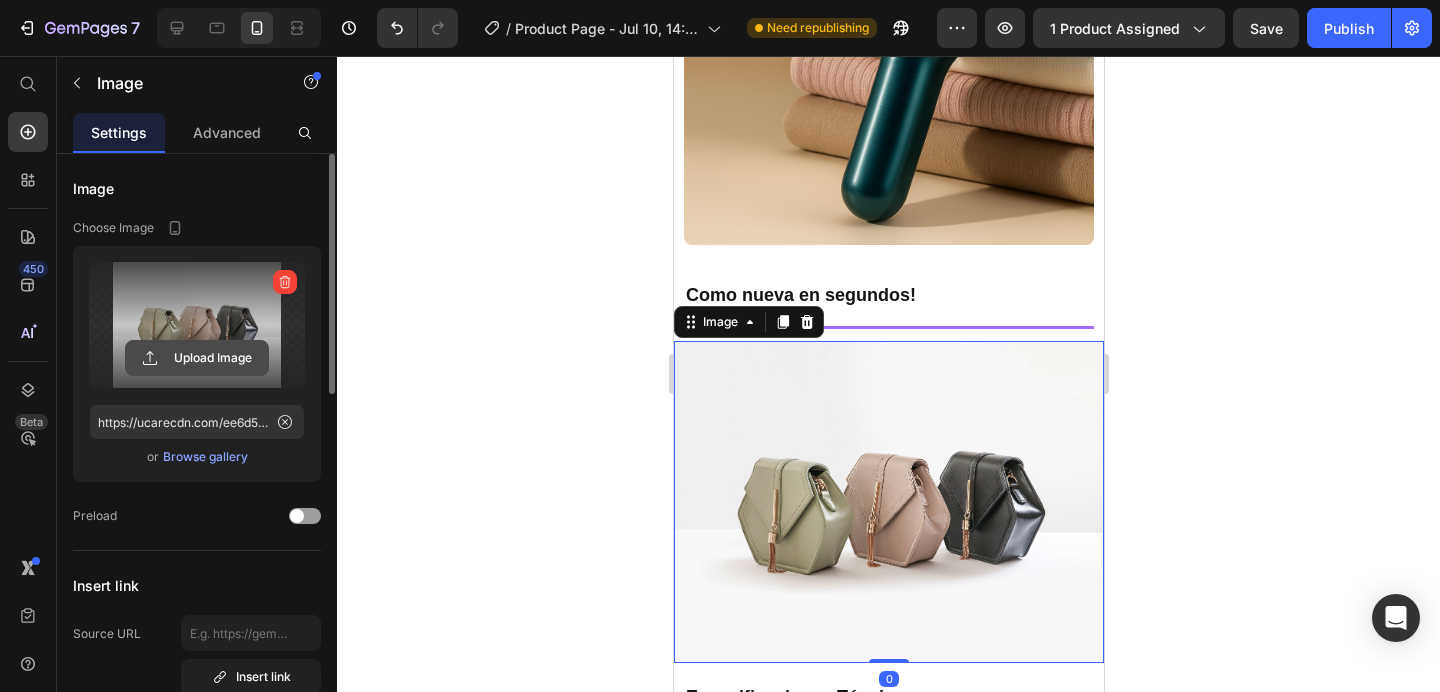 click 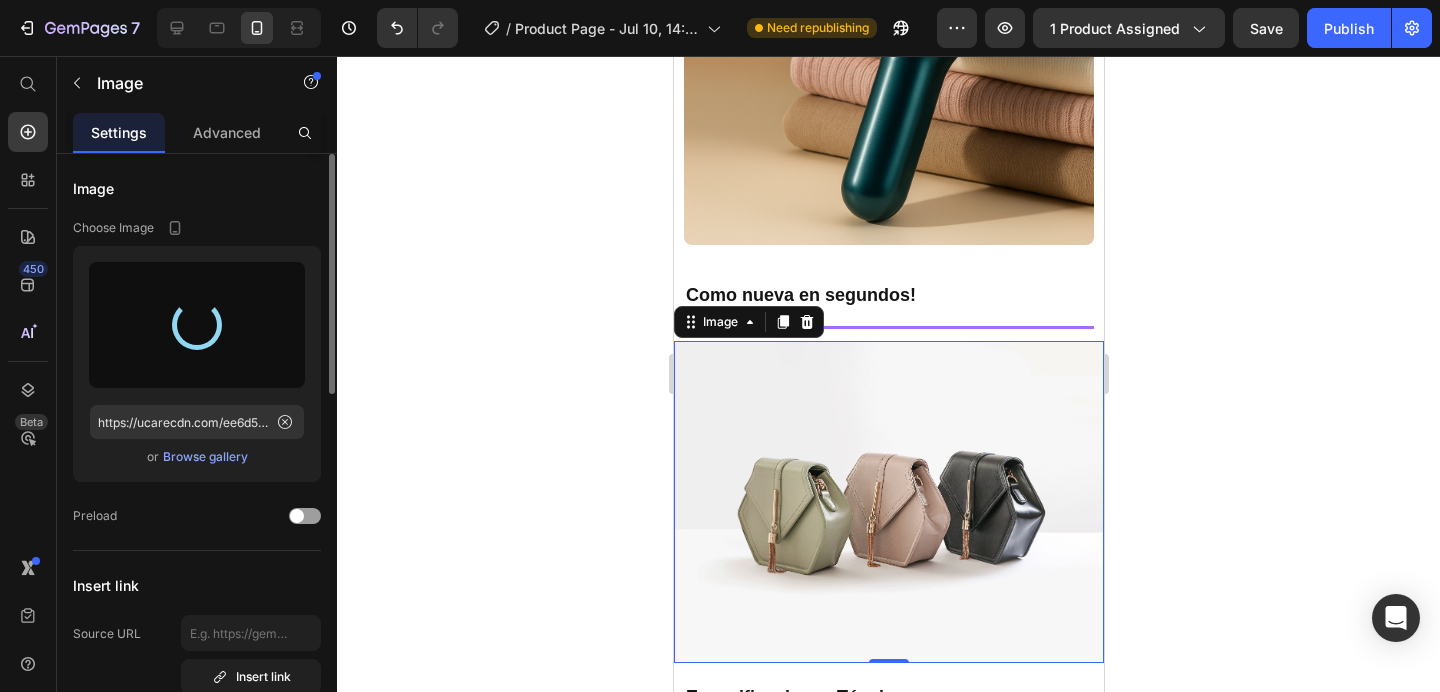 type on "https://cdn.shopify.com/s/files/1/0940/4999/3021/files/gempages_571093948219523968-6172e798-1c48-4e41-9db9-653c131dcded.gif" 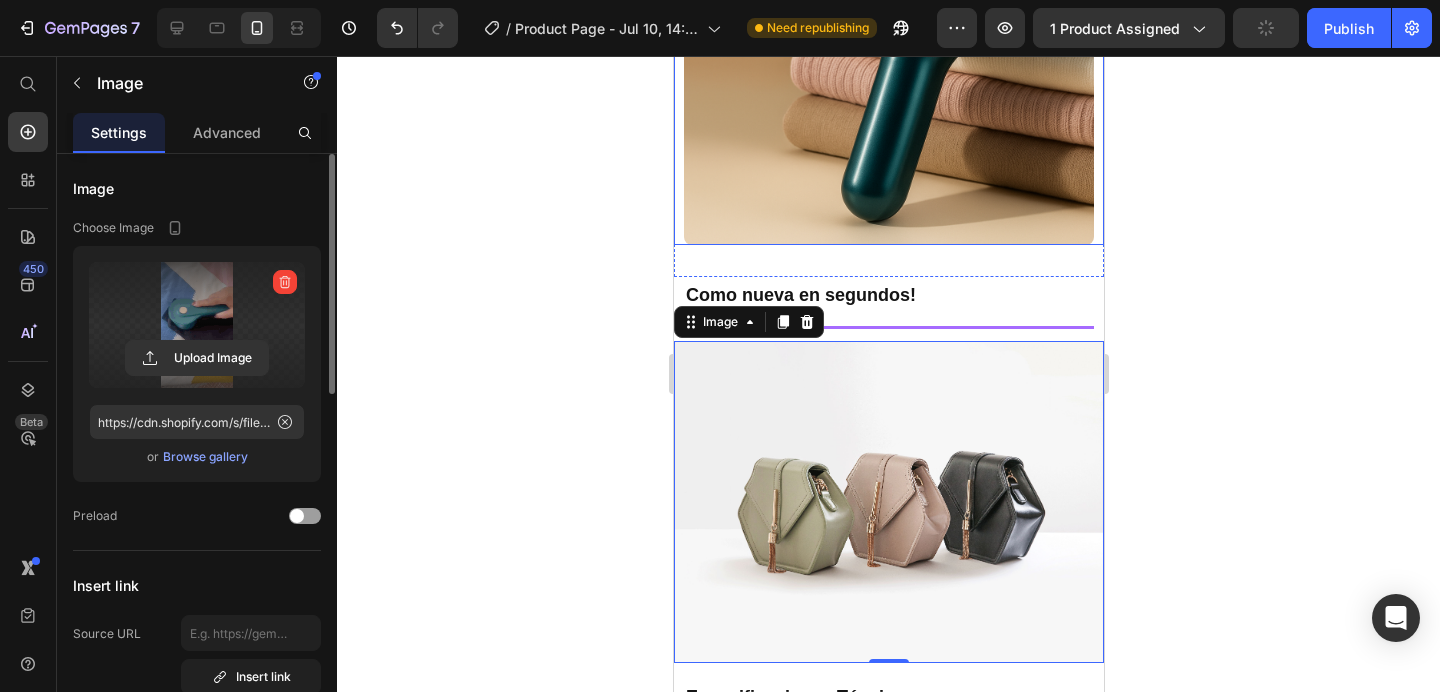 click at bounding box center [888, 25] 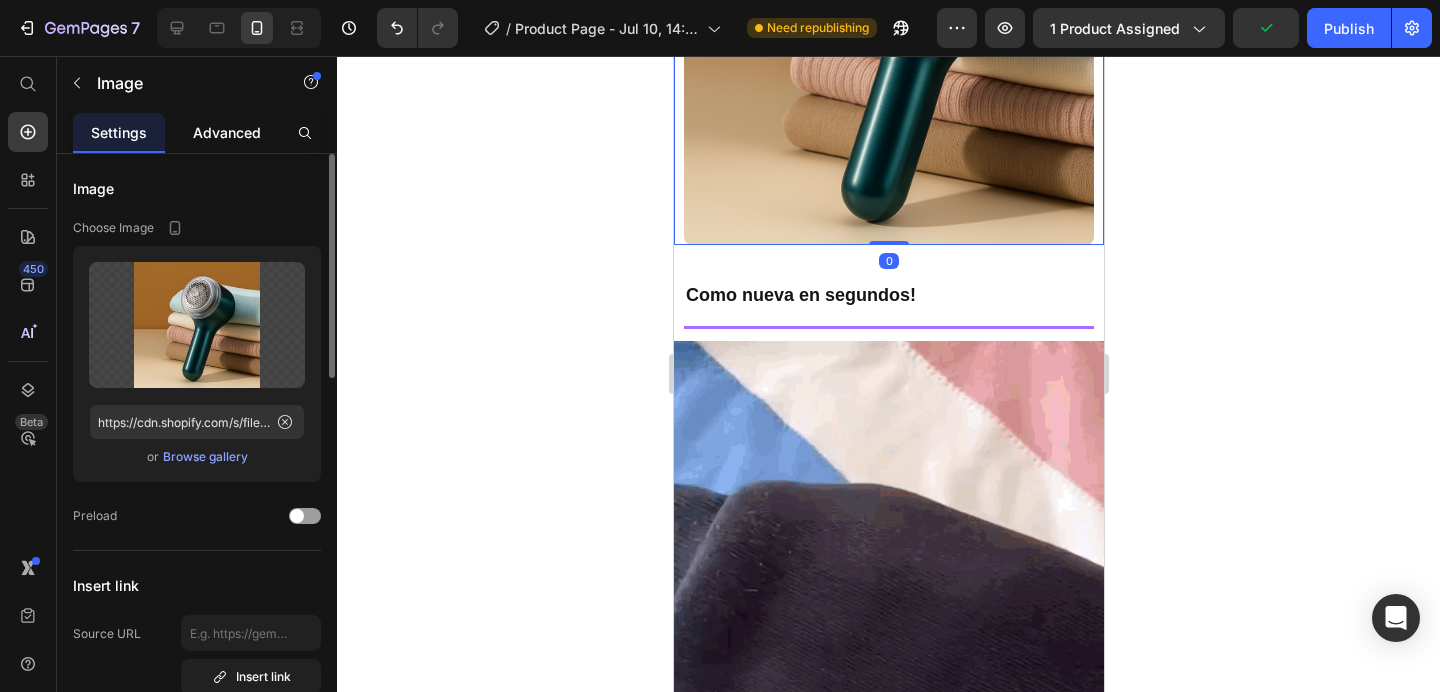 click on "Advanced" 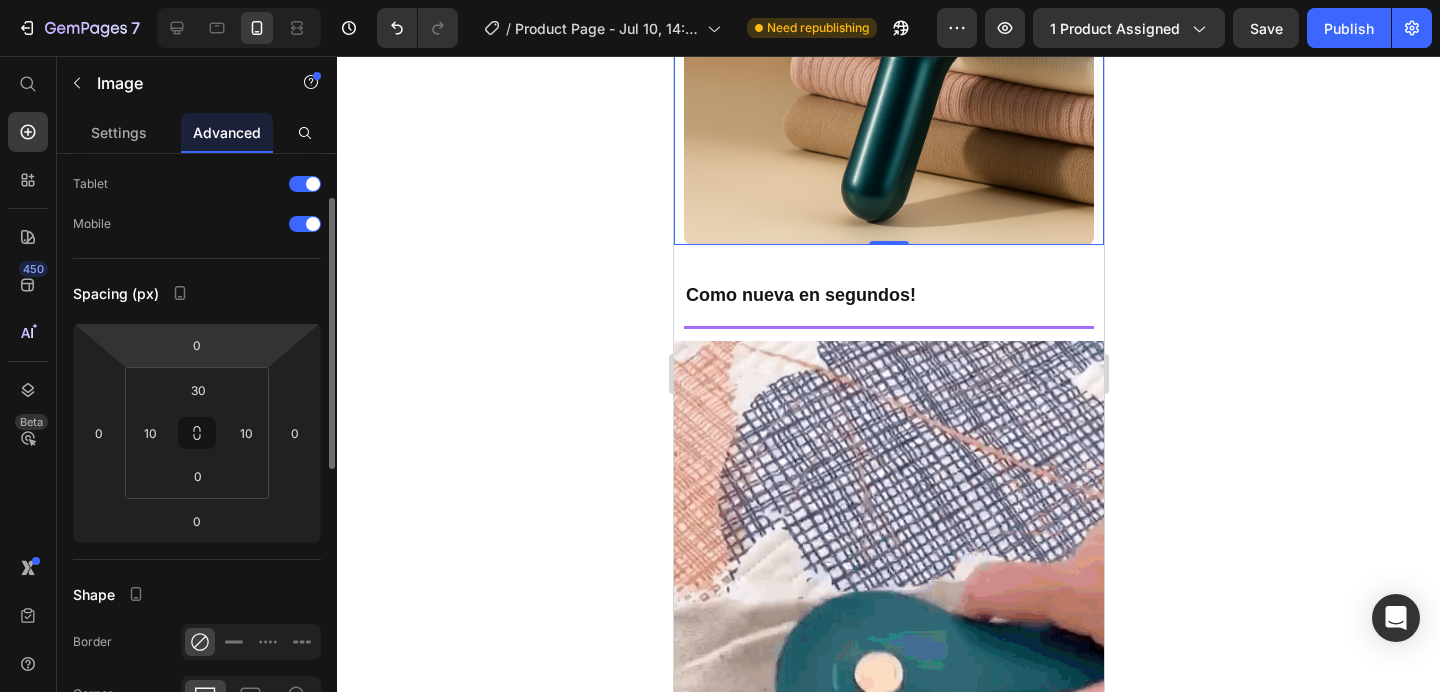scroll, scrollTop: 94, scrollLeft: 0, axis: vertical 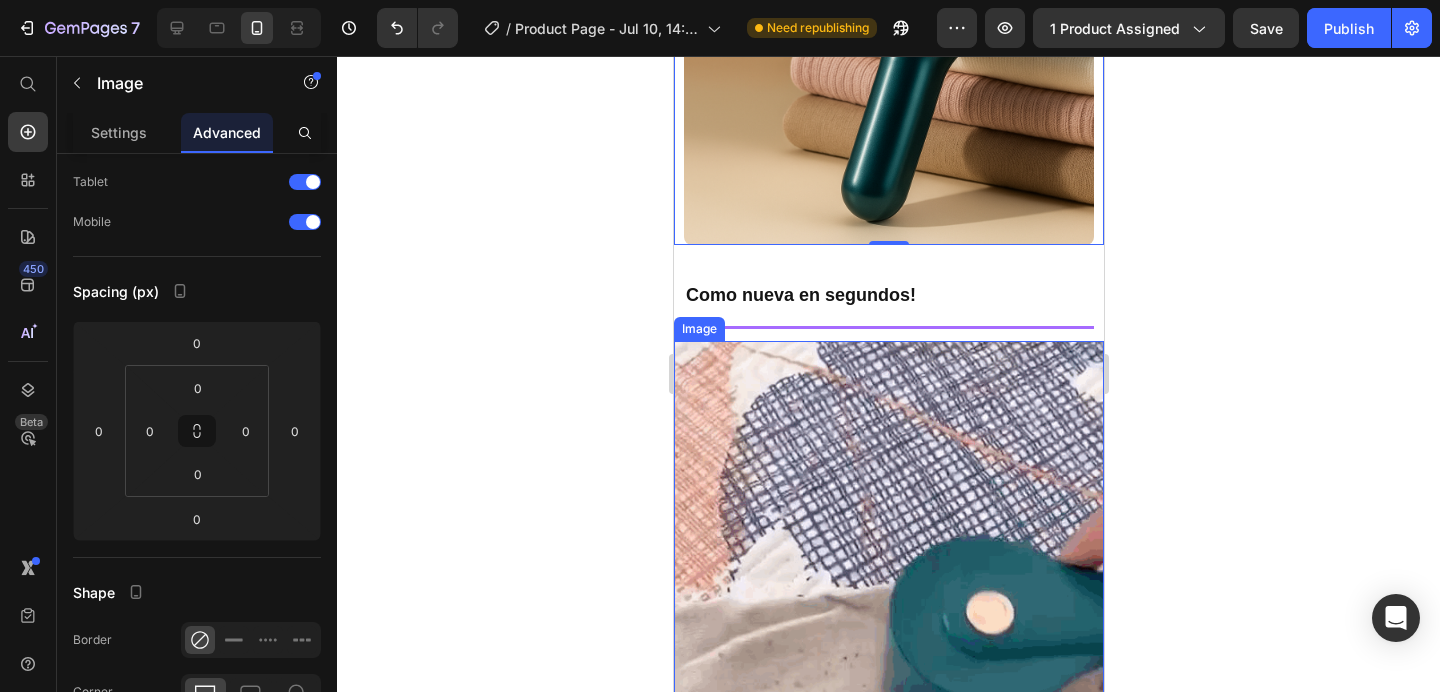 click at bounding box center [888, 721] 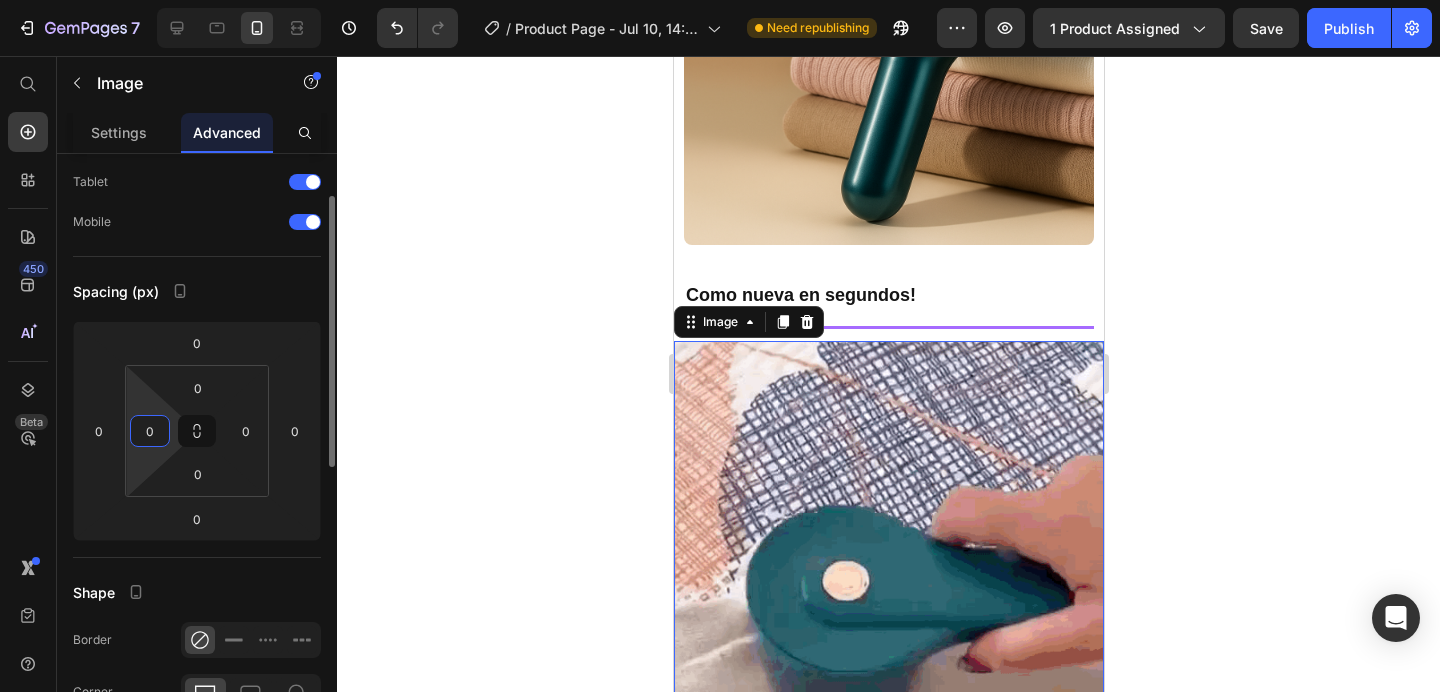 click on "0" at bounding box center [150, 431] 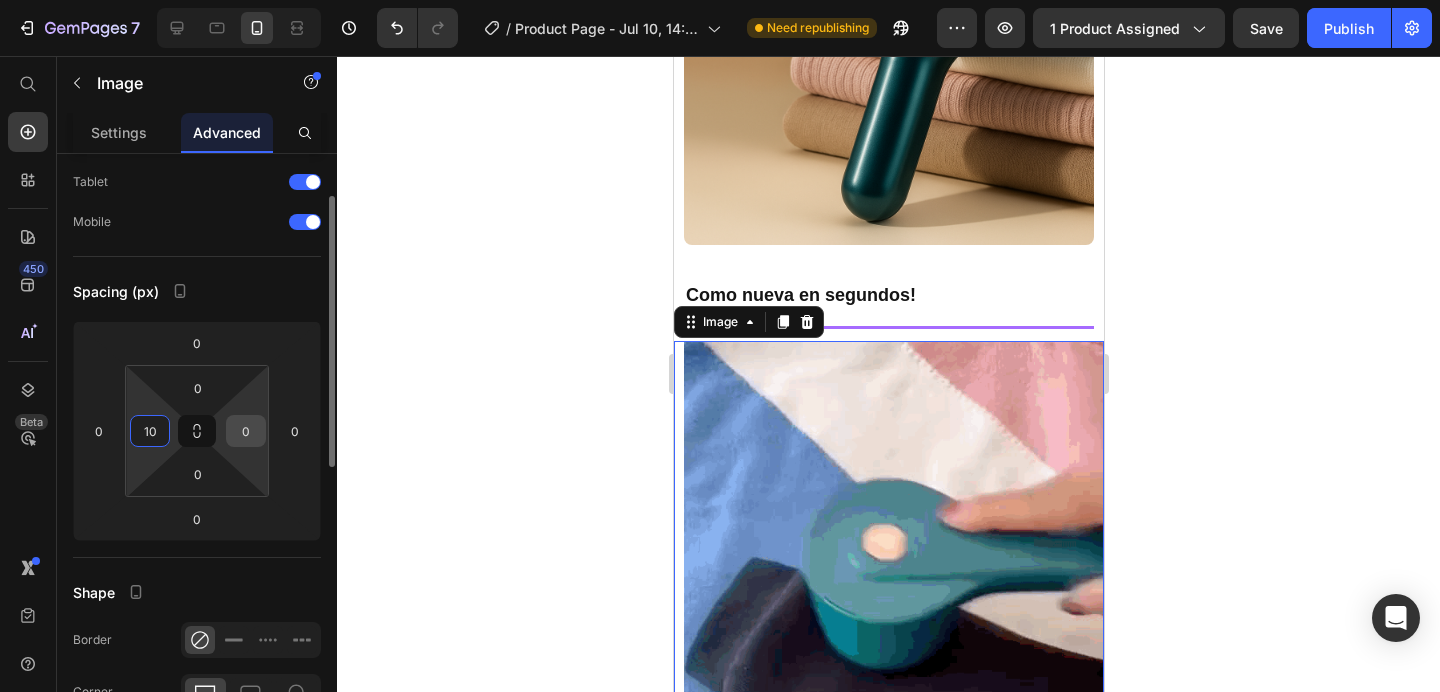 type on "10" 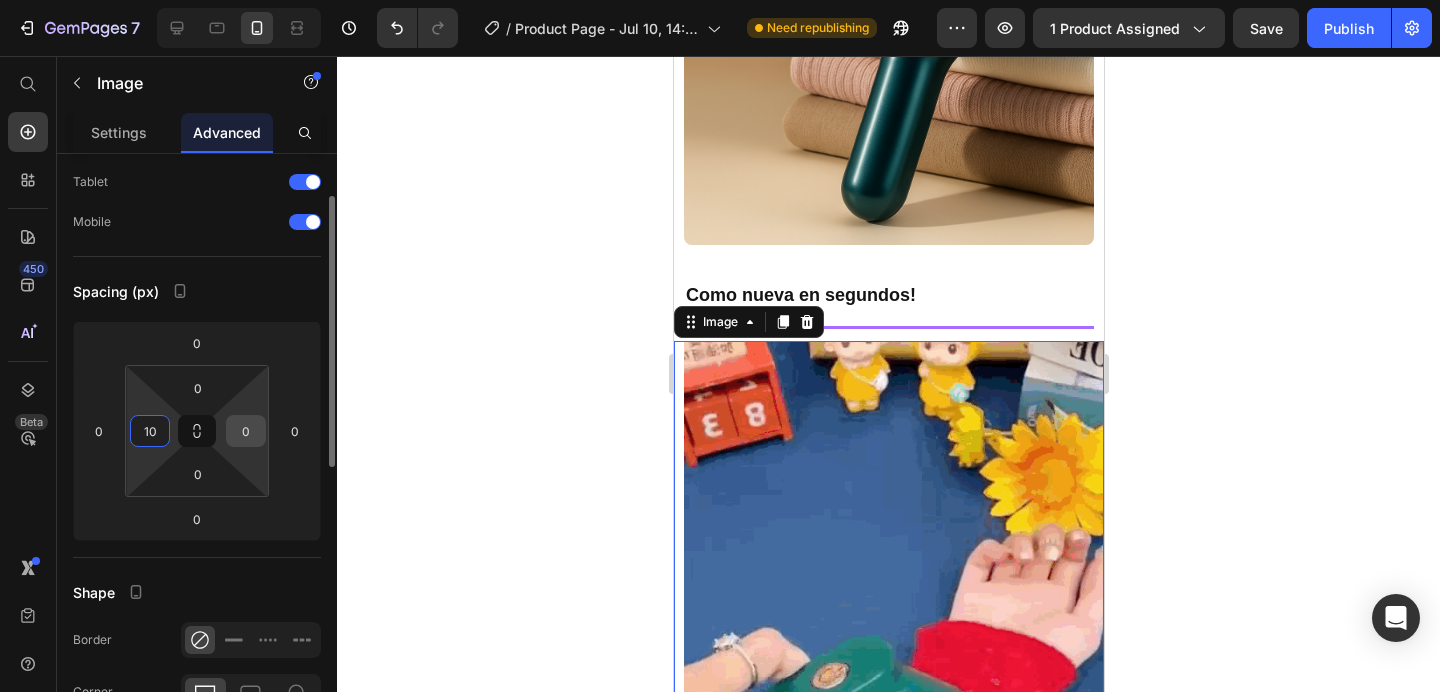click on "0" at bounding box center (246, 431) 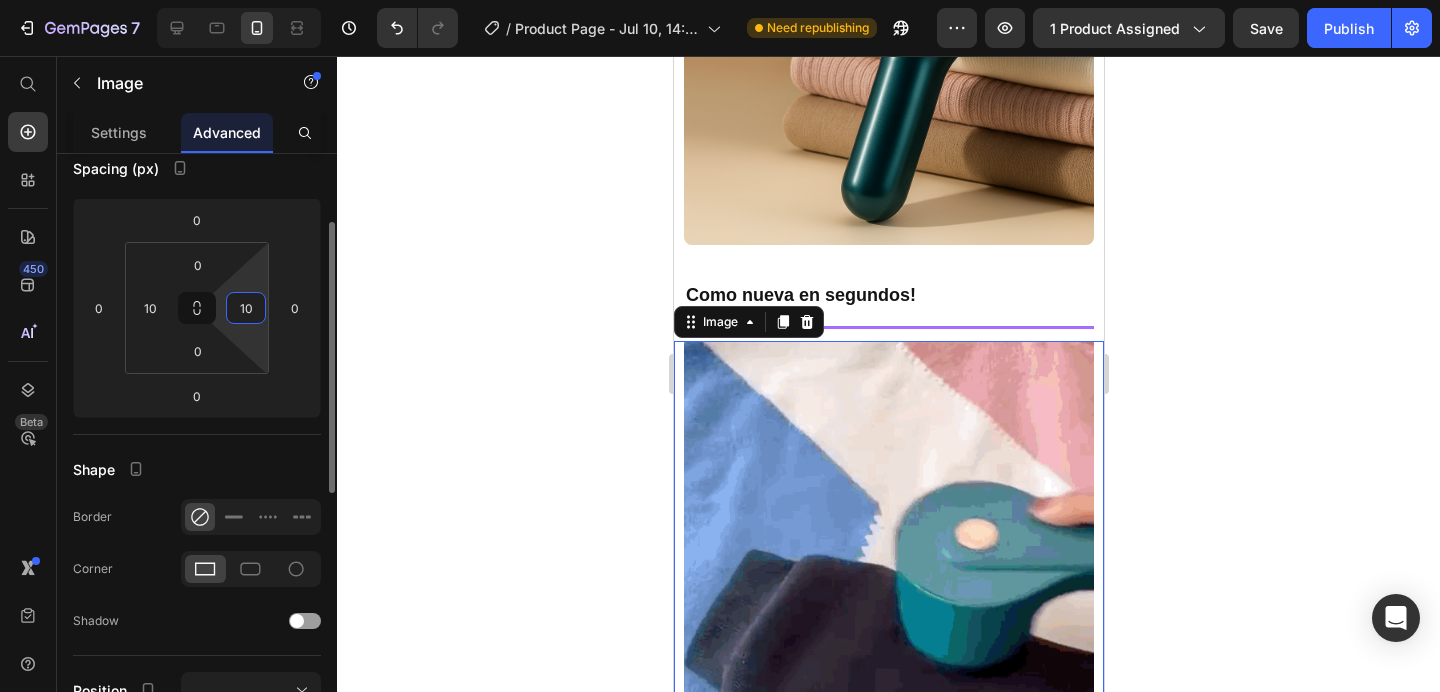 scroll, scrollTop: 219, scrollLeft: 0, axis: vertical 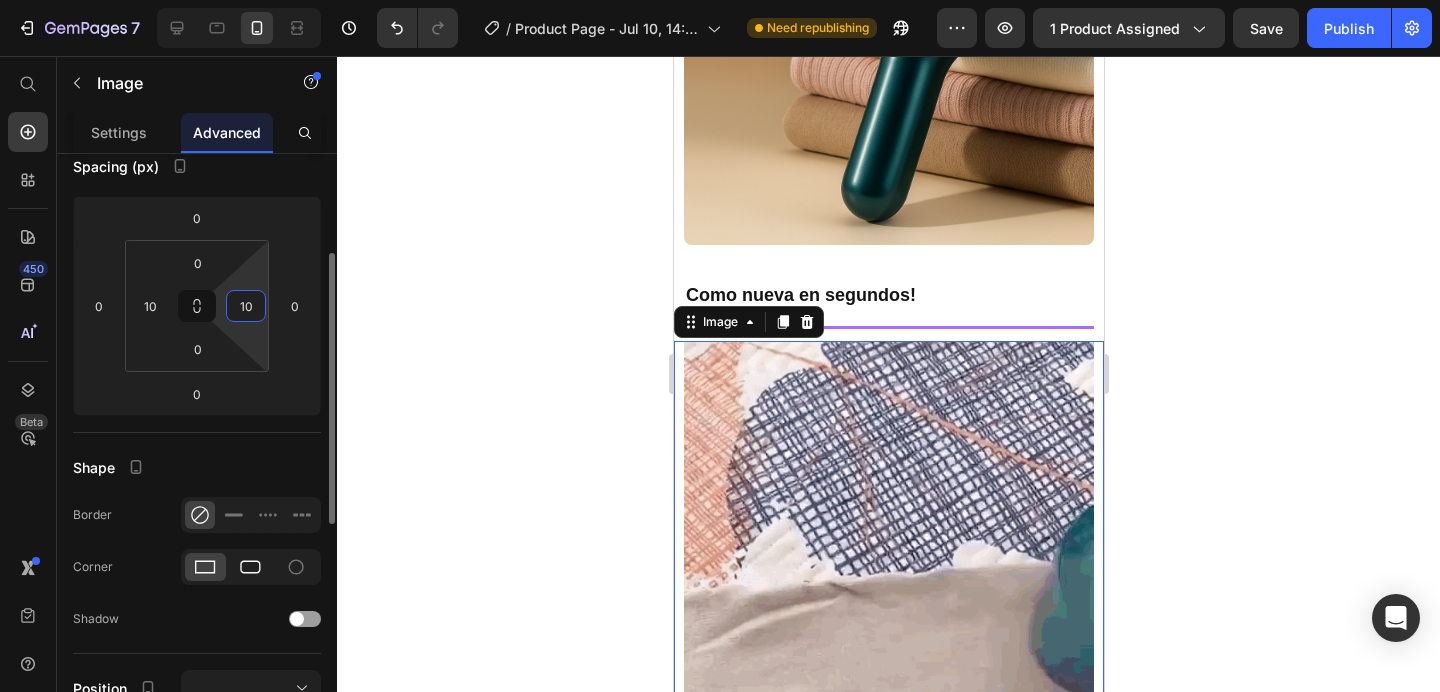 type on "10" 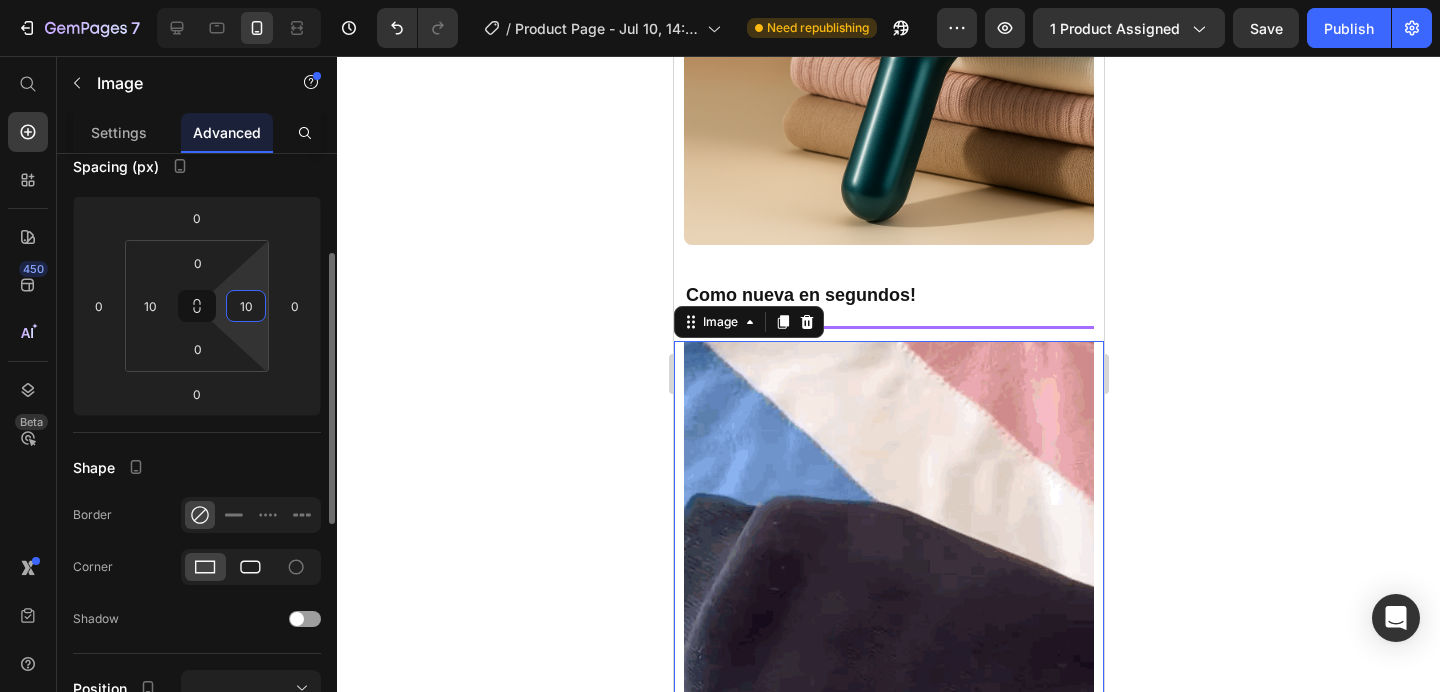 click 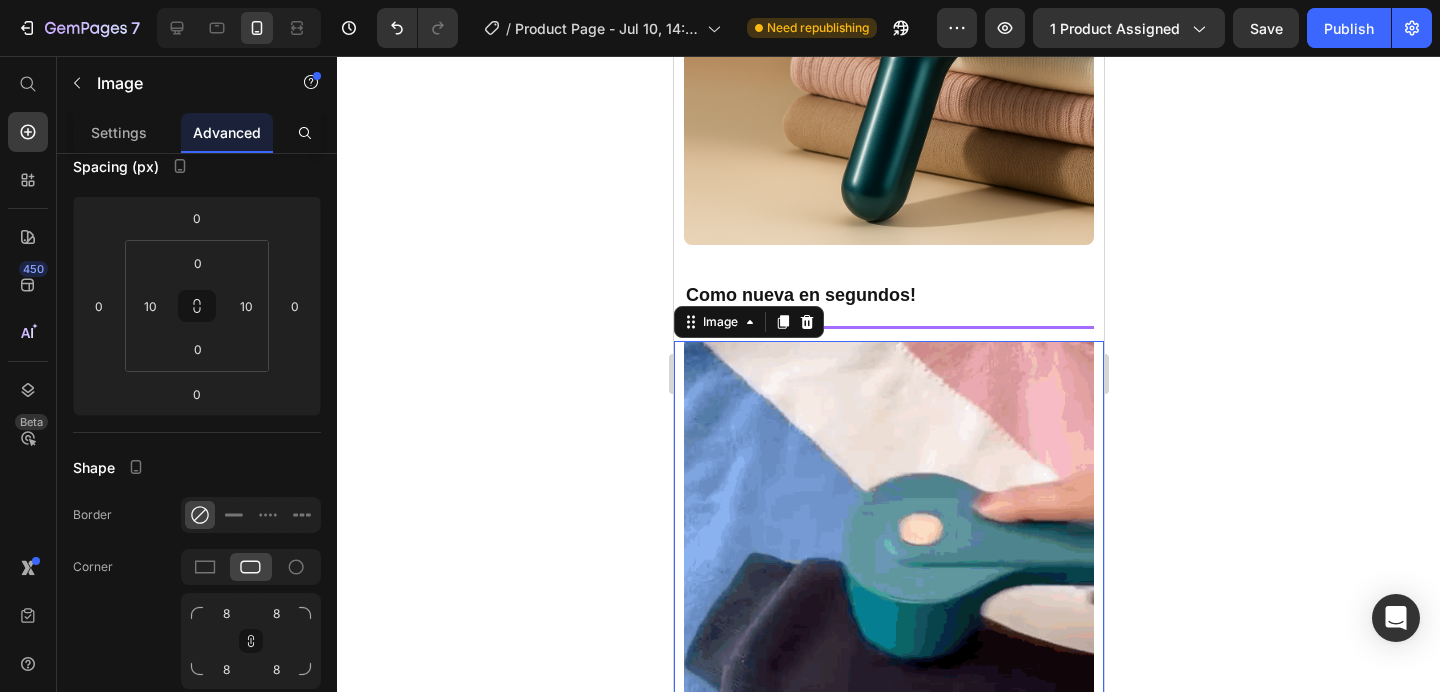 click 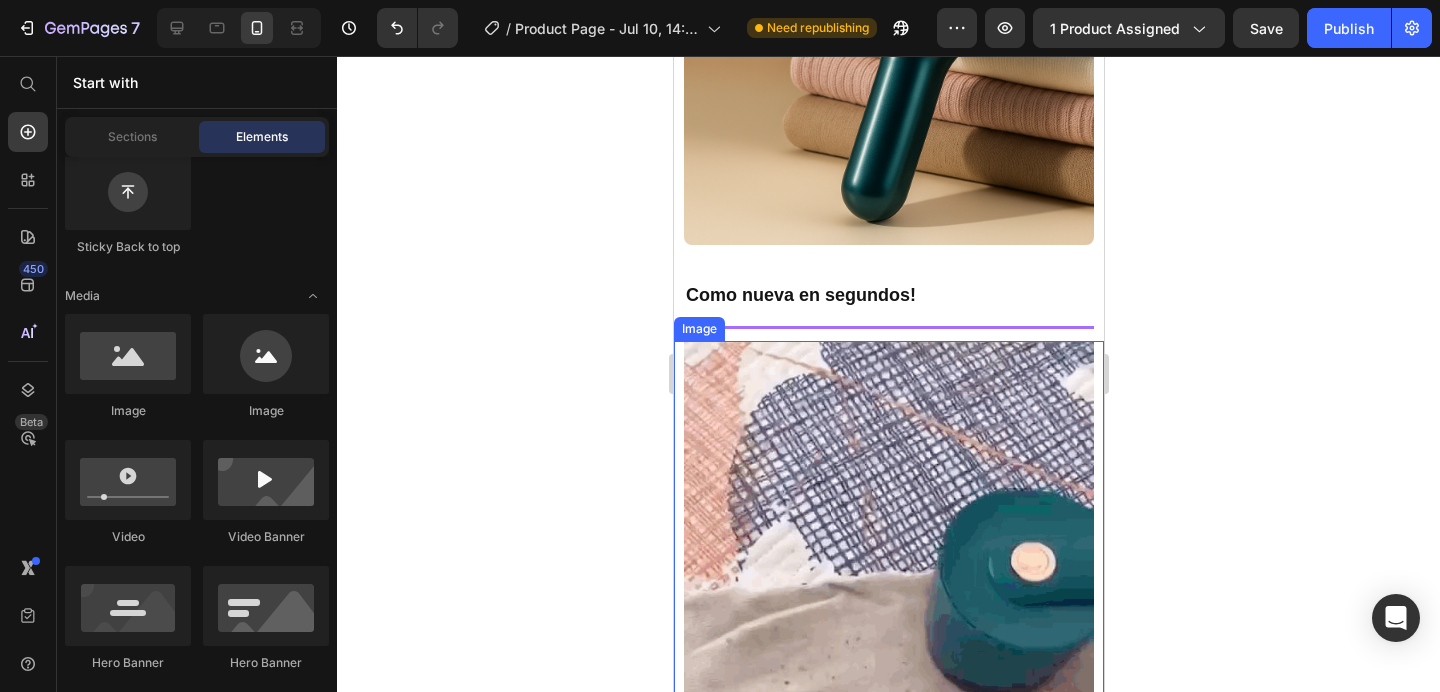scroll, scrollTop: 2762, scrollLeft: 0, axis: vertical 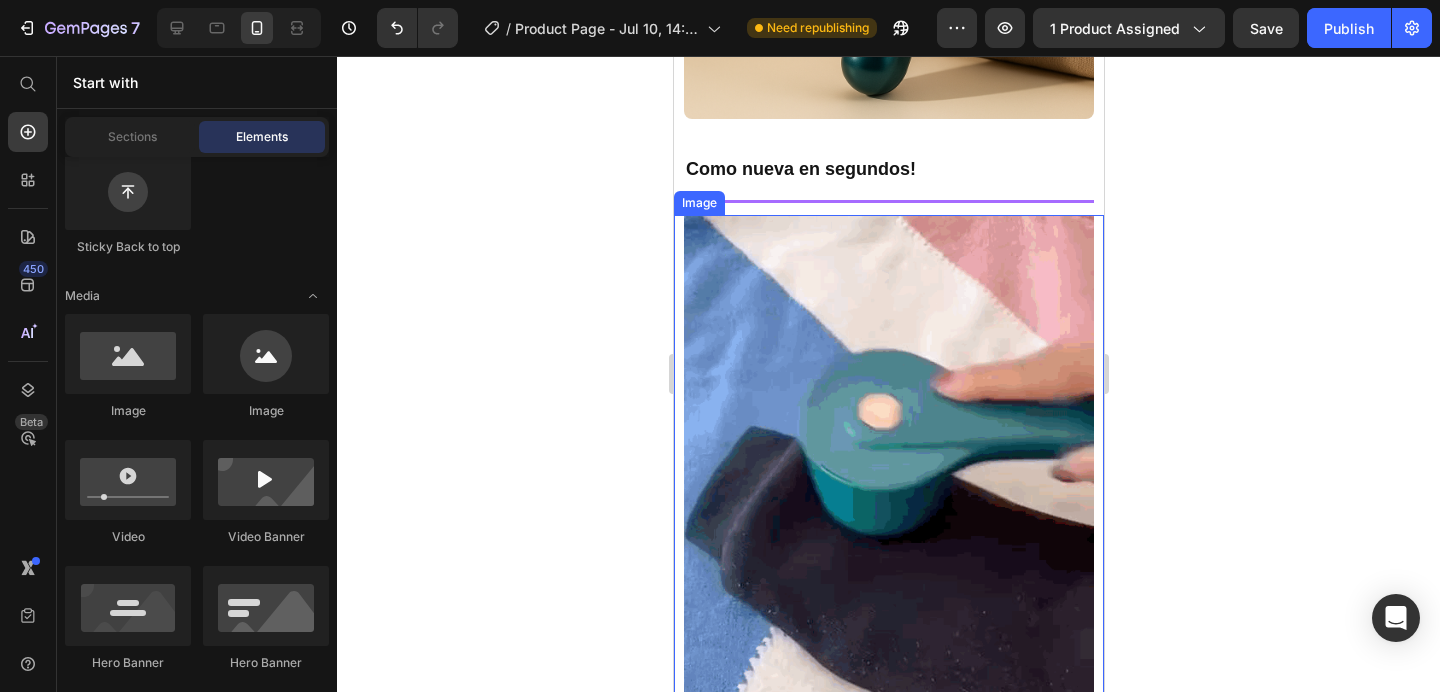 click at bounding box center [888, 577] 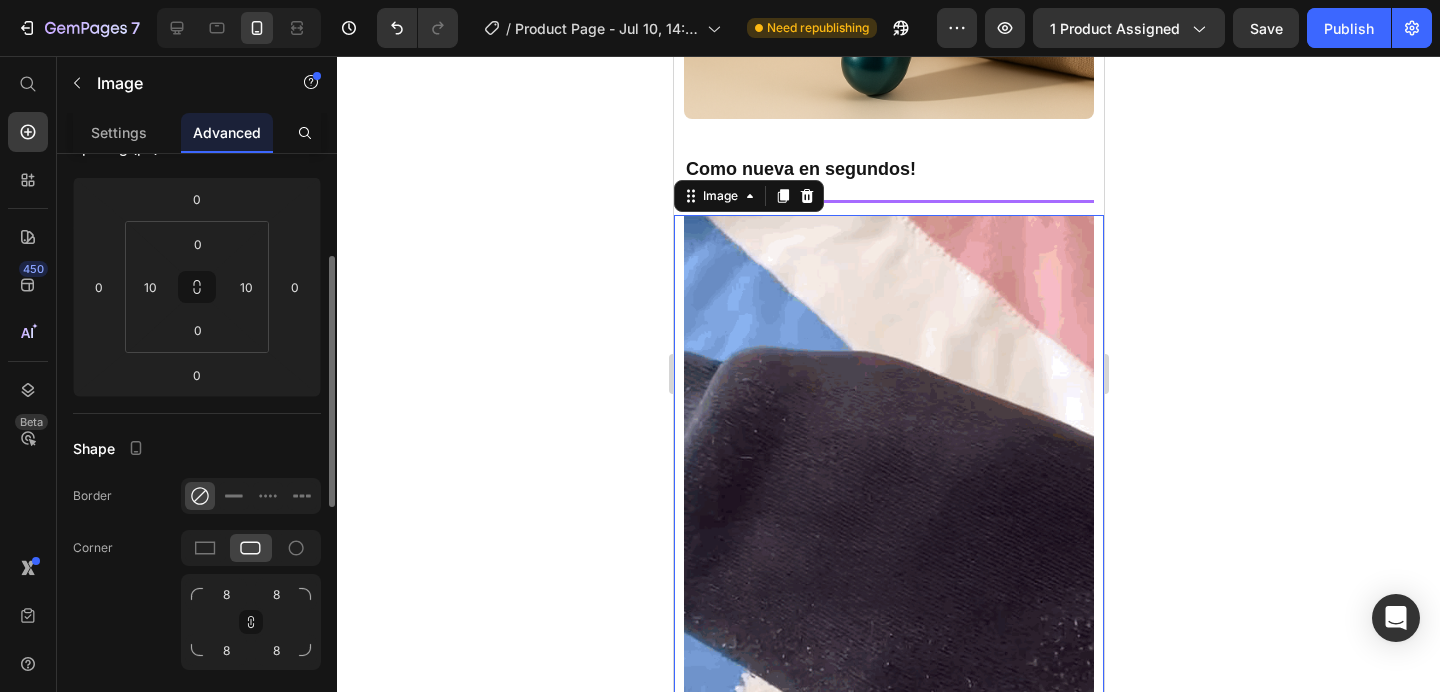 scroll, scrollTop: 240, scrollLeft: 0, axis: vertical 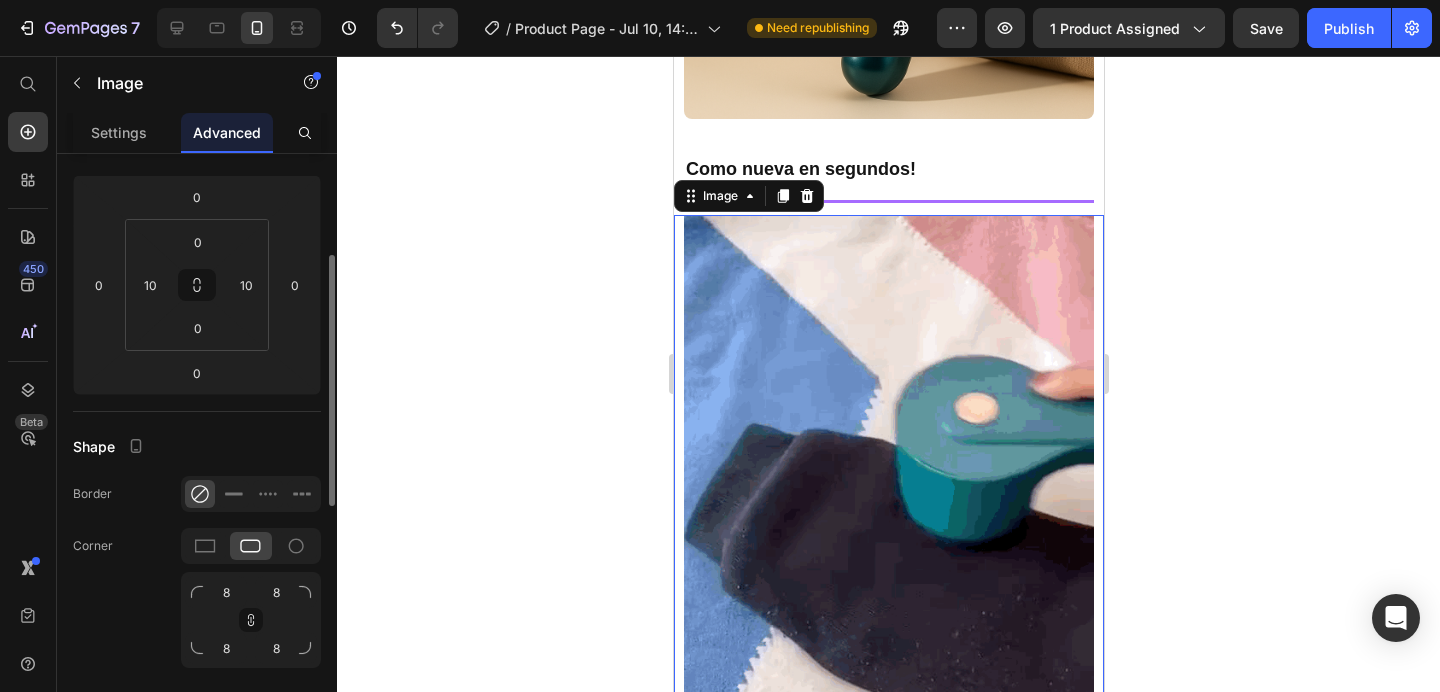 click on "Spacing (px)" at bounding box center (197, 145) 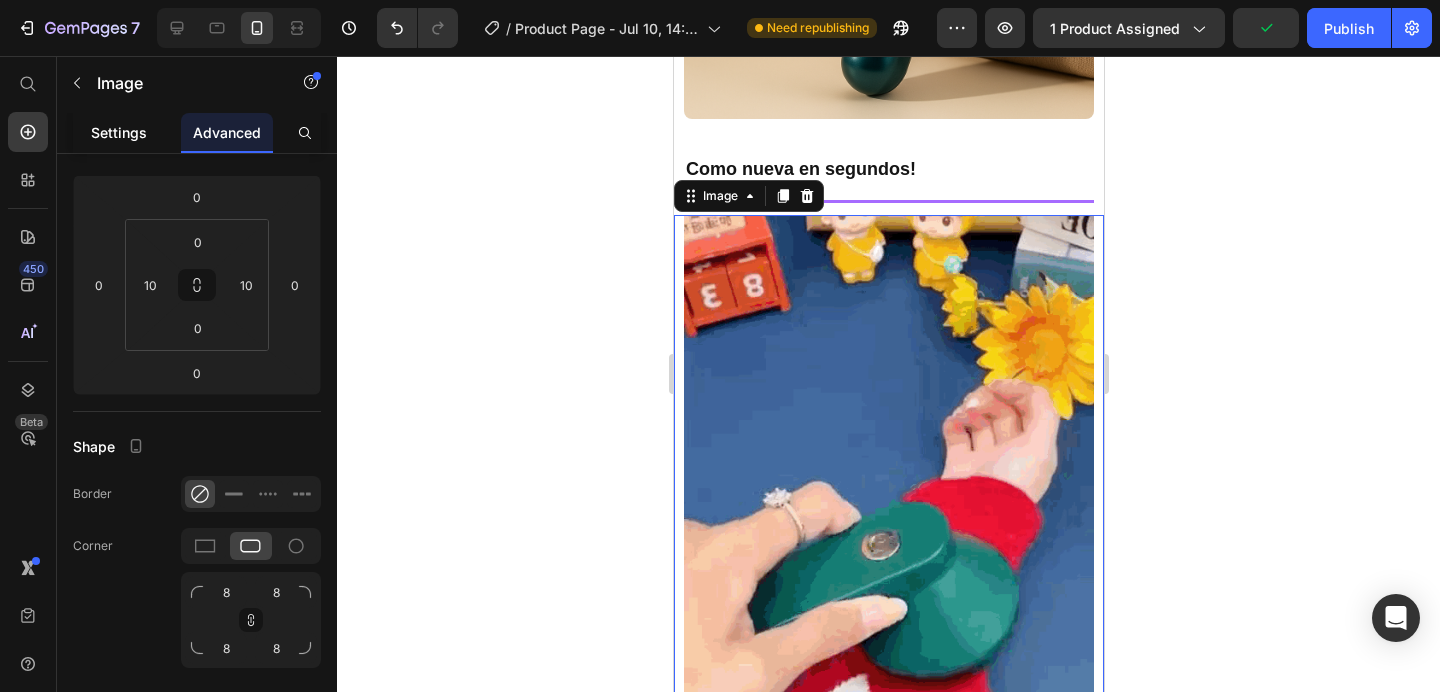click on "Settings" 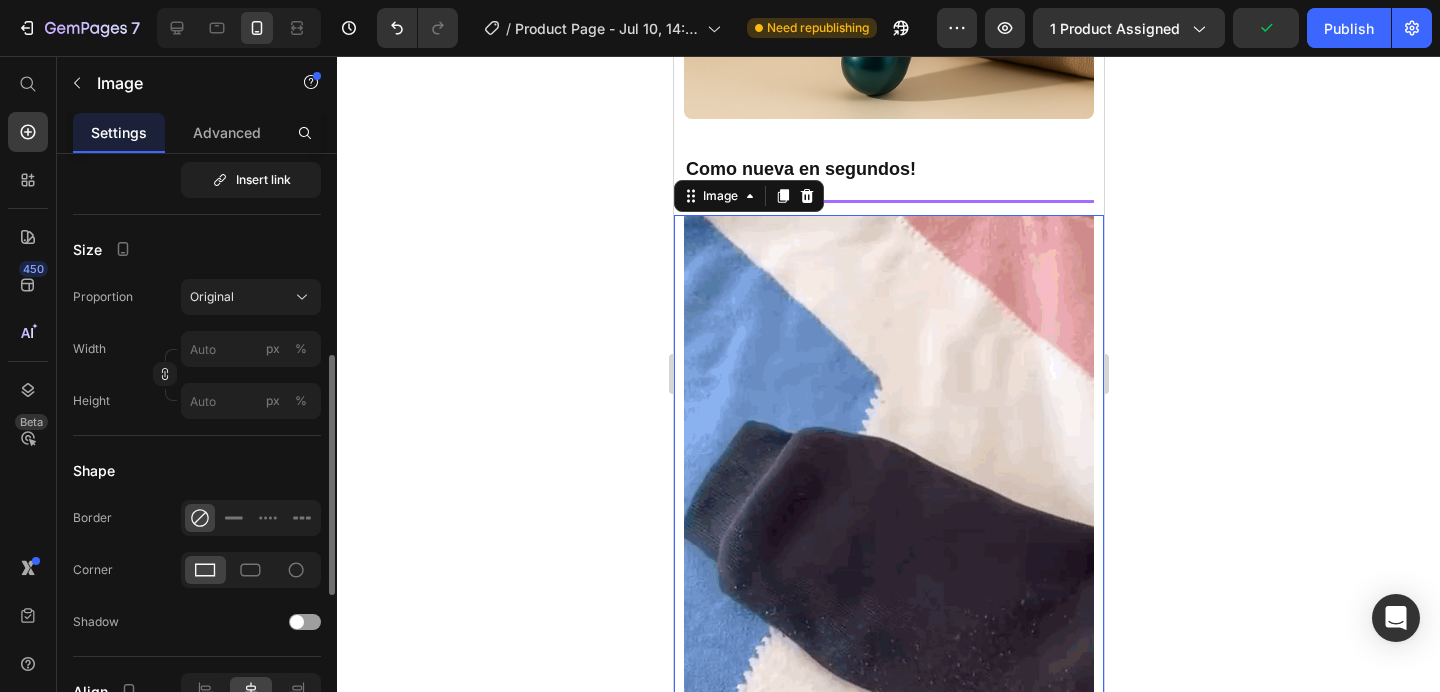 scroll, scrollTop: 540, scrollLeft: 0, axis: vertical 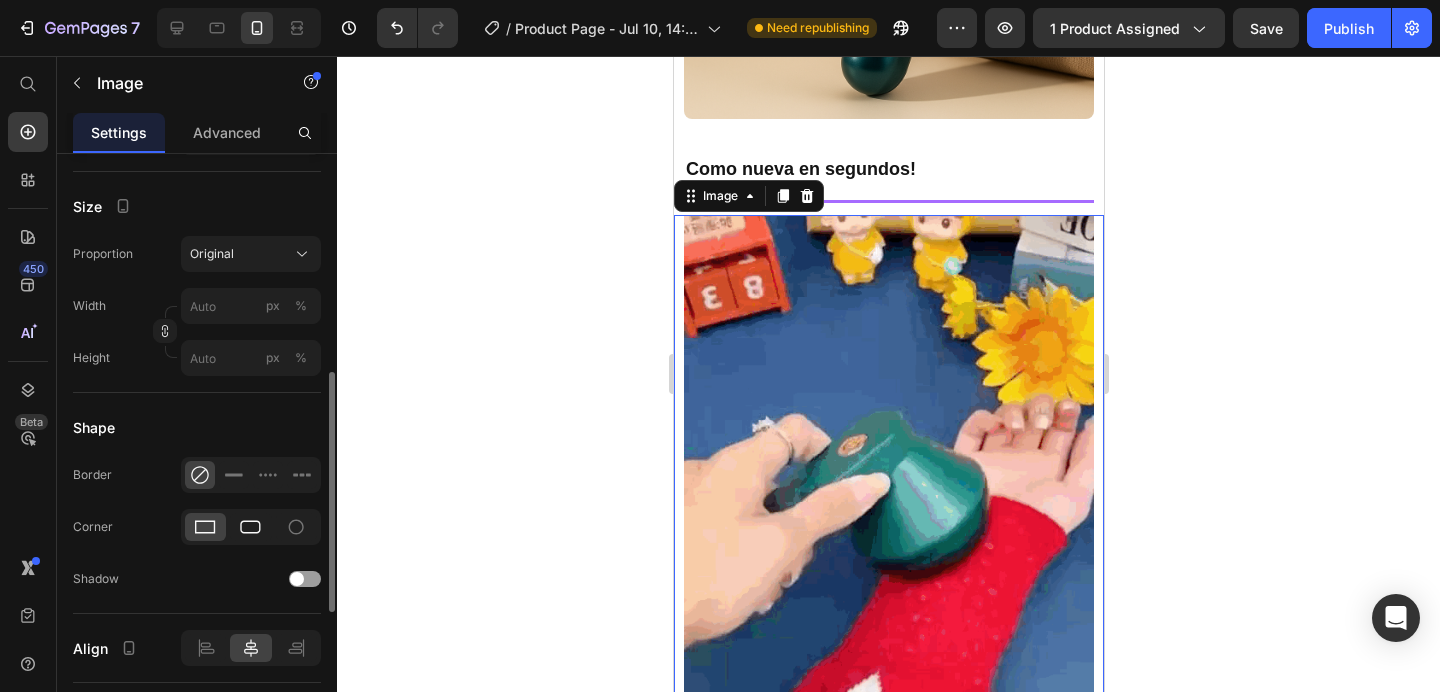 click 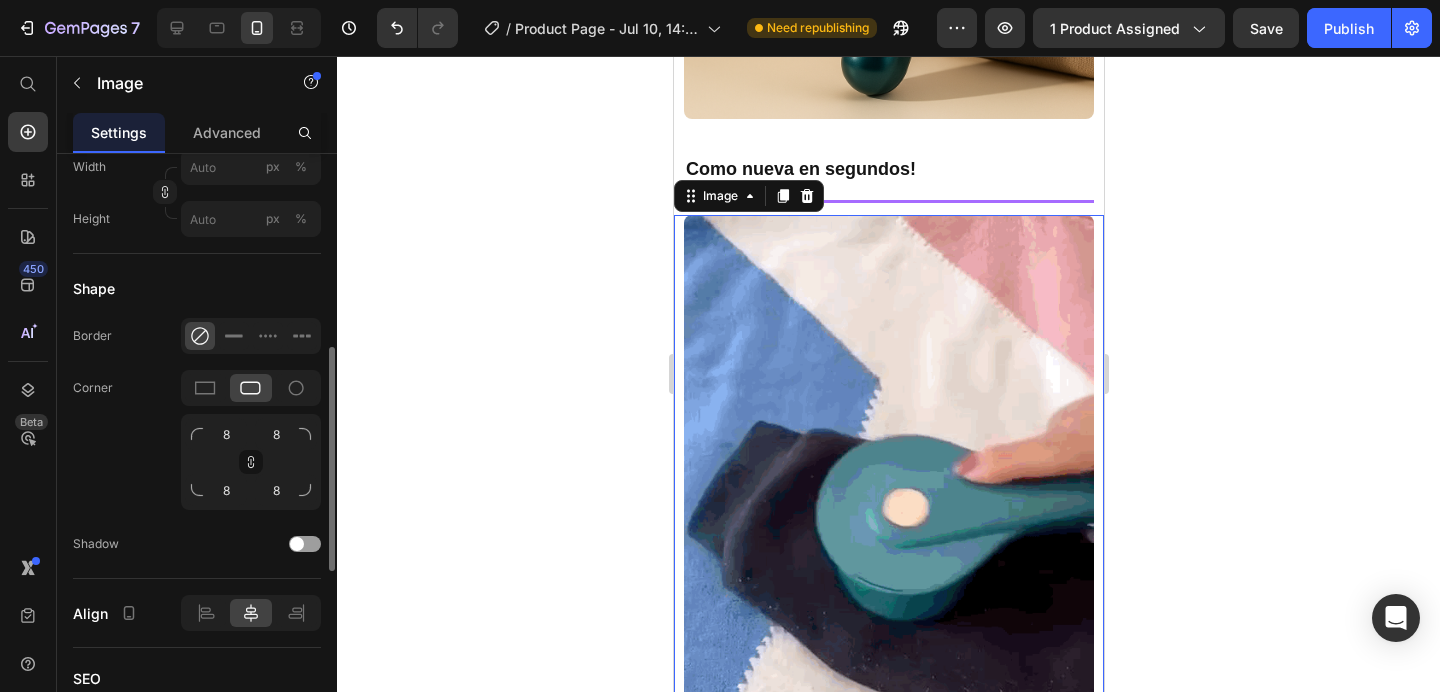scroll, scrollTop: 711, scrollLeft: 0, axis: vertical 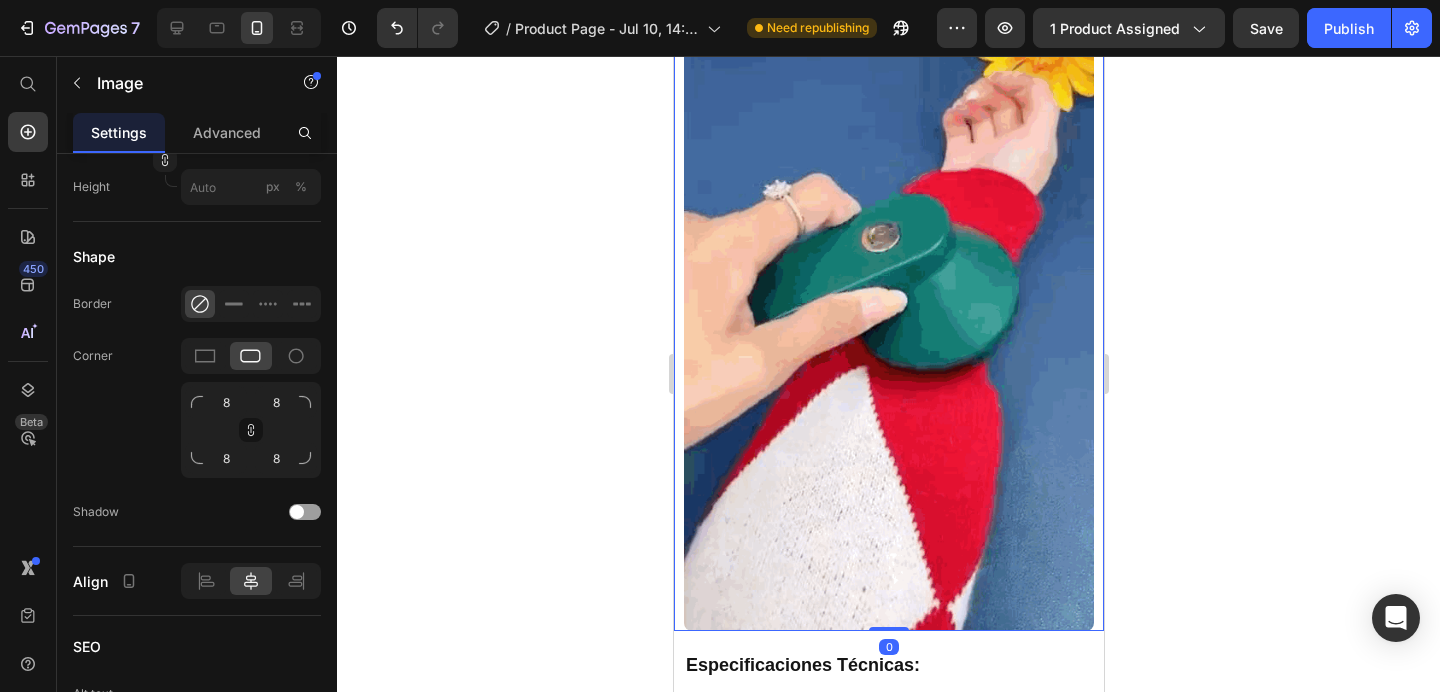 drag, startPoint x: 893, startPoint y: 630, endPoint x: 897, endPoint y: 481, distance: 149.05368 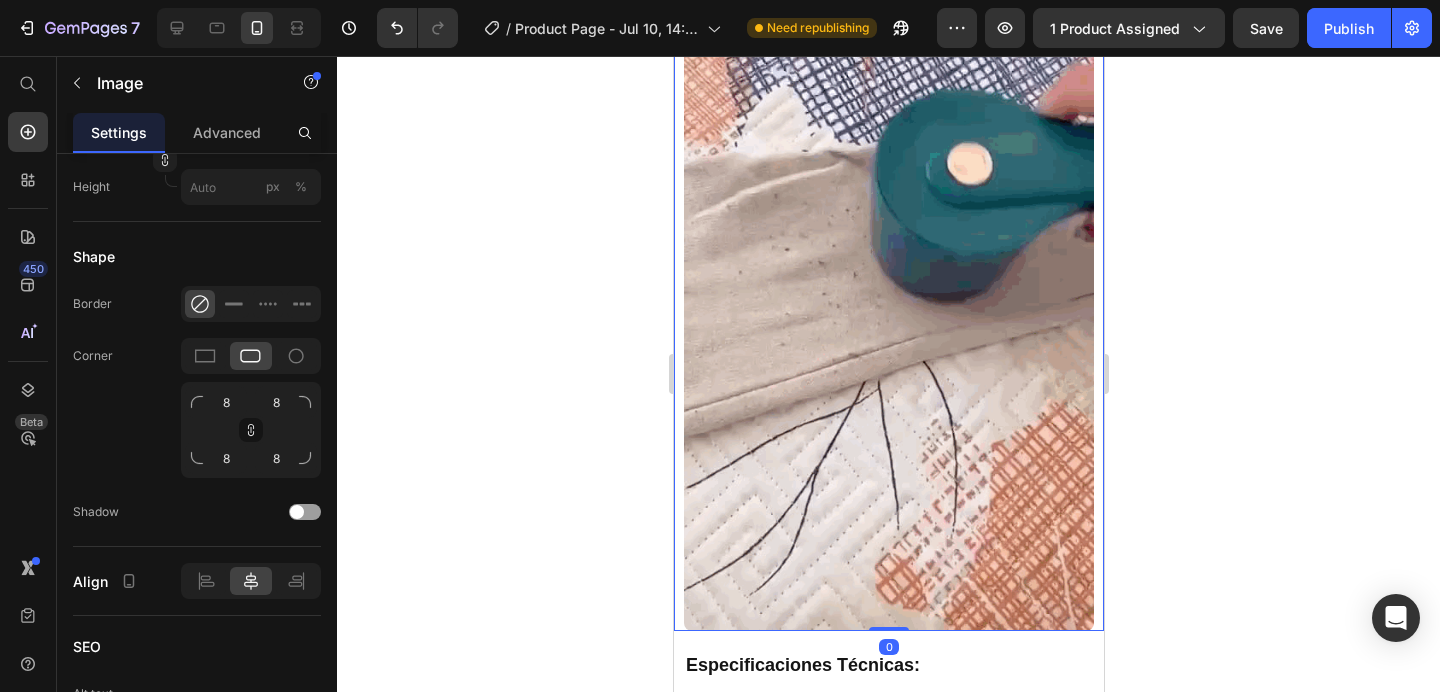 click on "Image   0" at bounding box center [888, 269] 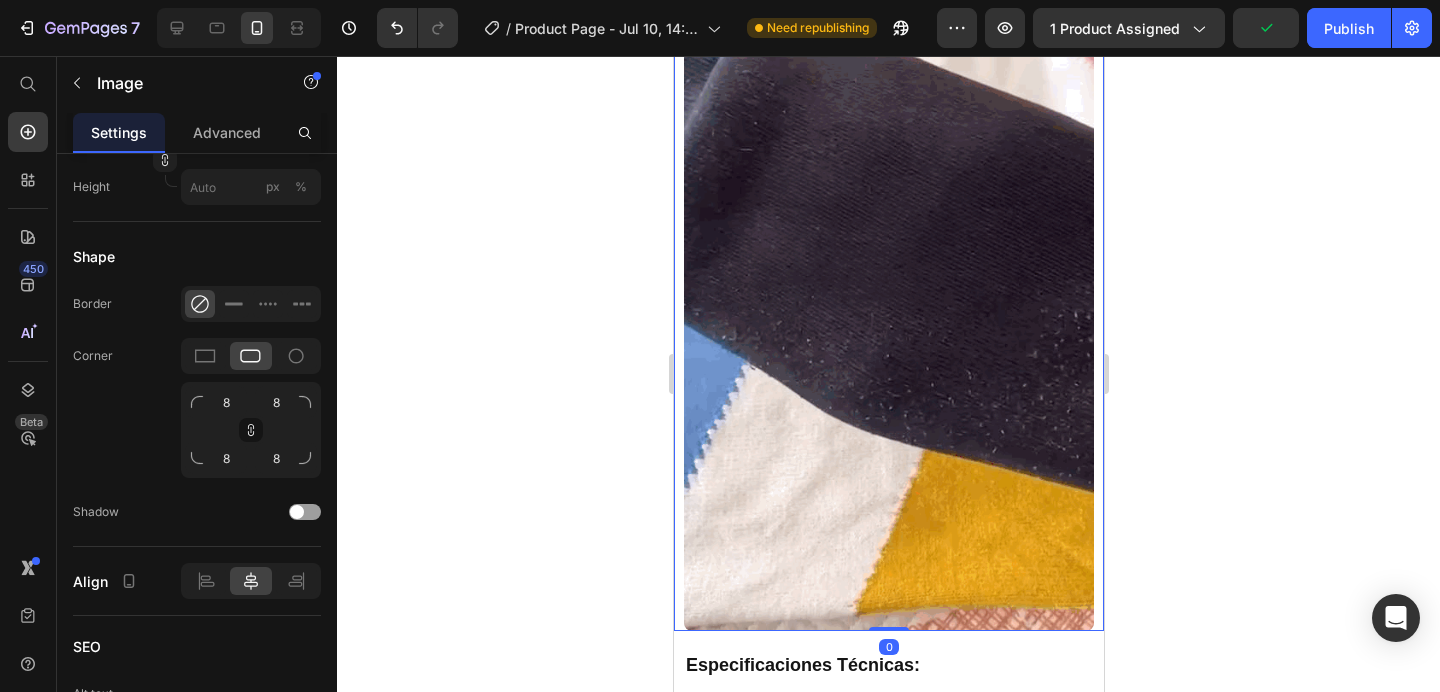 click at bounding box center (888, 269) 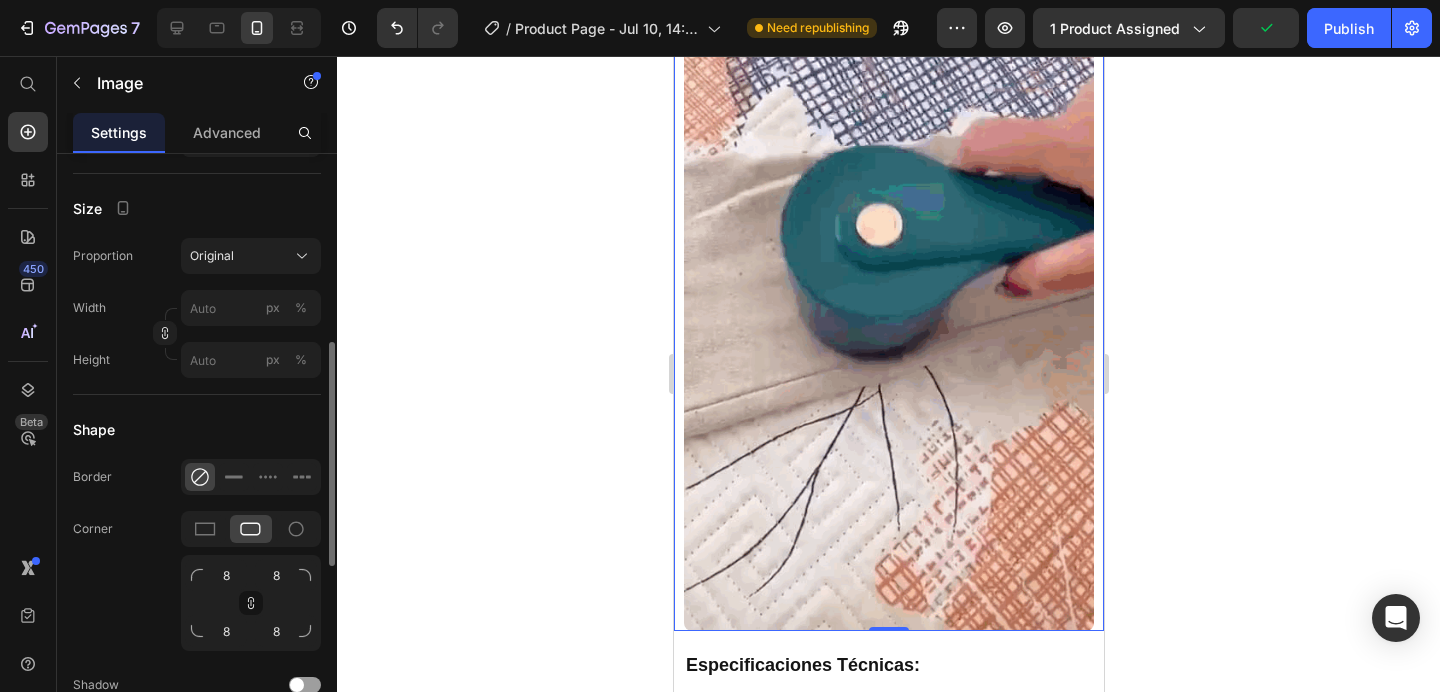 scroll, scrollTop: 507, scrollLeft: 0, axis: vertical 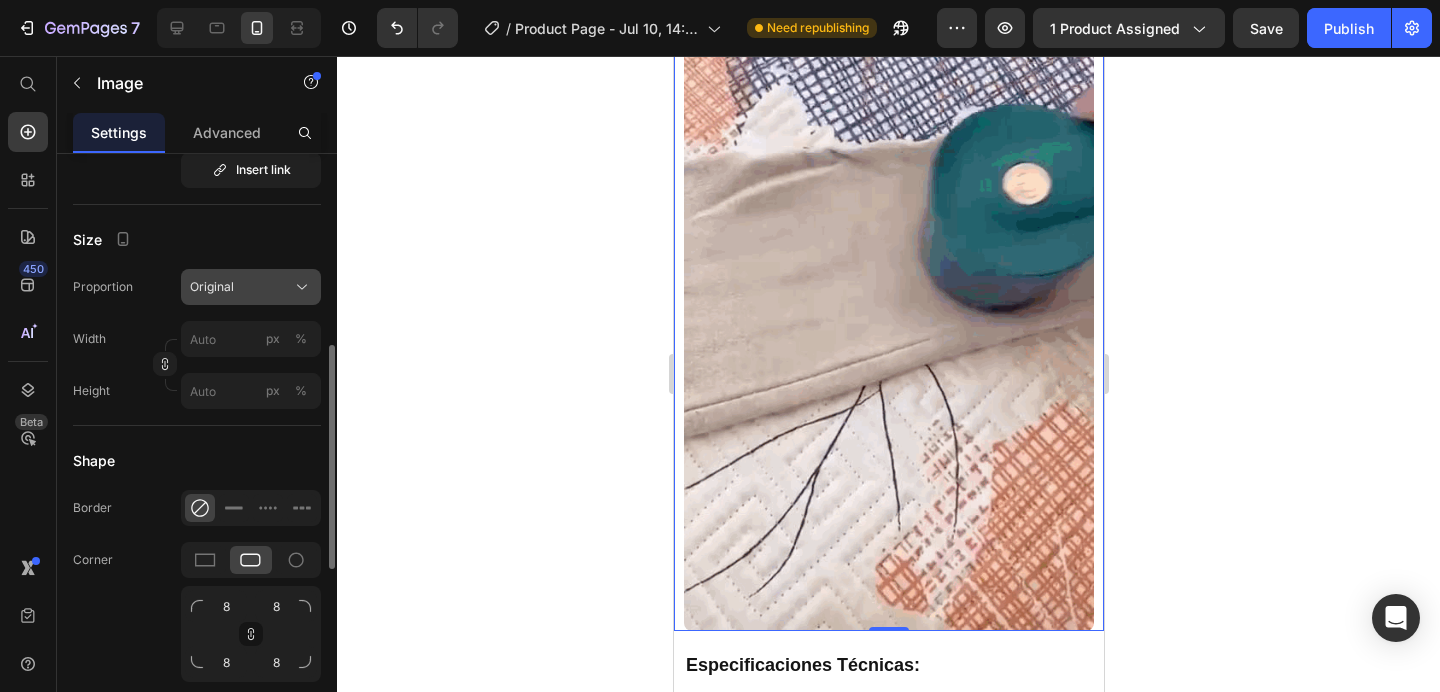 click on "Original" 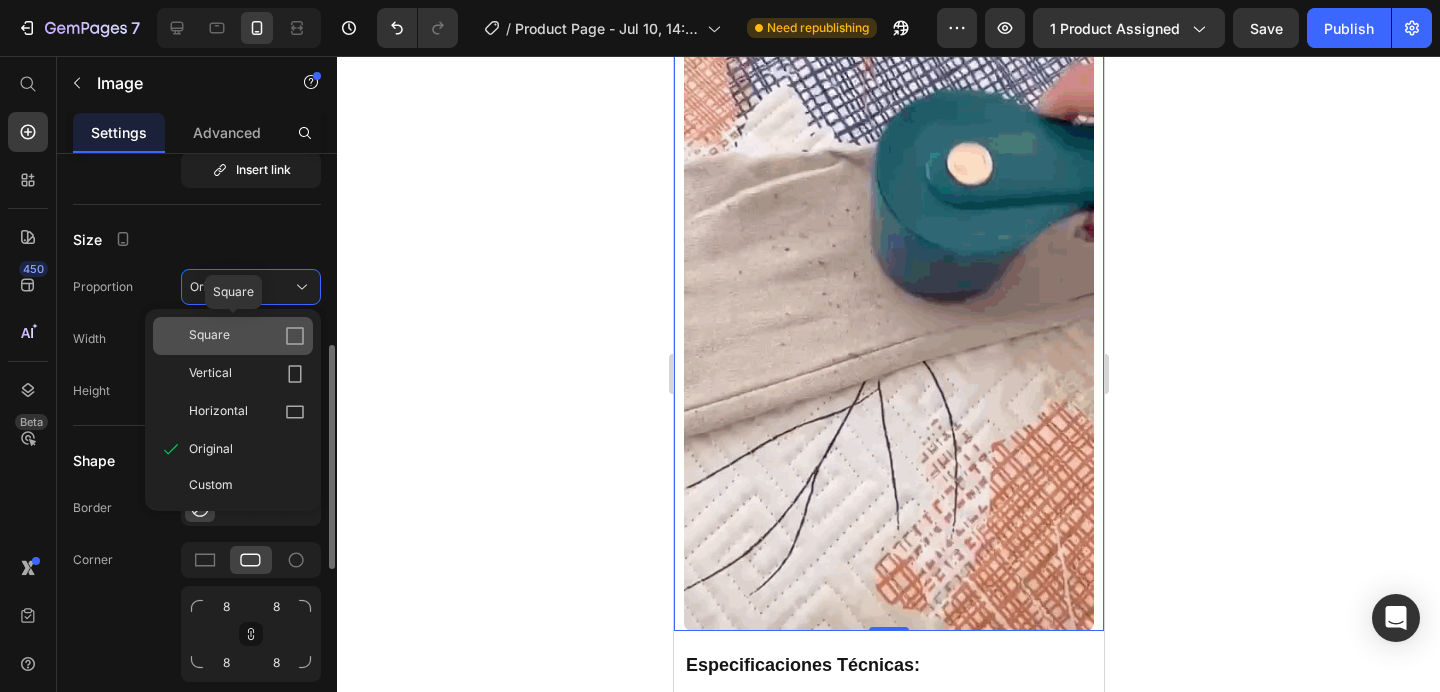 click on "Square" 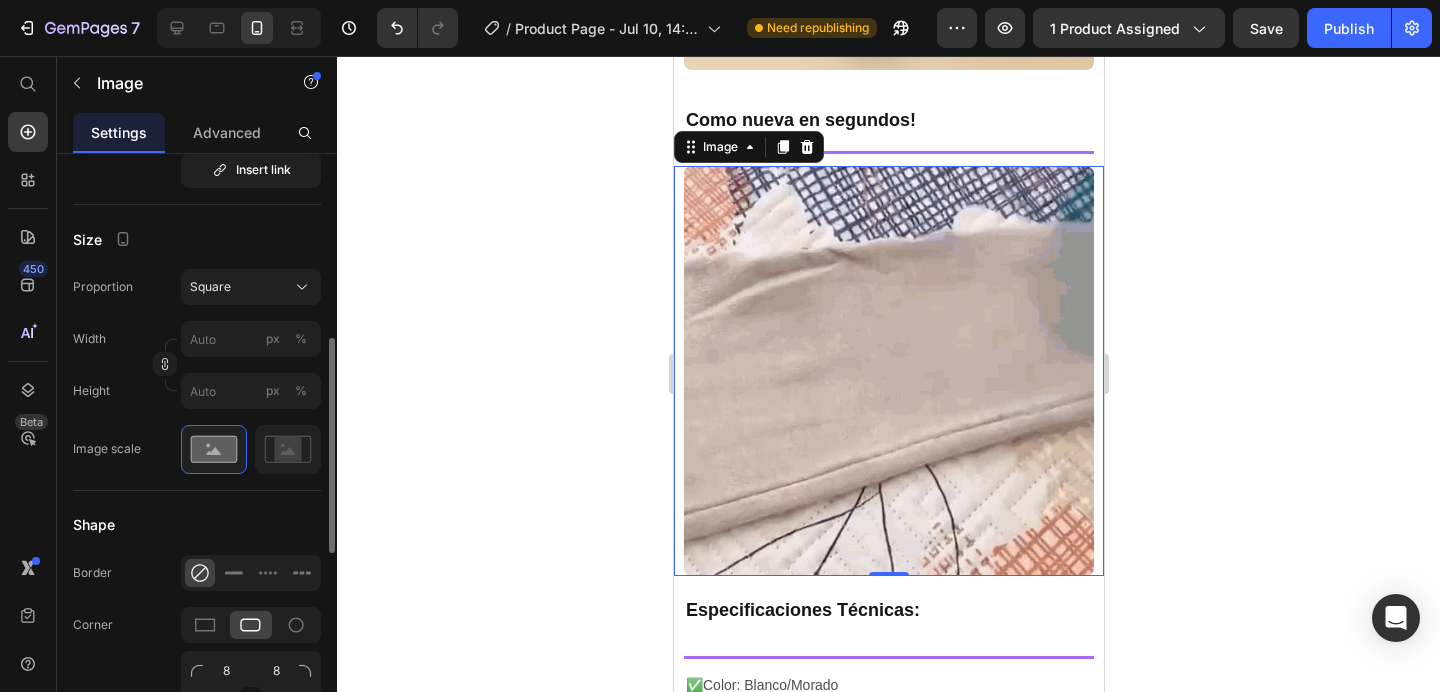 scroll, scrollTop: 2812, scrollLeft: 0, axis: vertical 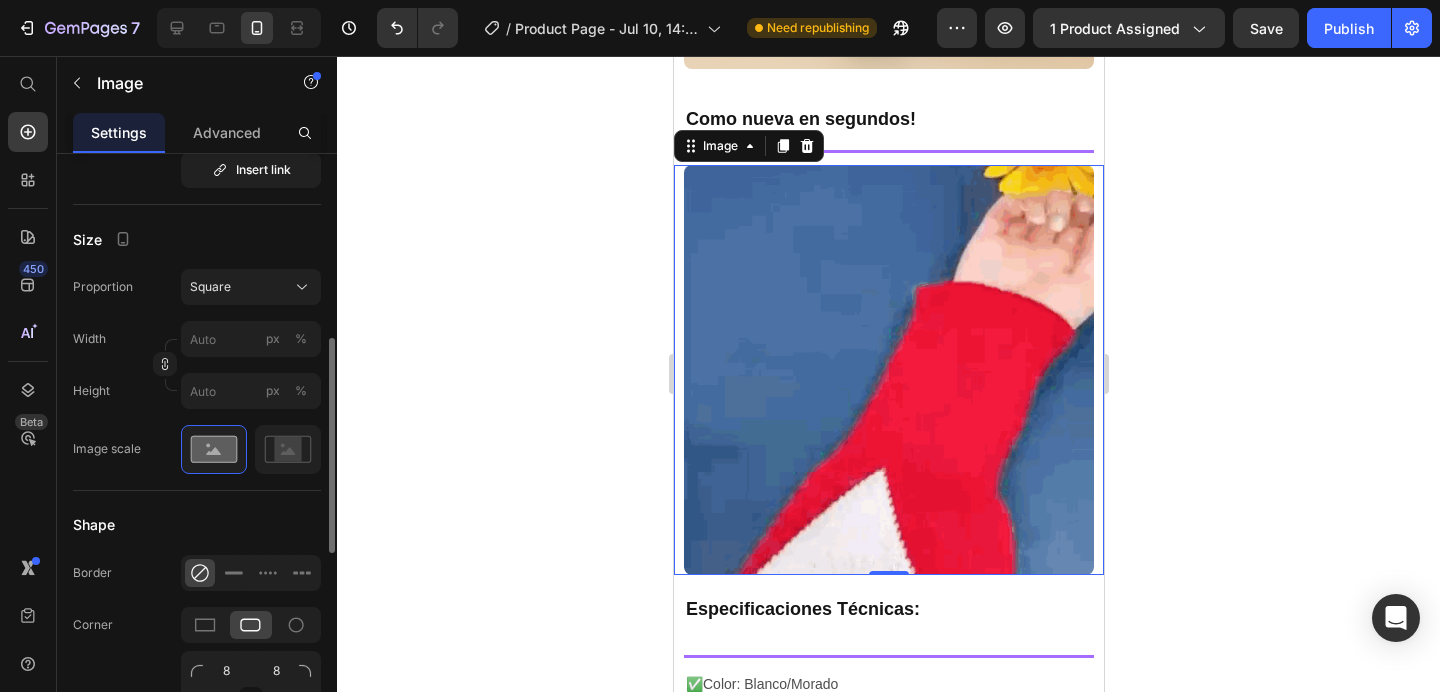 click 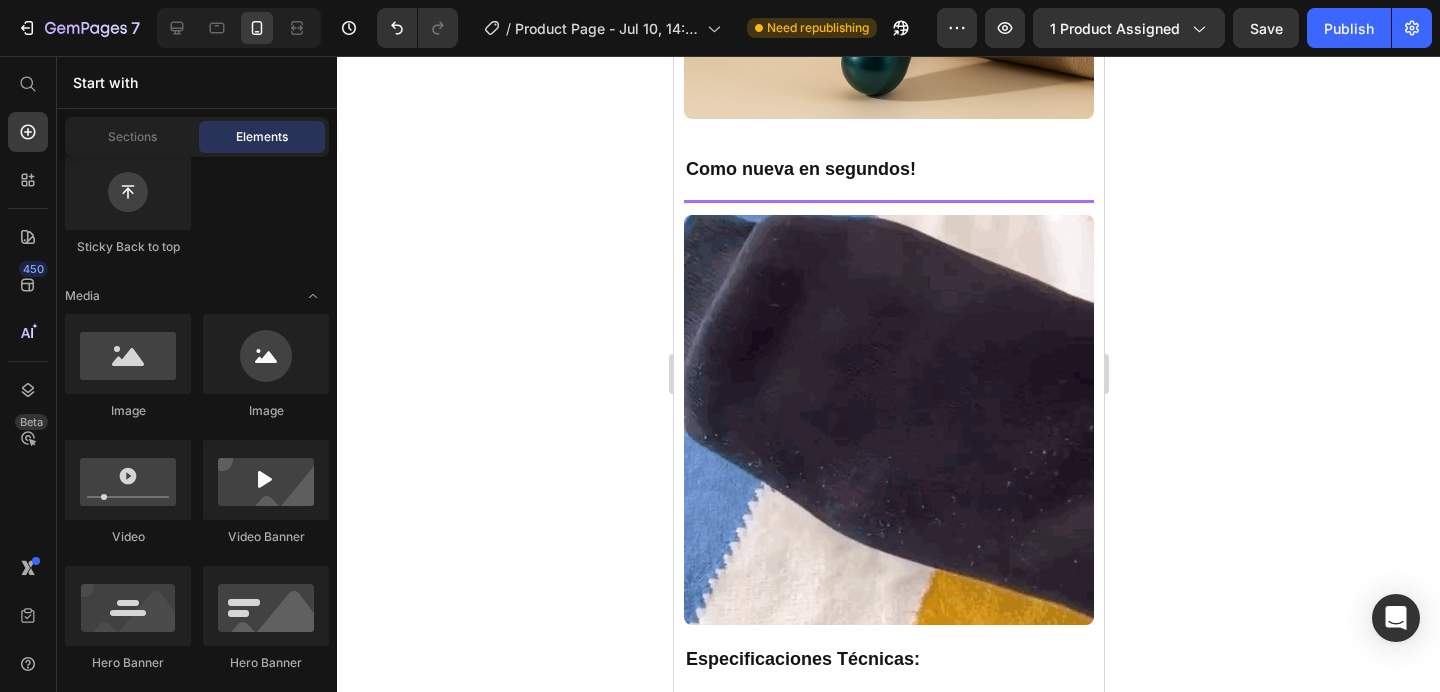 scroll, scrollTop: 2903, scrollLeft: 0, axis: vertical 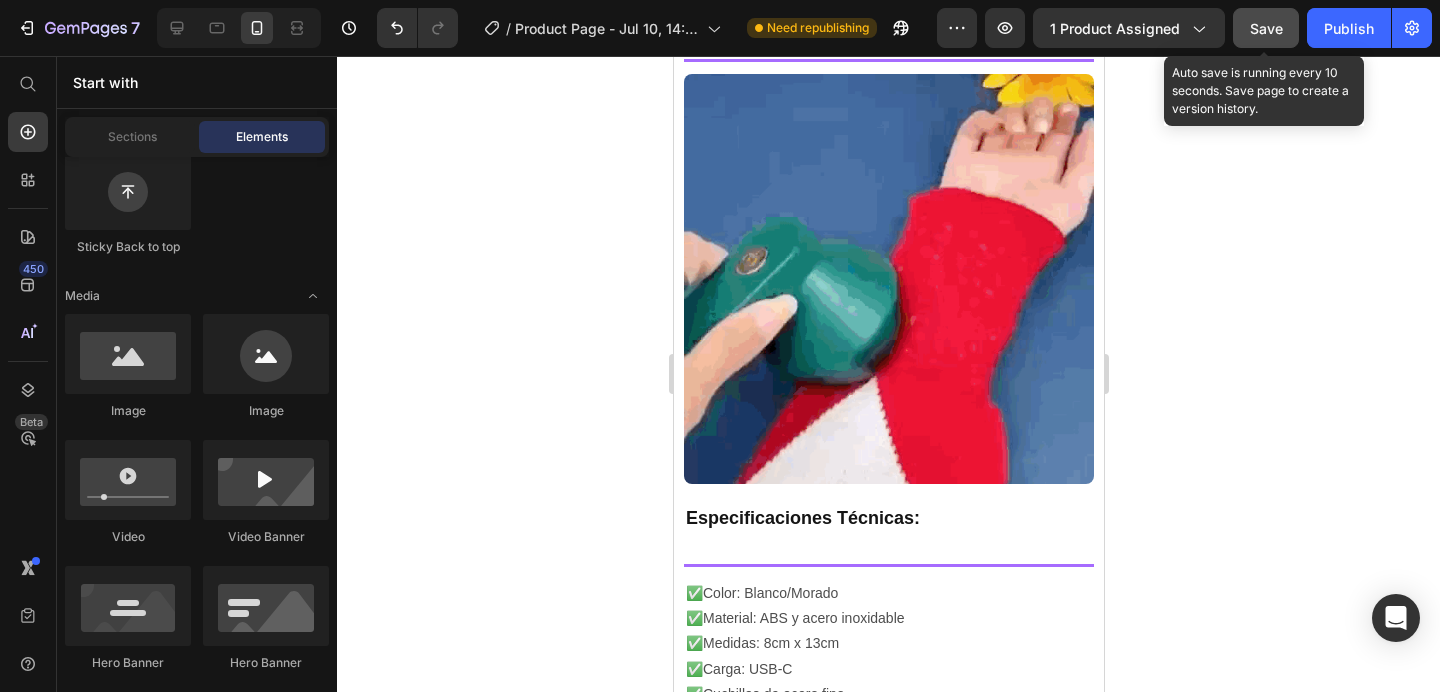 click on "Save" at bounding box center [1266, 28] 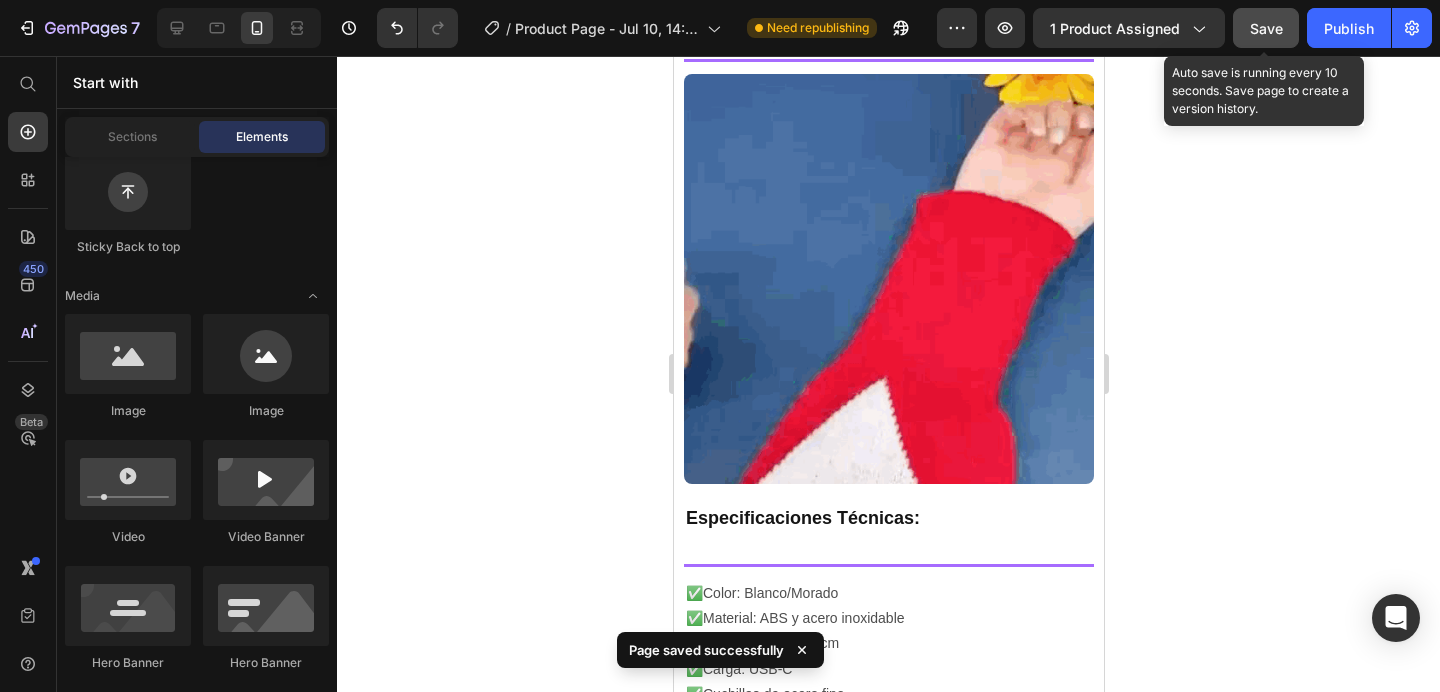 click on "Save" 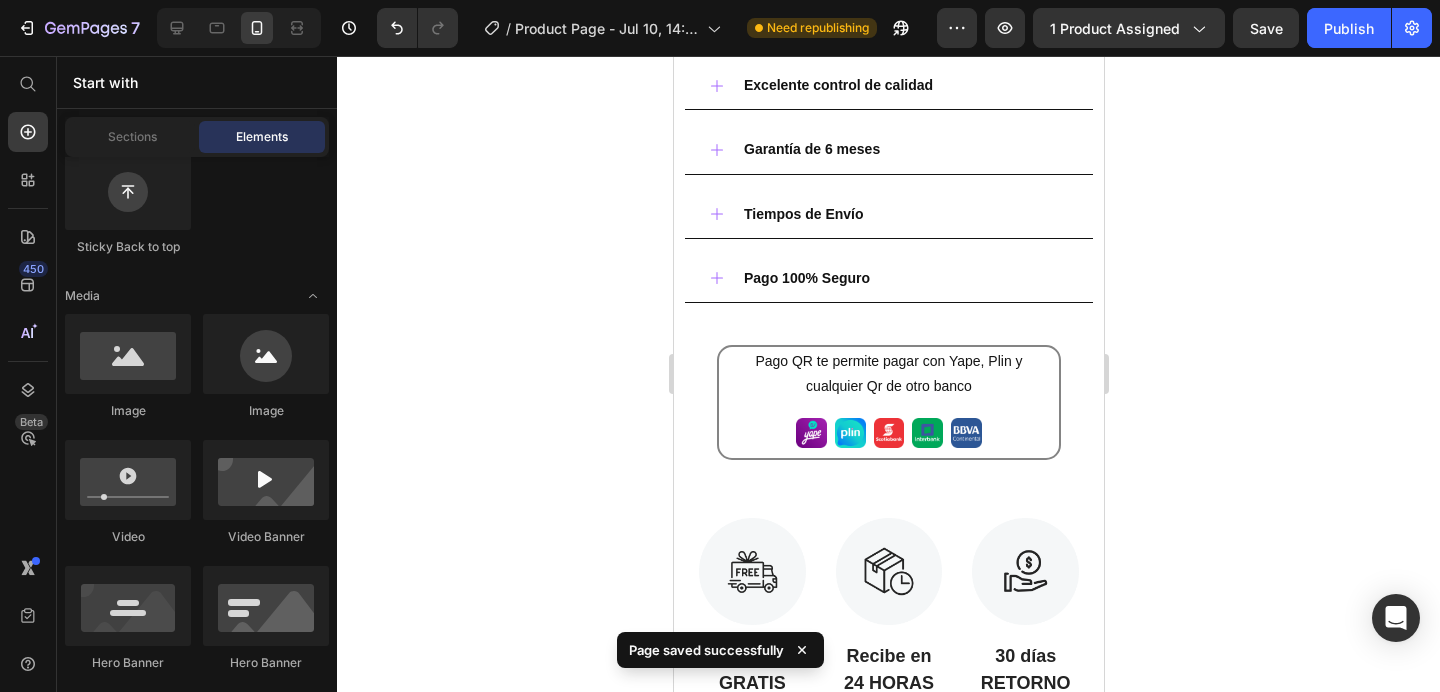 scroll, scrollTop: 754, scrollLeft: 0, axis: vertical 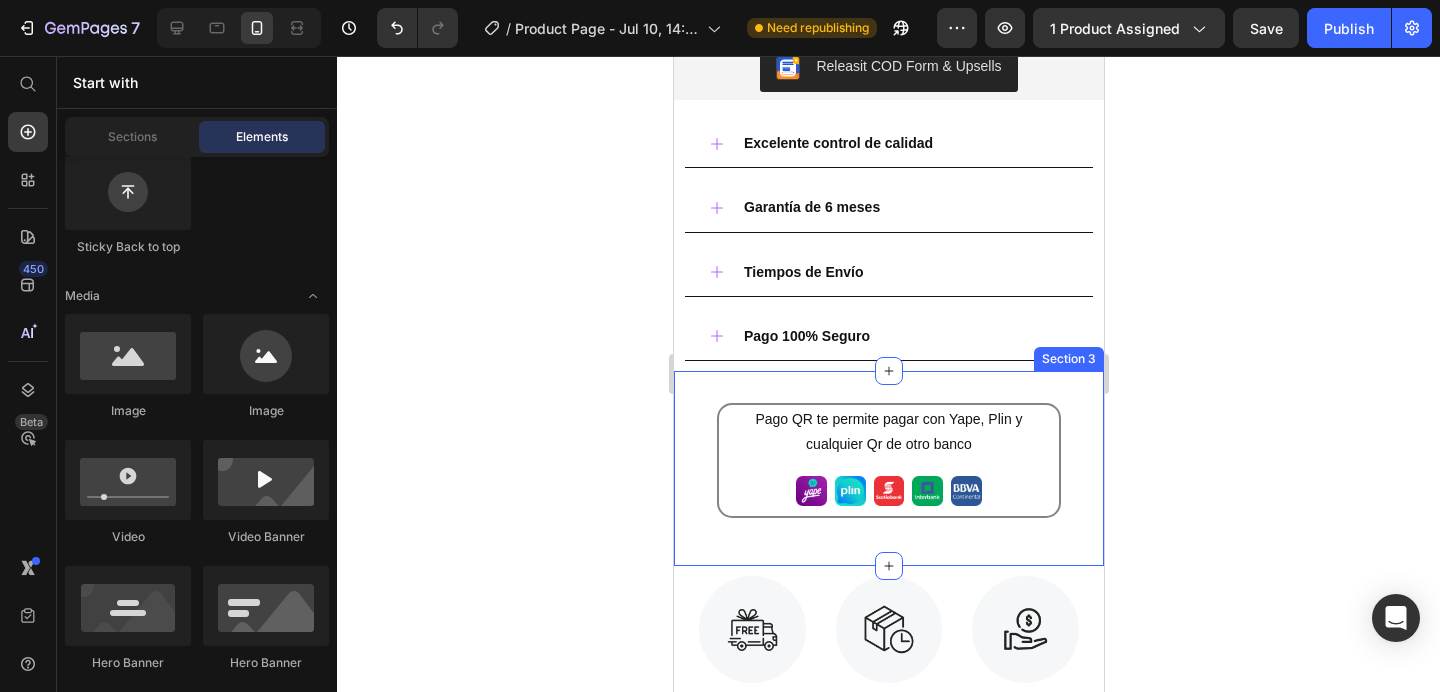 click on "Pago QR te permite pagar con Yape, Plin y cualquier Qr de otro banco Text Block Image Image Image Image Image Row Row Hasta 6 cuotas sin interéses pagando con Tarjeta de Crédito Text Block Image Image Image Image Row Carousel" at bounding box center [888, 468] 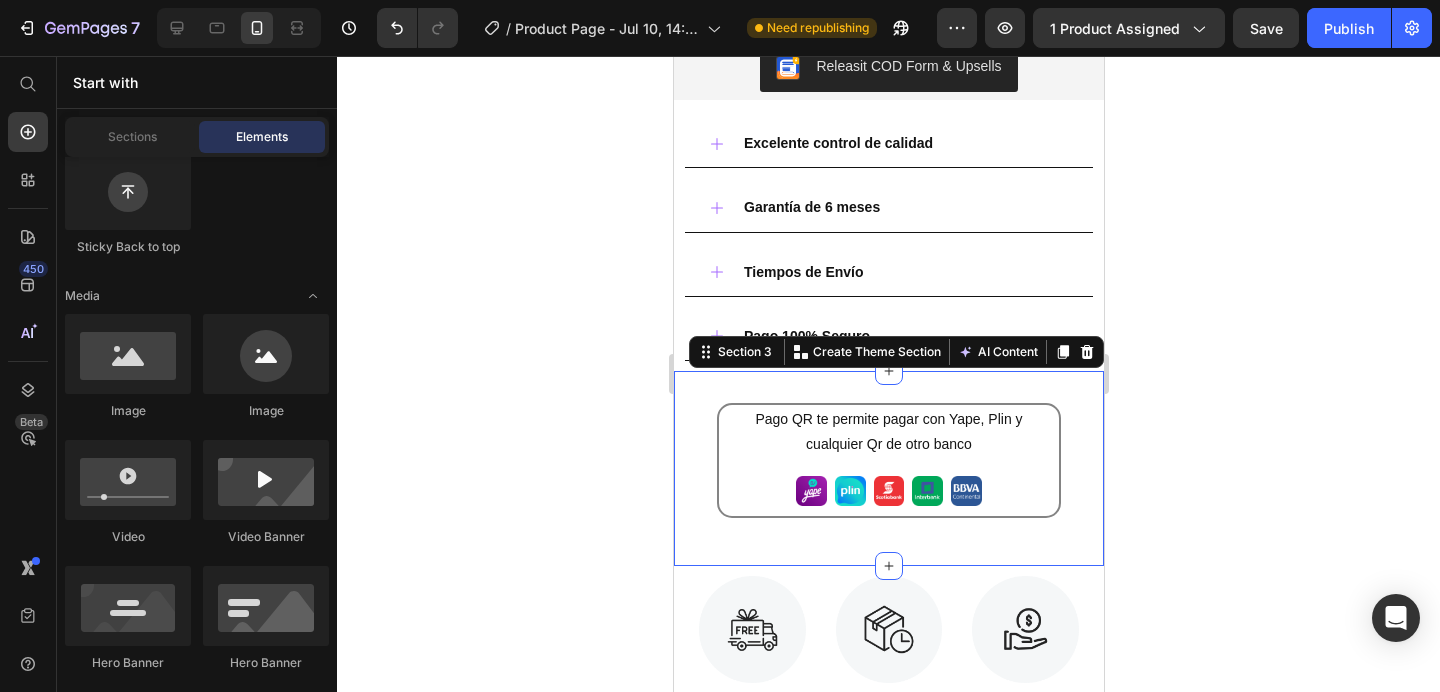 scroll, scrollTop: 0, scrollLeft: 0, axis: both 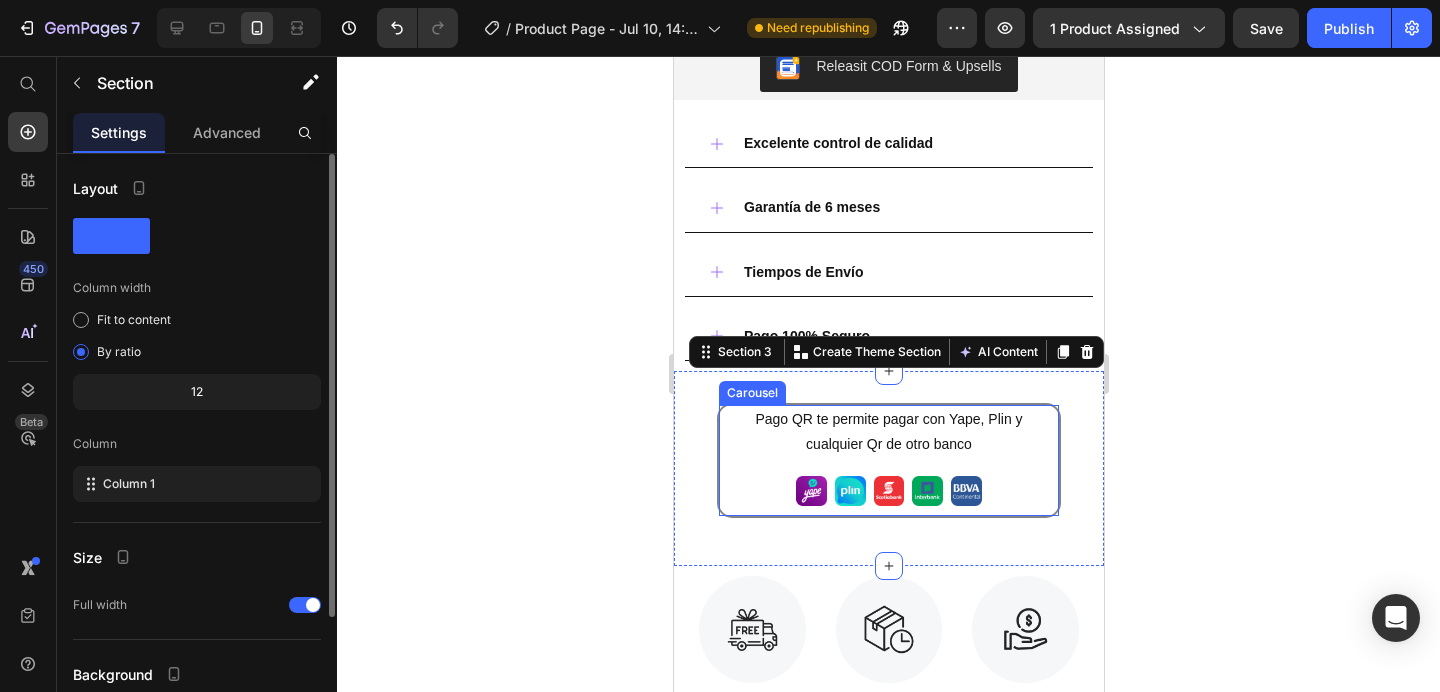 click on "Pago QR te permite pagar con Yape, Plin y cualquier Qr de otro banco Text Block Image Image Image Image Image Row Row Hasta 6 cuotas sin interéses pagando con Tarjeta de Crédito Text Block Image Image Image Image Row Carousel" at bounding box center (888, 460) 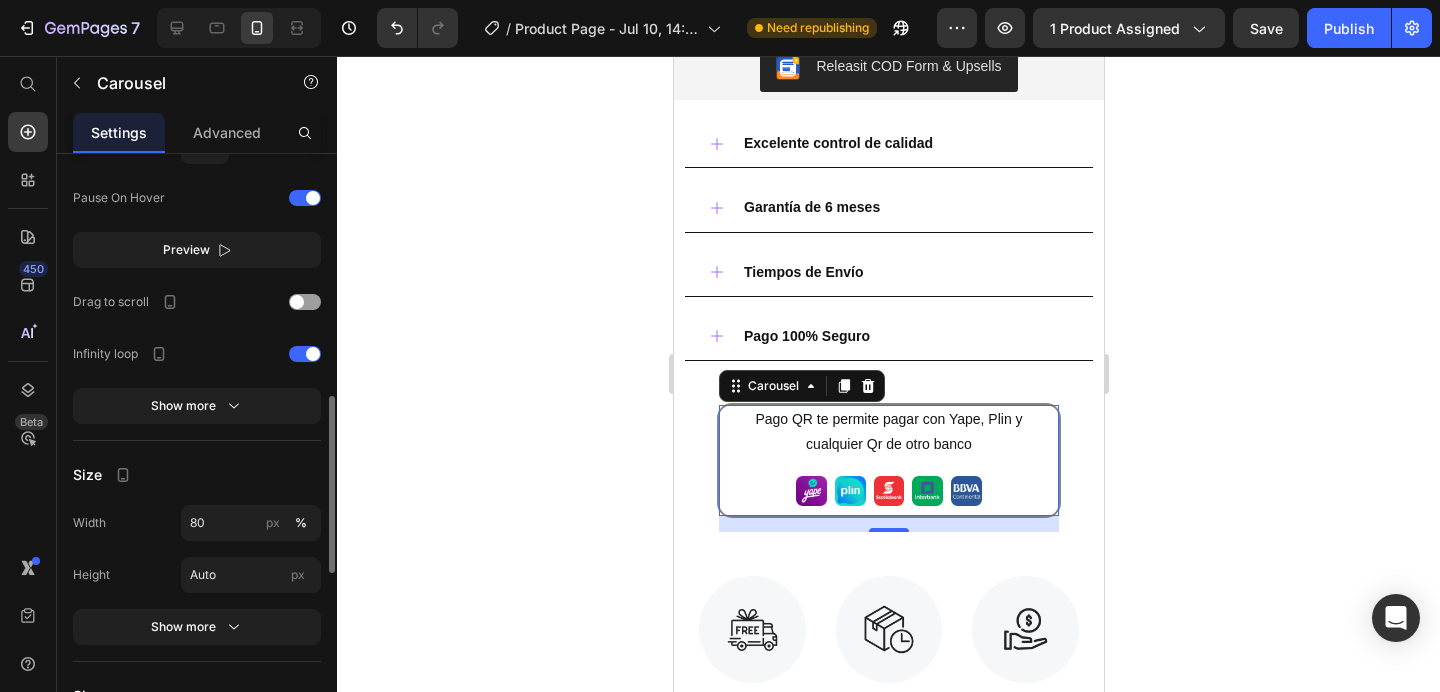 scroll, scrollTop: 875, scrollLeft: 0, axis: vertical 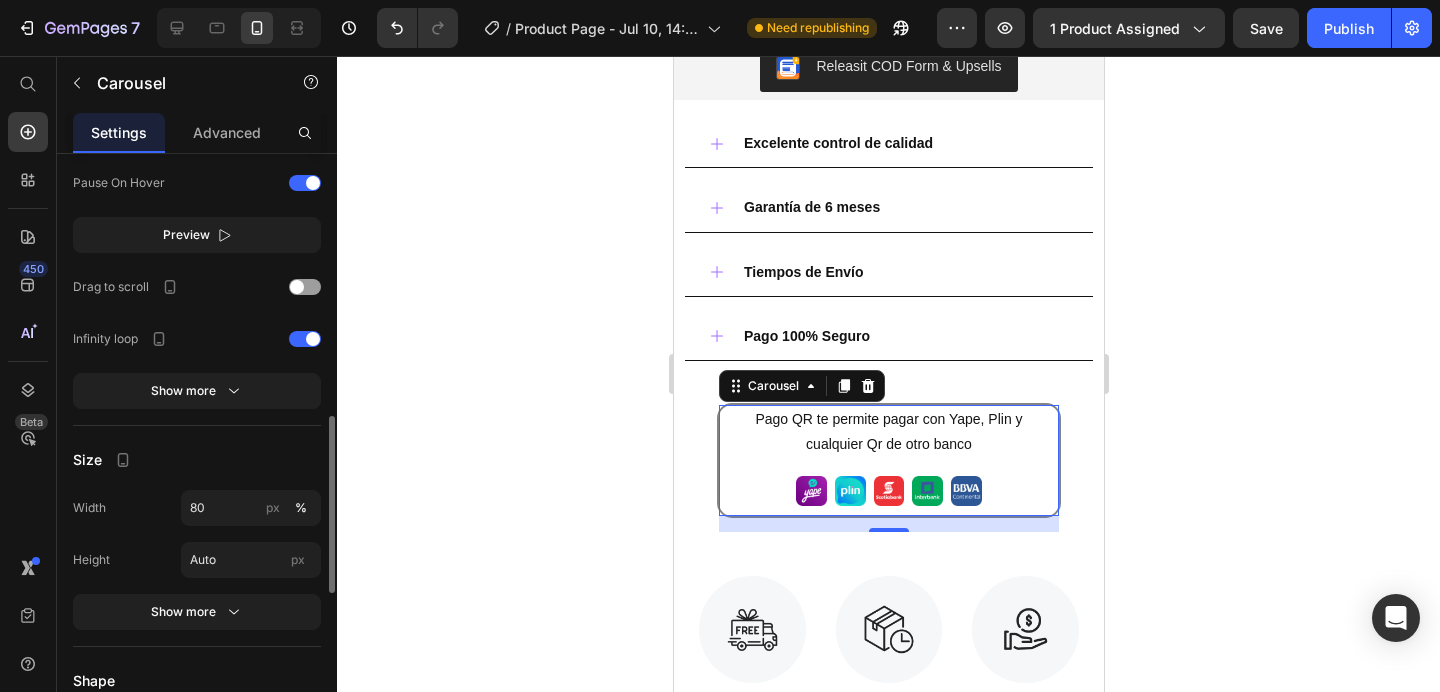 click on "Pago QR te permite pagar con Yape, Plin y cualquier Qr de otro banco Text Block Image Image Image Image Image Row Row Hasta 6 cuotas sin interéses pagando con Tarjeta de Crédito Text Block Image Image Image Image Row Carousel   16" at bounding box center [888, 460] 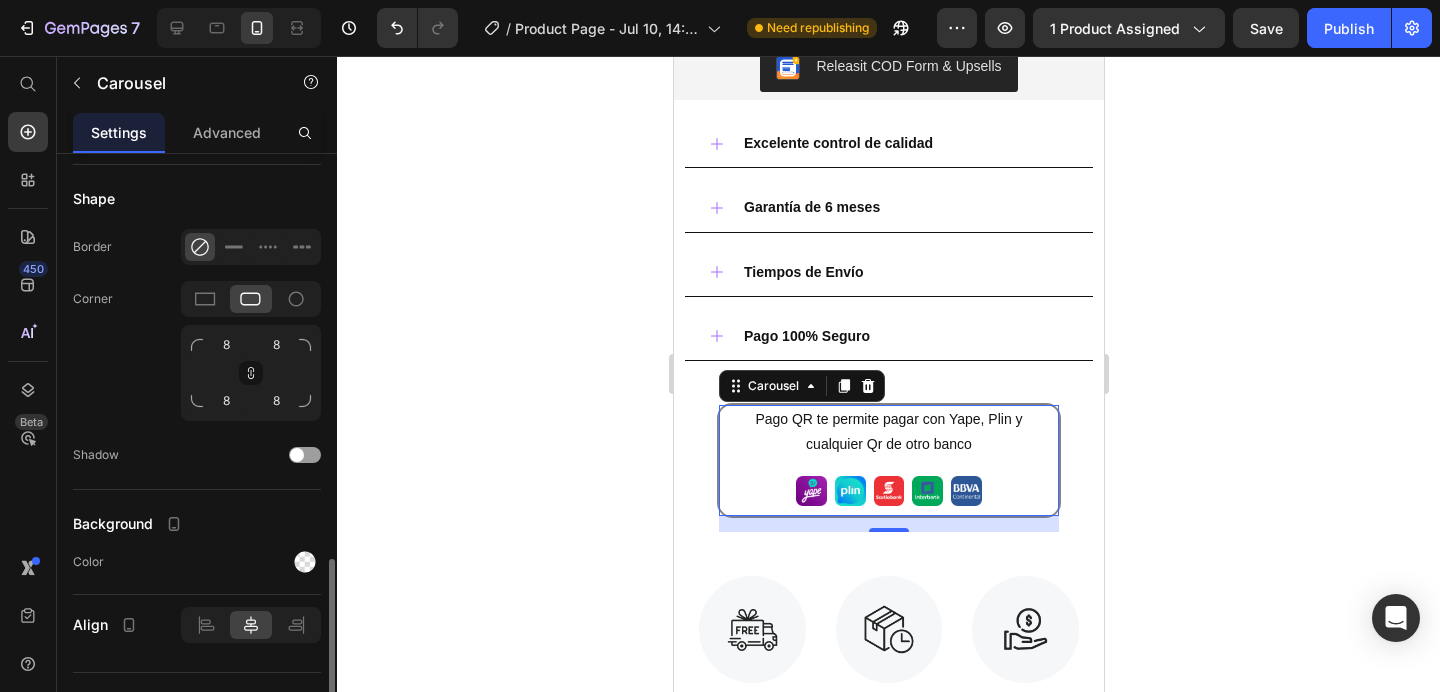 scroll, scrollTop: 1356, scrollLeft: 0, axis: vertical 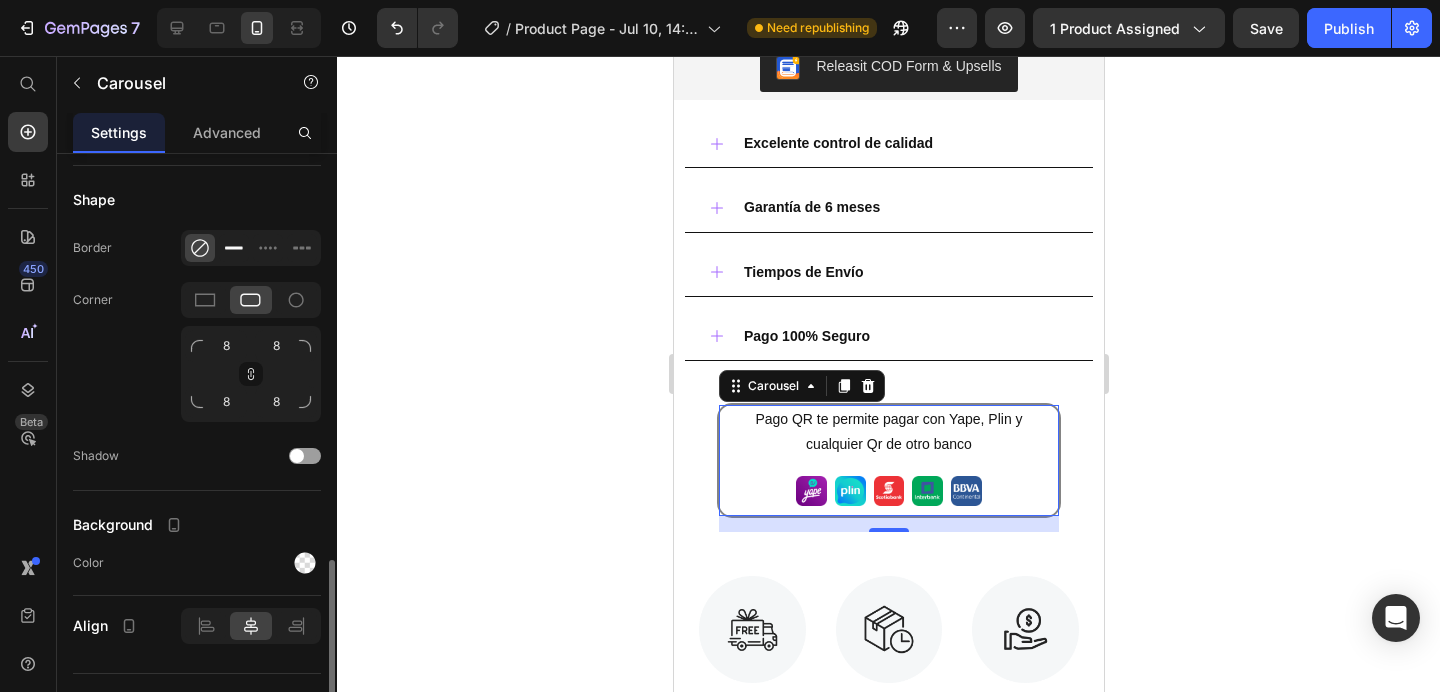 click 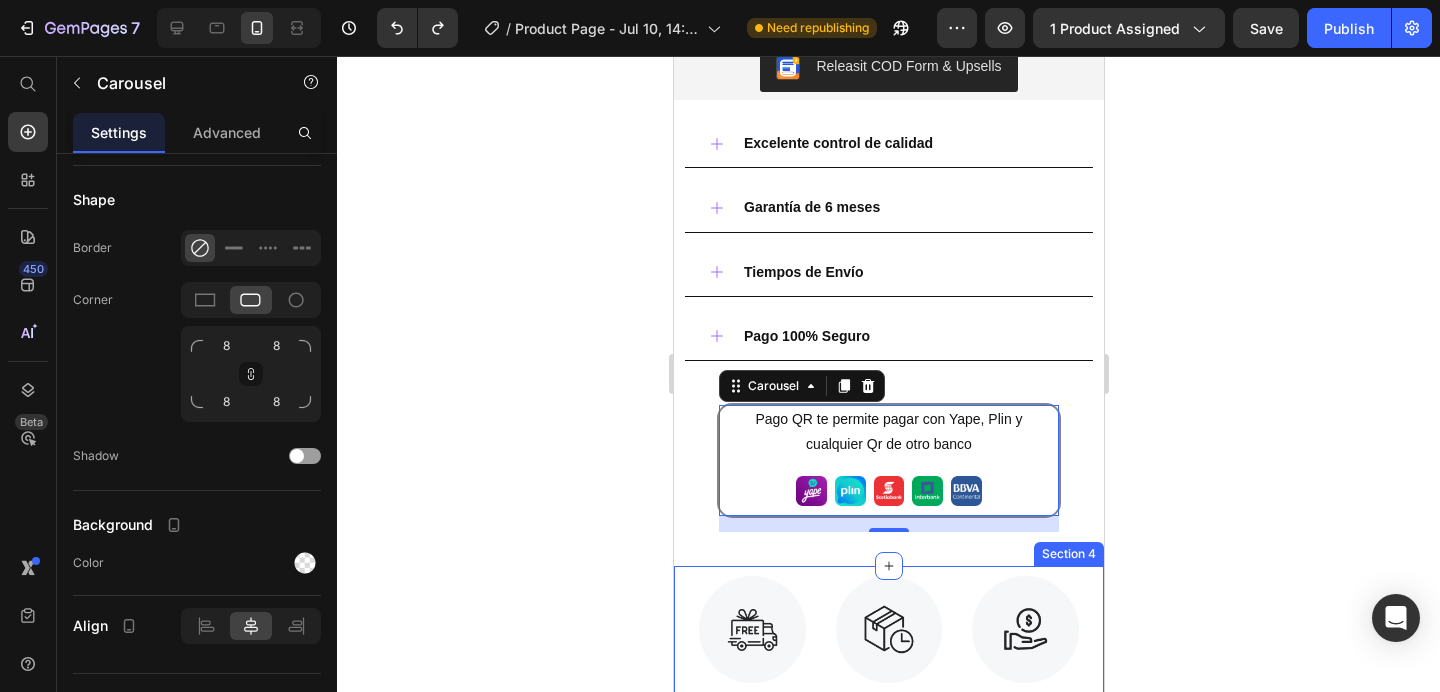 click 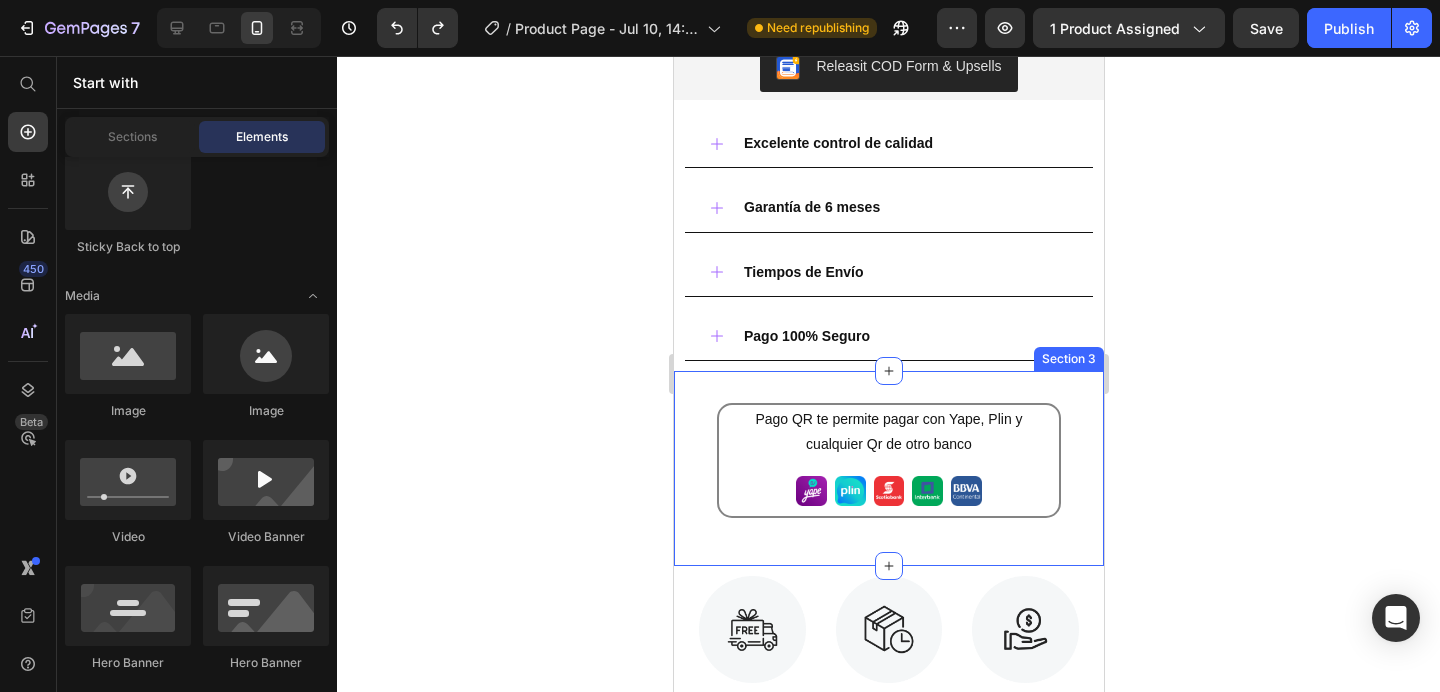 click on "Pago QR te permite pagar con Yape, Plin y cualquier Qr de otro banco Text Block Image Image Image Image Image Row Row Hasta 6 cuotas sin interéses pagando con Tarjeta de Crédito Text Block Image Image Image Image Row Carousel" at bounding box center [888, 468] 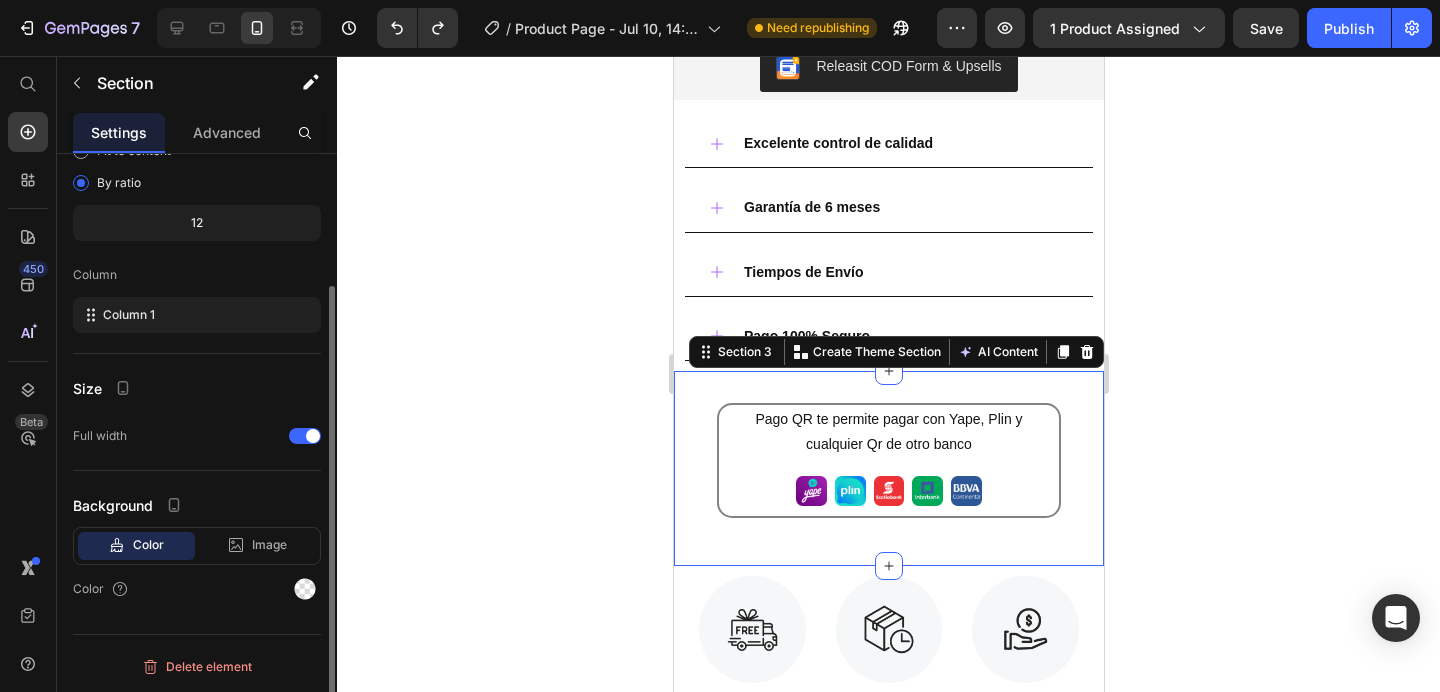 scroll, scrollTop: 0, scrollLeft: 0, axis: both 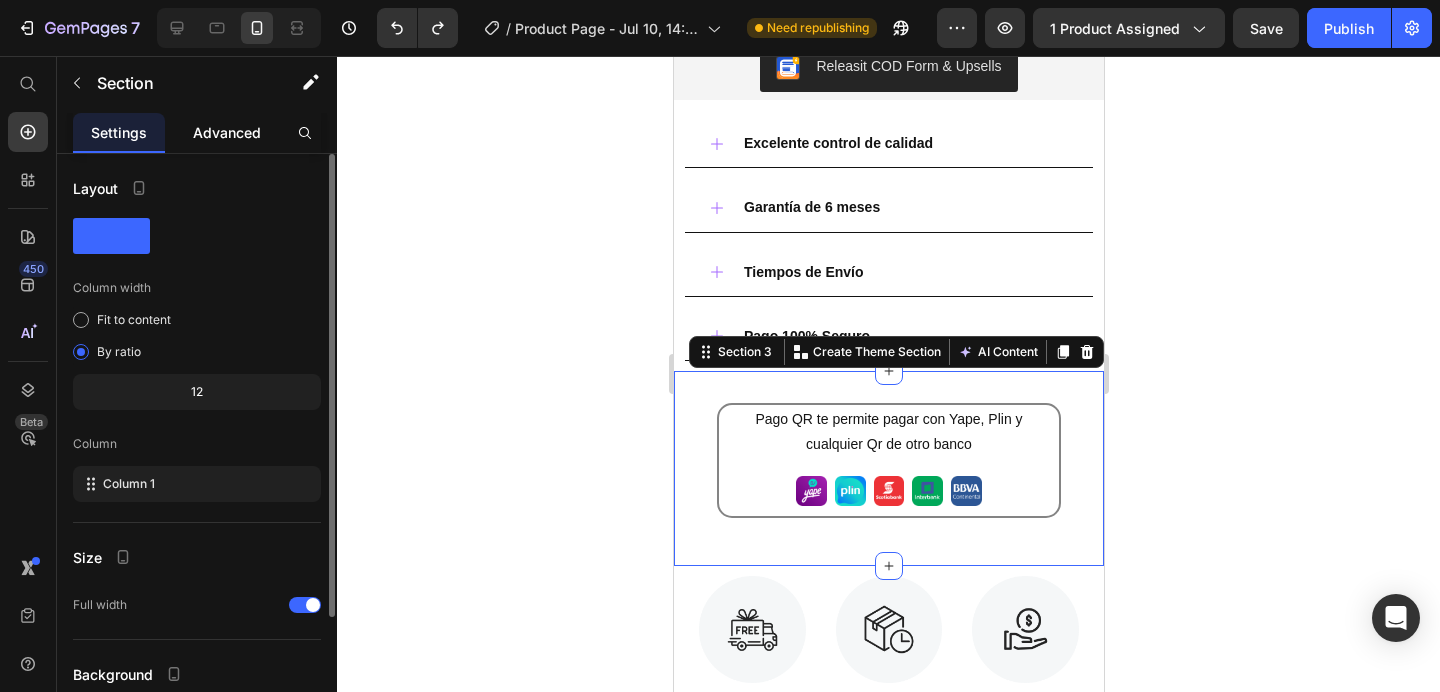 click on "Advanced" at bounding box center (227, 132) 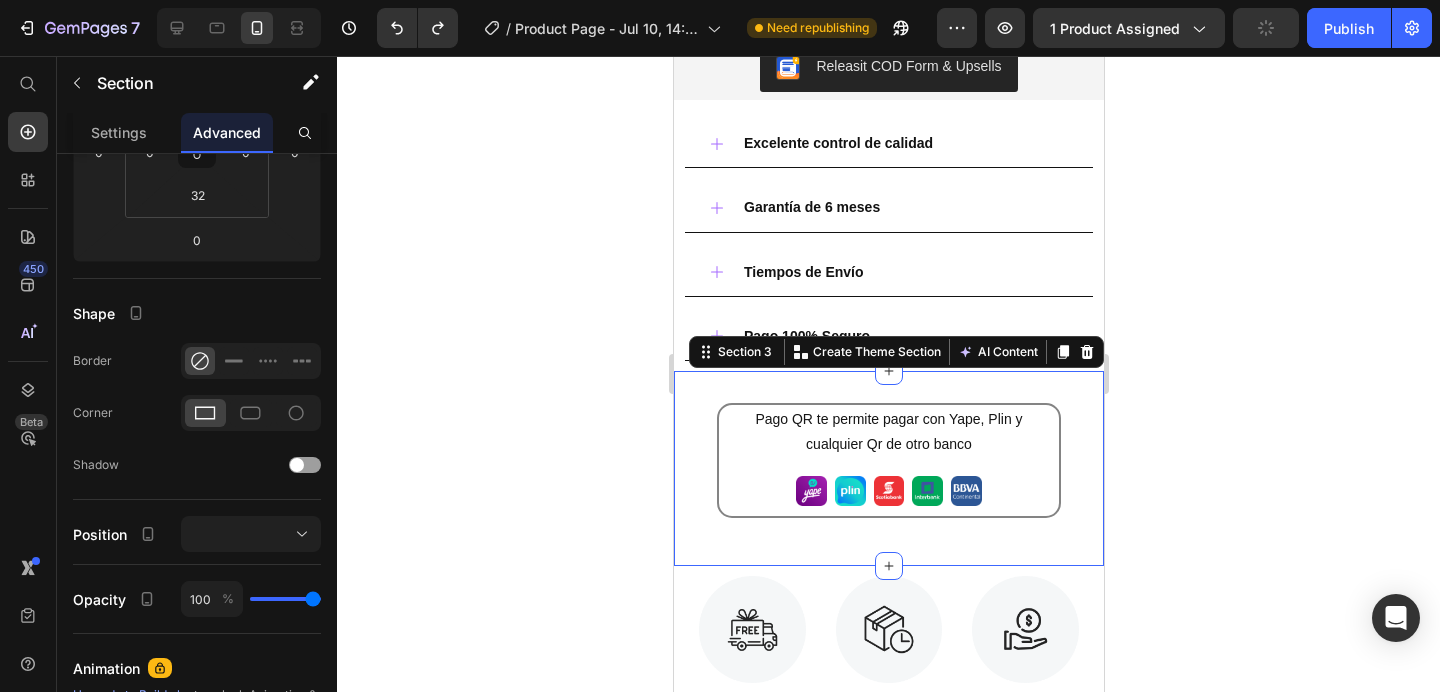 scroll, scrollTop: 710, scrollLeft: 0, axis: vertical 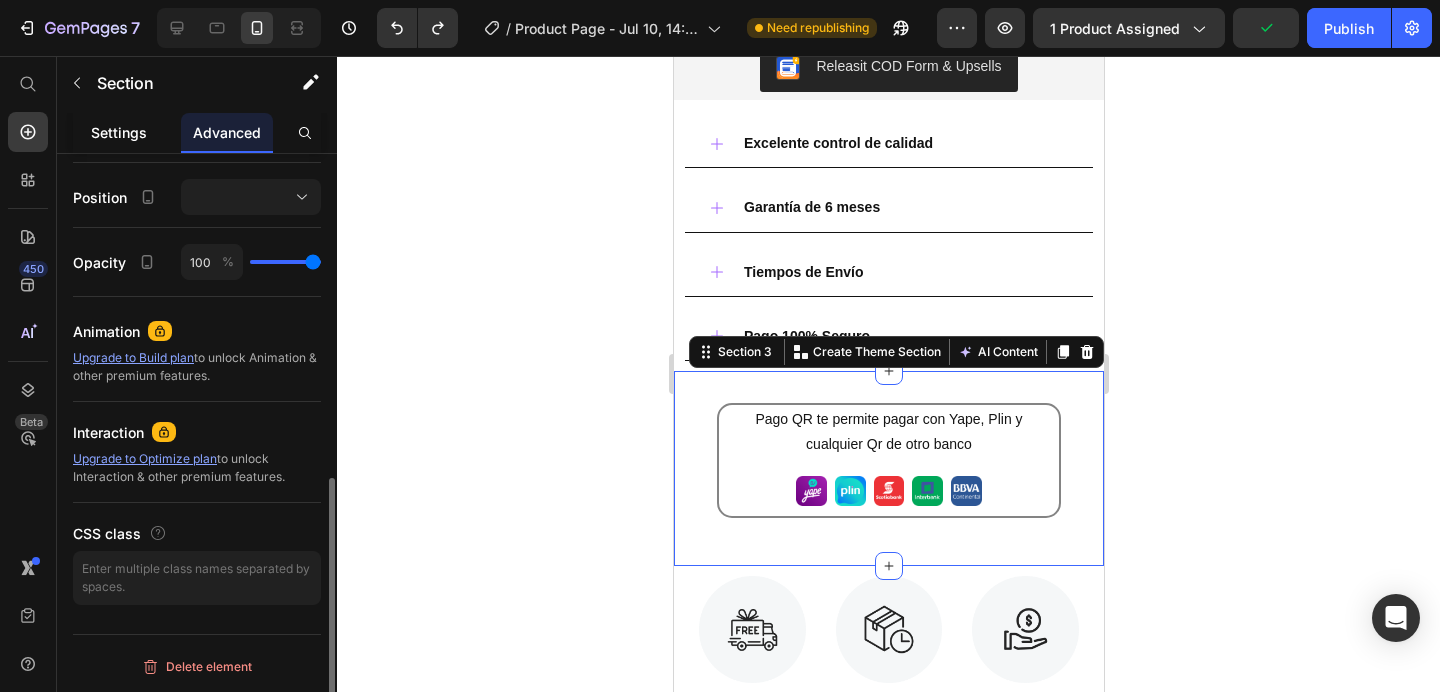 click on "Settings" at bounding box center [119, 132] 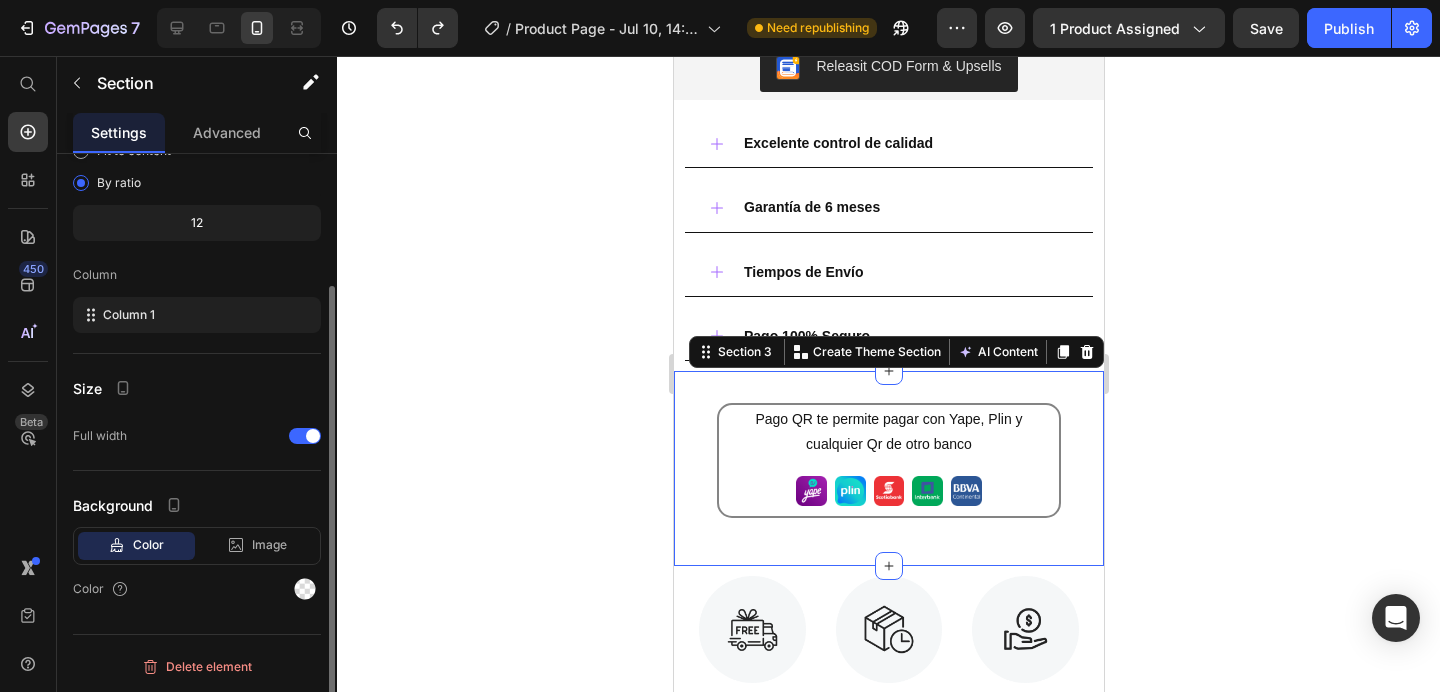 scroll, scrollTop: 0, scrollLeft: 0, axis: both 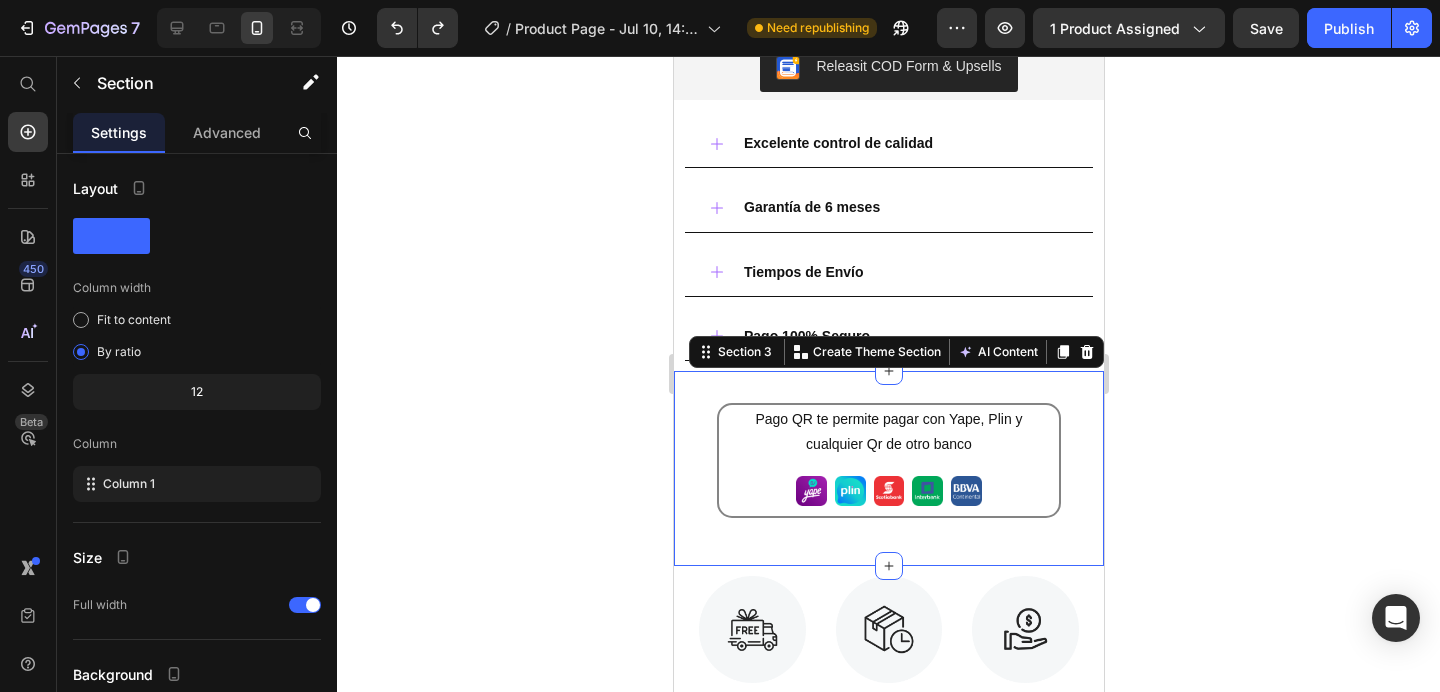 click on "Pago QR te permite pagar con Yape, Plin y cualquier Qr de otro banco Text Block Image Image Image Image Image Row Row Hasta 6 cuotas sin interéses pagando con Tarjeta de Crédito Text Block Image Image Image Image Row Carousel Section 3   You can create reusable sections Create Theme Section AI Content Write with GemAI What would you like to describe here? Tone and Voice Persuasive Product Removedor de pelusa portátil™ Show more Generate" at bounding box center (888, 468) 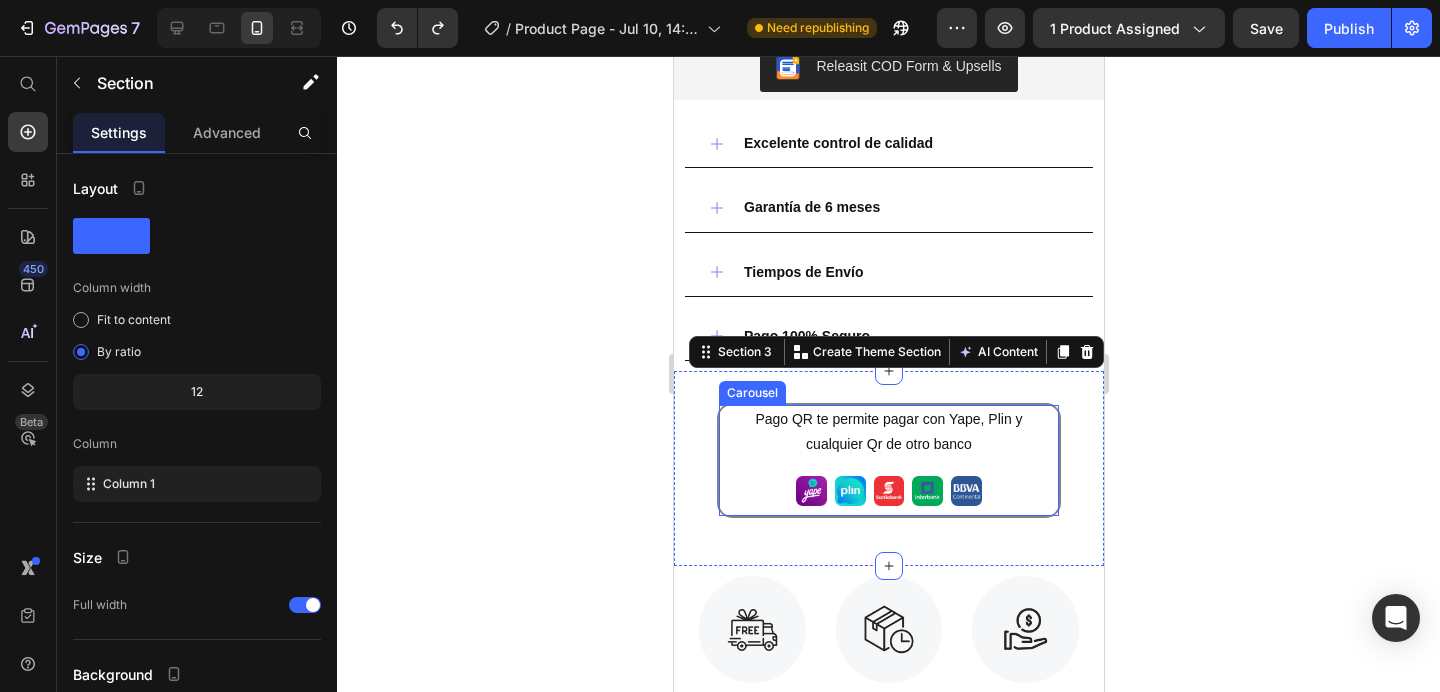 click on "Pago QR te permite pagar con Yape, Plin y cualquier Qr de otro banco Text Block Image Image Image Image Image Row Row Hasta 6 cuotas sin interéses pagando con Tarjeta de Crédito Text Block Image Image Image Image Row Carousel" at bounding box center (888, 460) 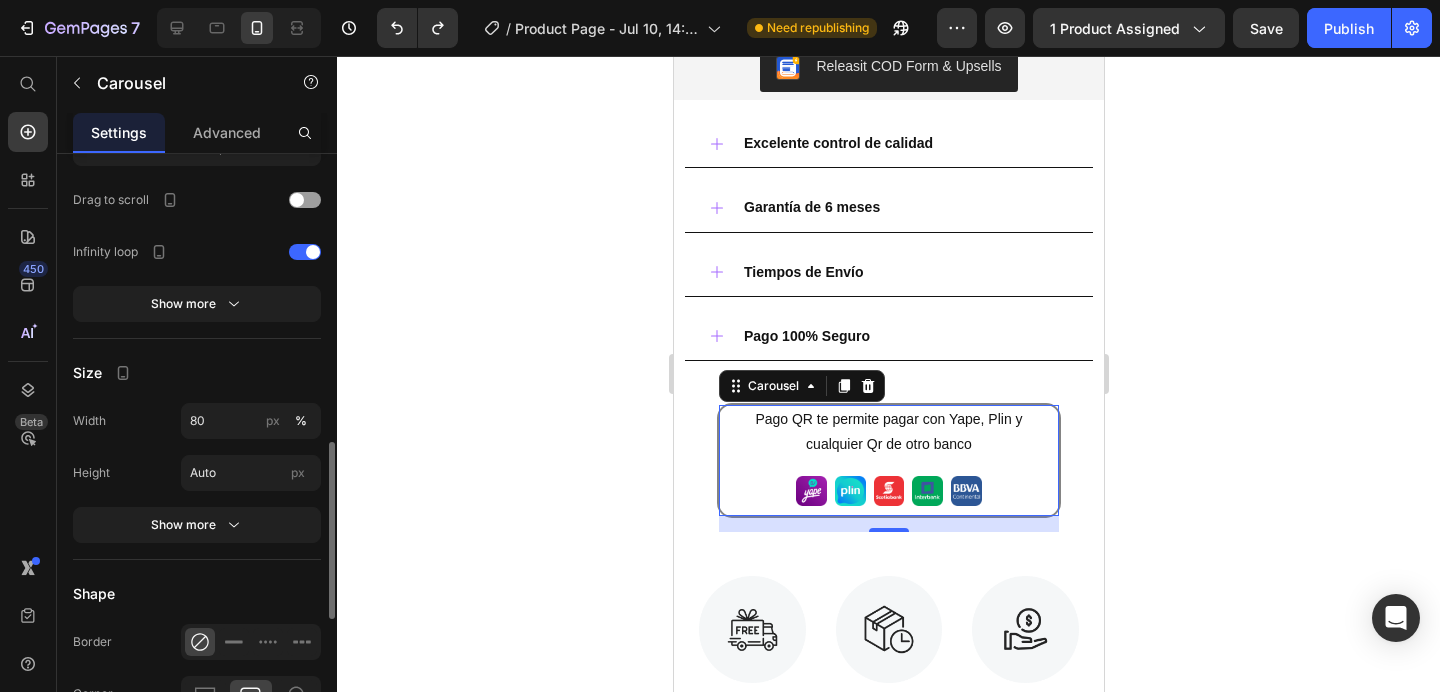 scroll, scrollTop: 1145, scrollLeft: 0, axis: vertical 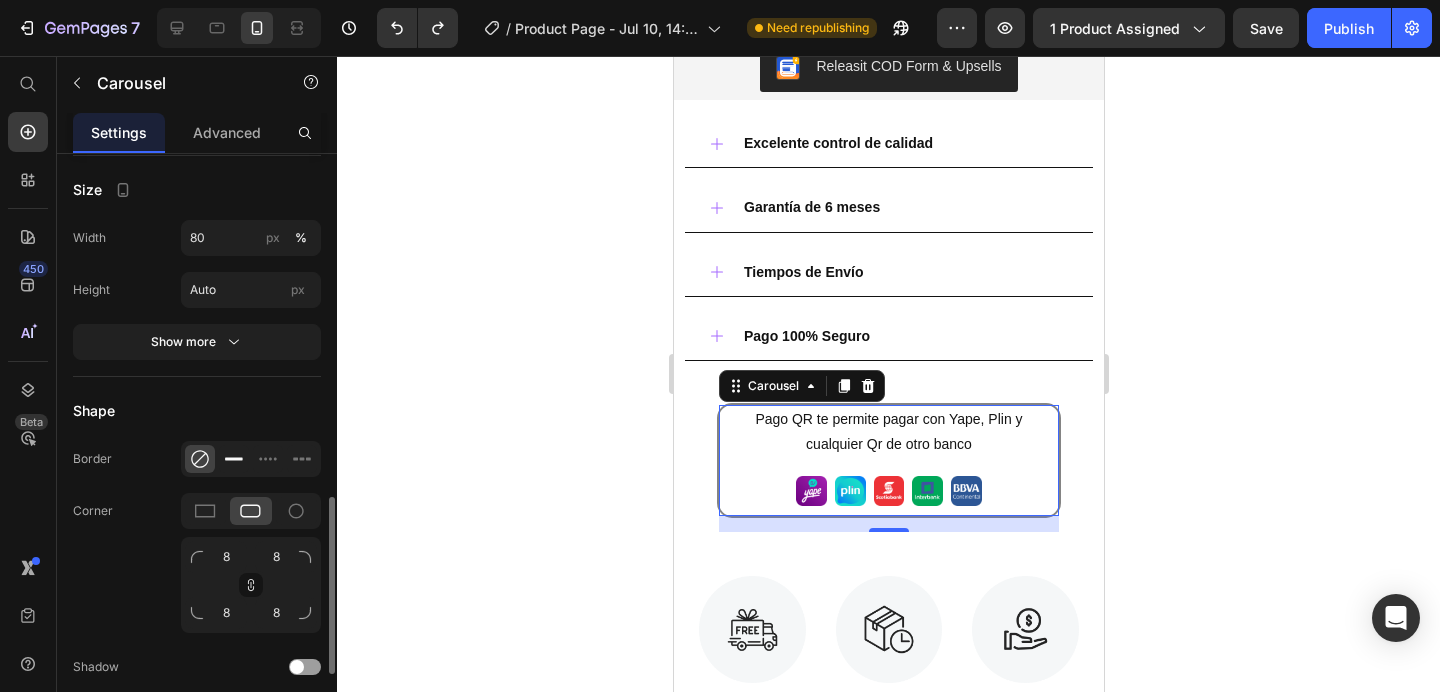 click 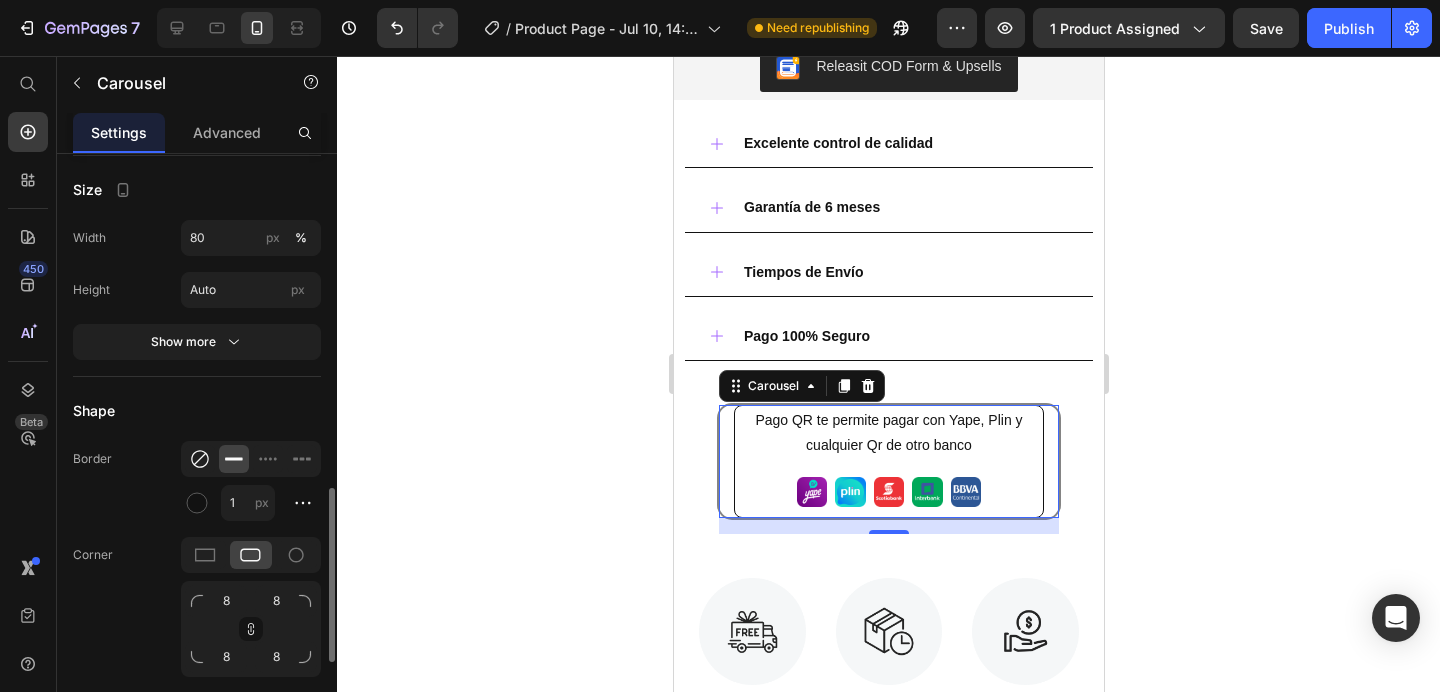 click 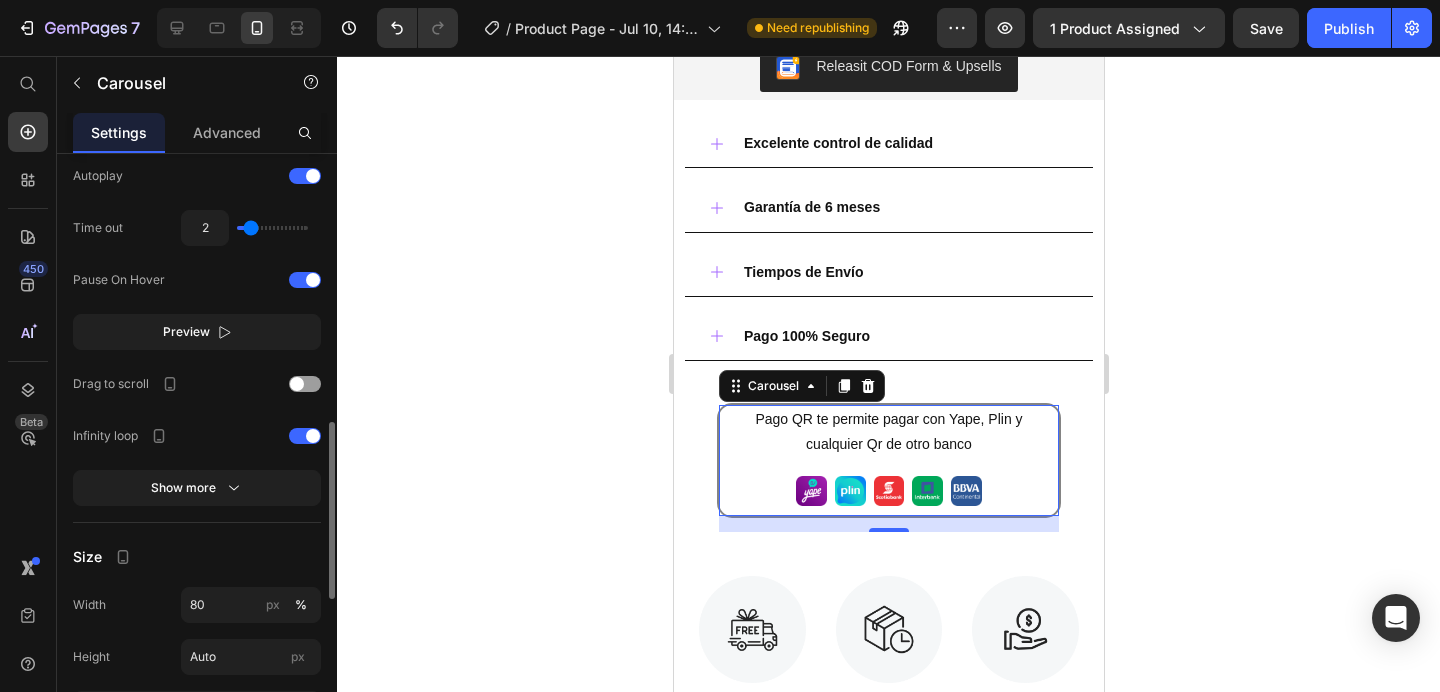 scroll, scrollTop: 773, scrollLeft: 0, axis: vertical 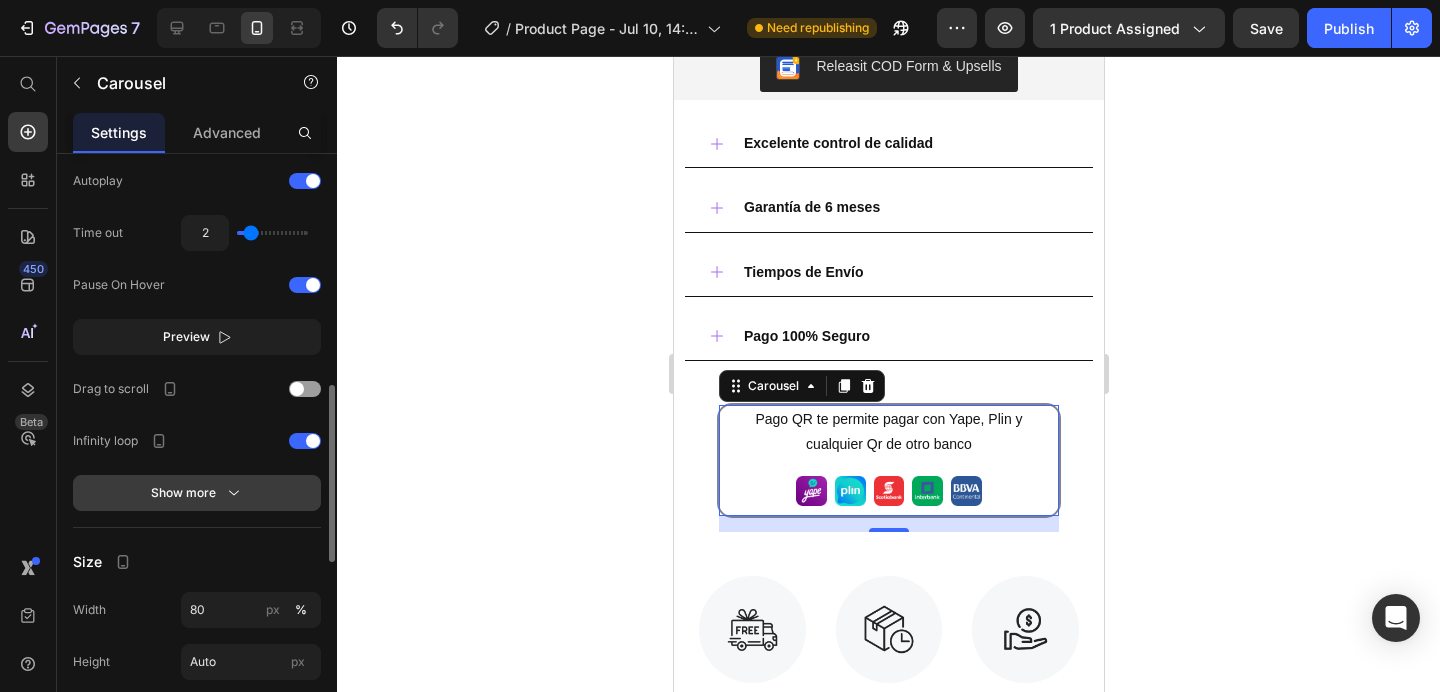 click on "Show more" at bounding box center (197, 493) 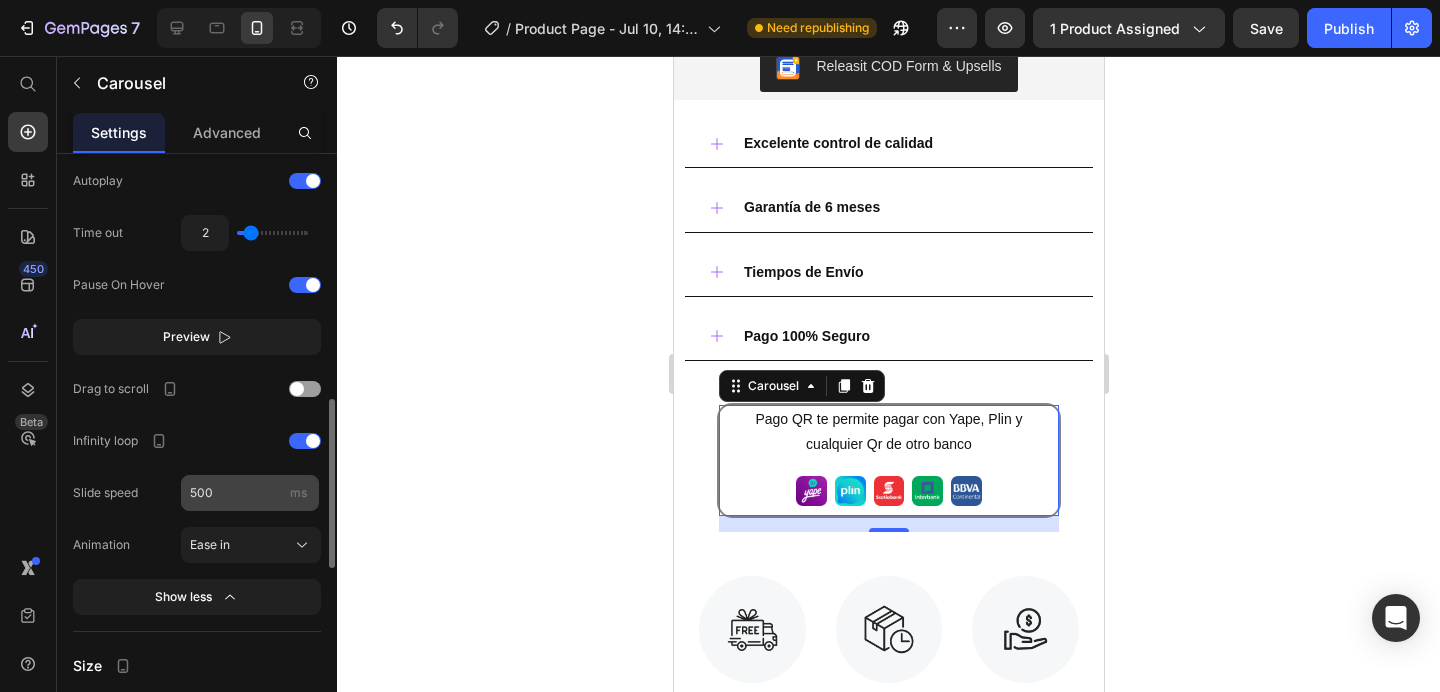 scroll, scrollTop: 817, scrollLeft: 0, axis: vertical 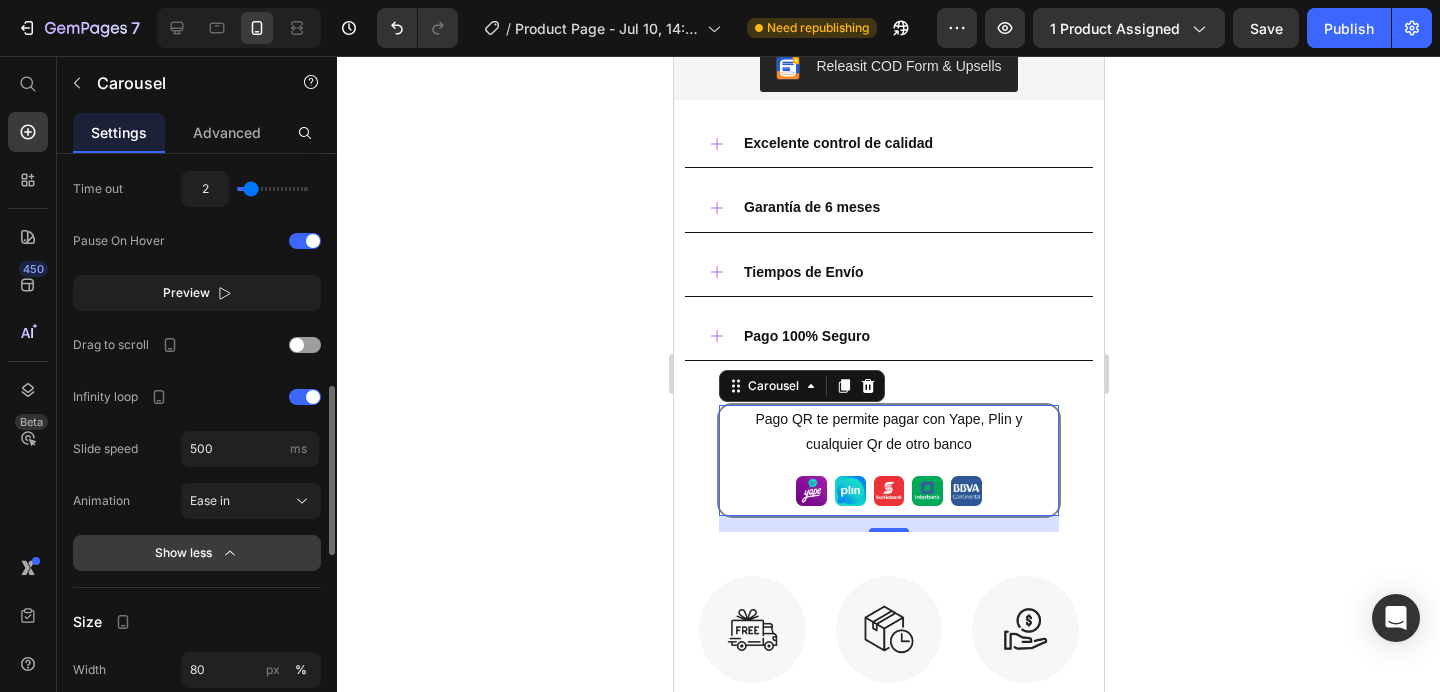 click on "Show less" at bounding box center [197, 553] 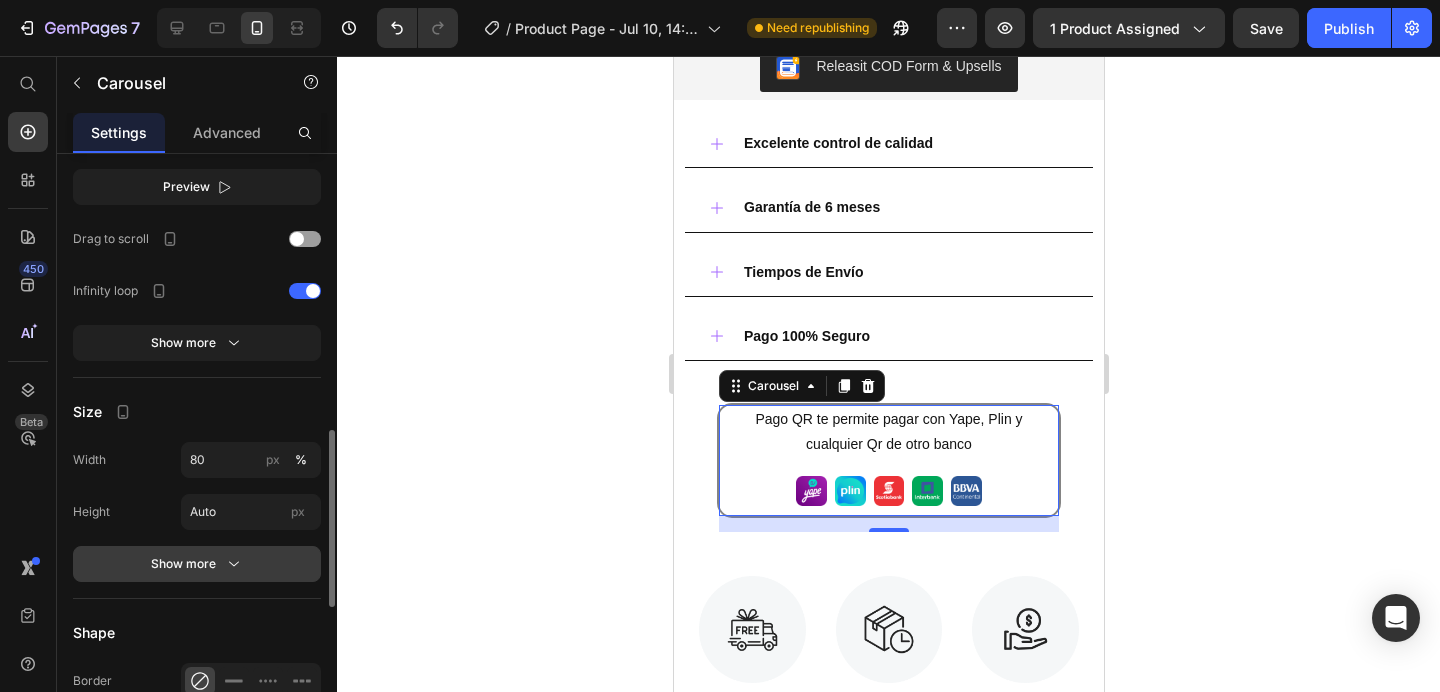 click 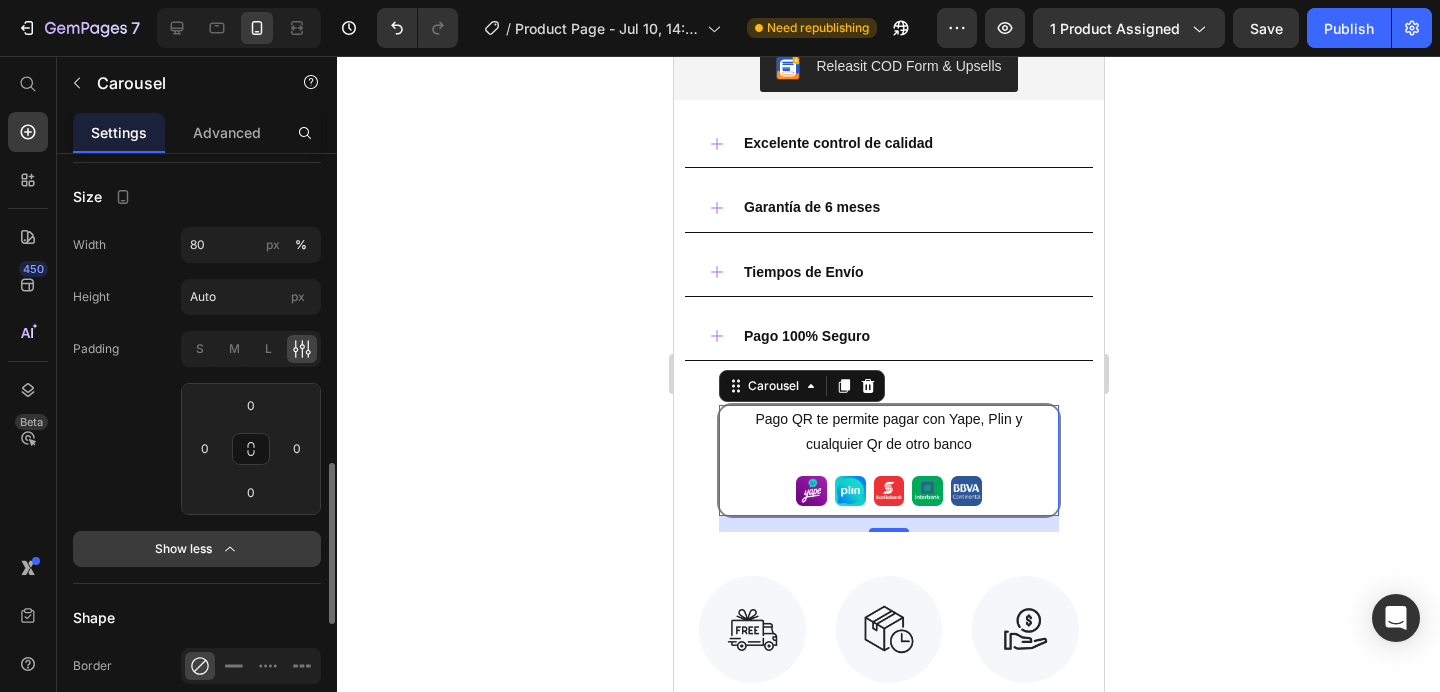 scroll, scrollTop: 1136, scrollLeft: 0, axis: vertical 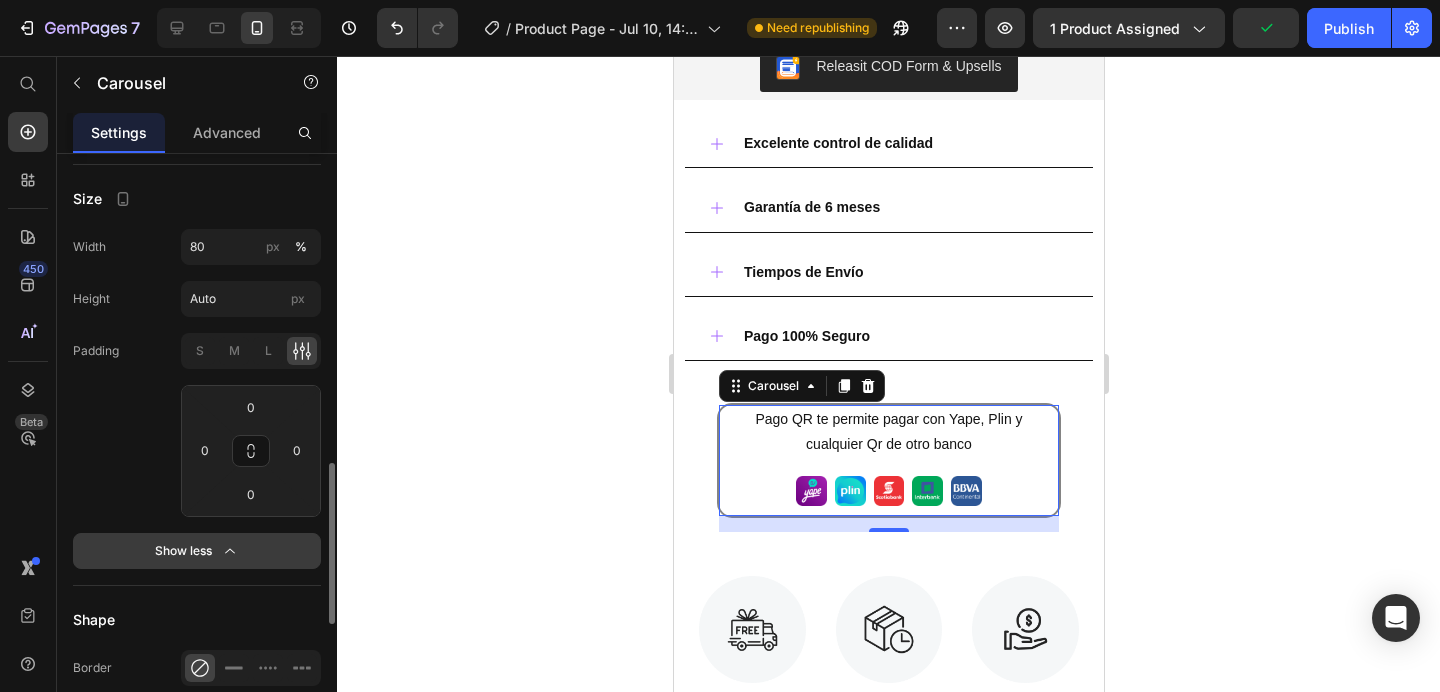 click on "Show less" at bounding box center [197, 551] 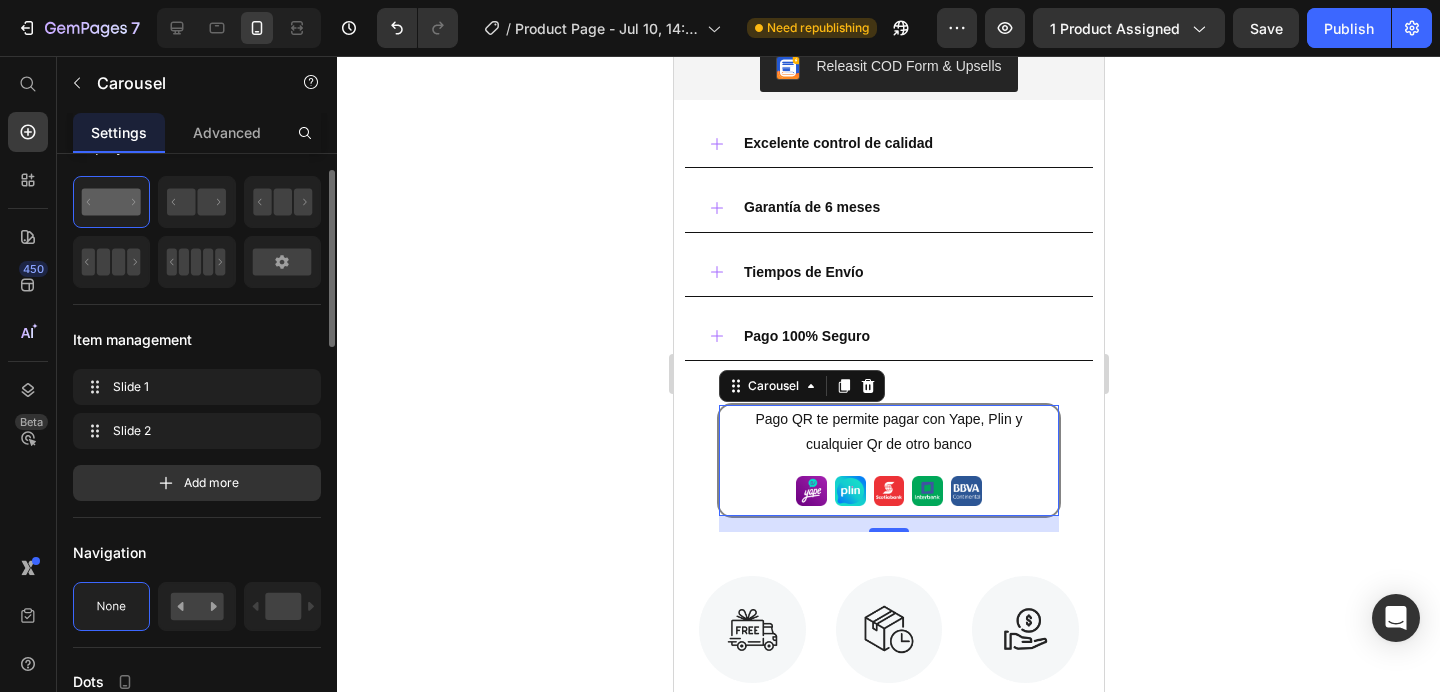 scroll, scrollTop: 0, scrollLeft: 0, axis: both 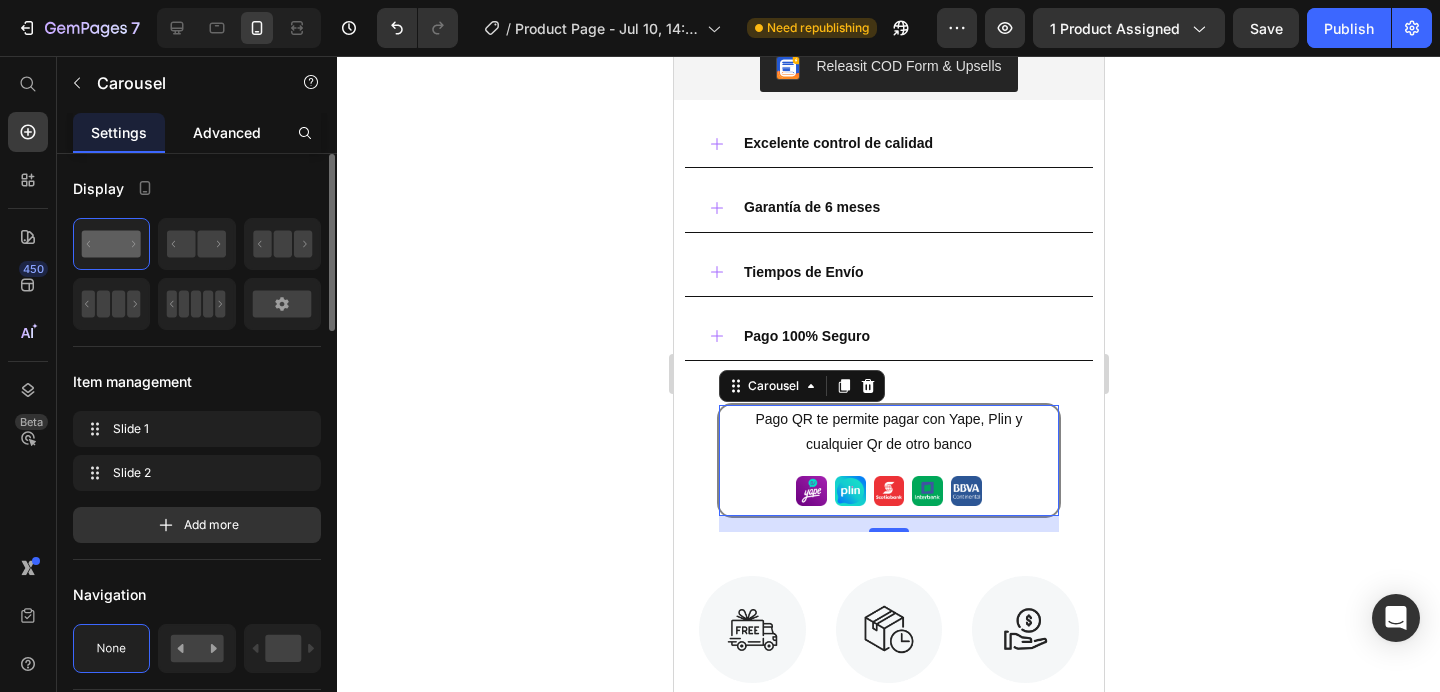 click on "Advanced" 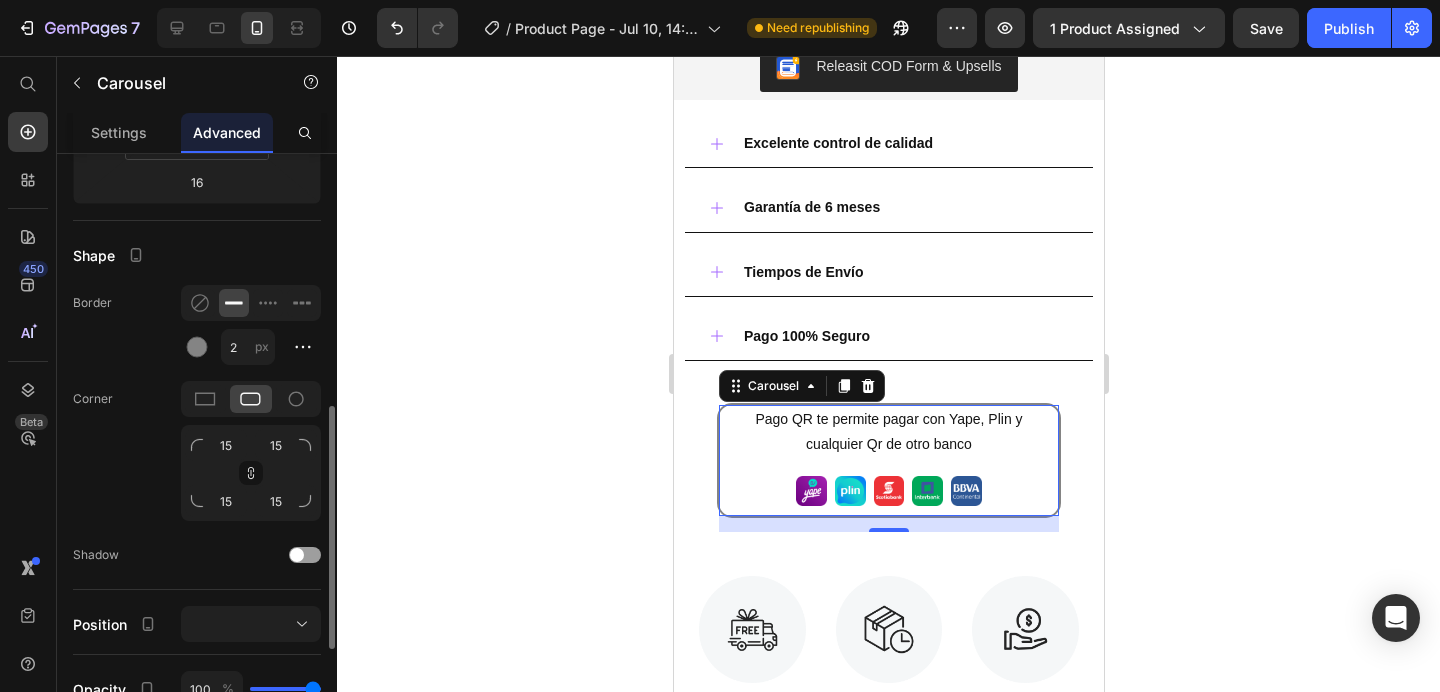 scroll, scrollTop: 541, scrollLeft: 0, axis: vertical 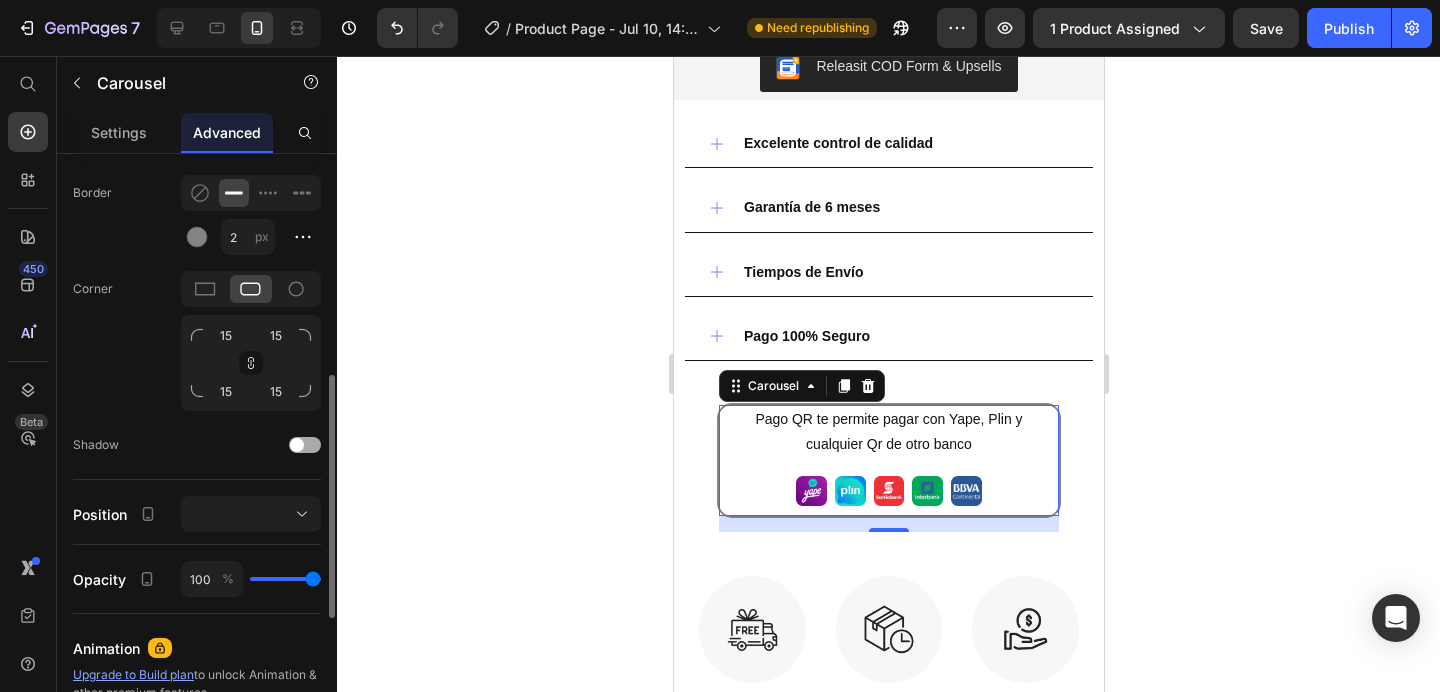 click at bounding box center (305, 445) 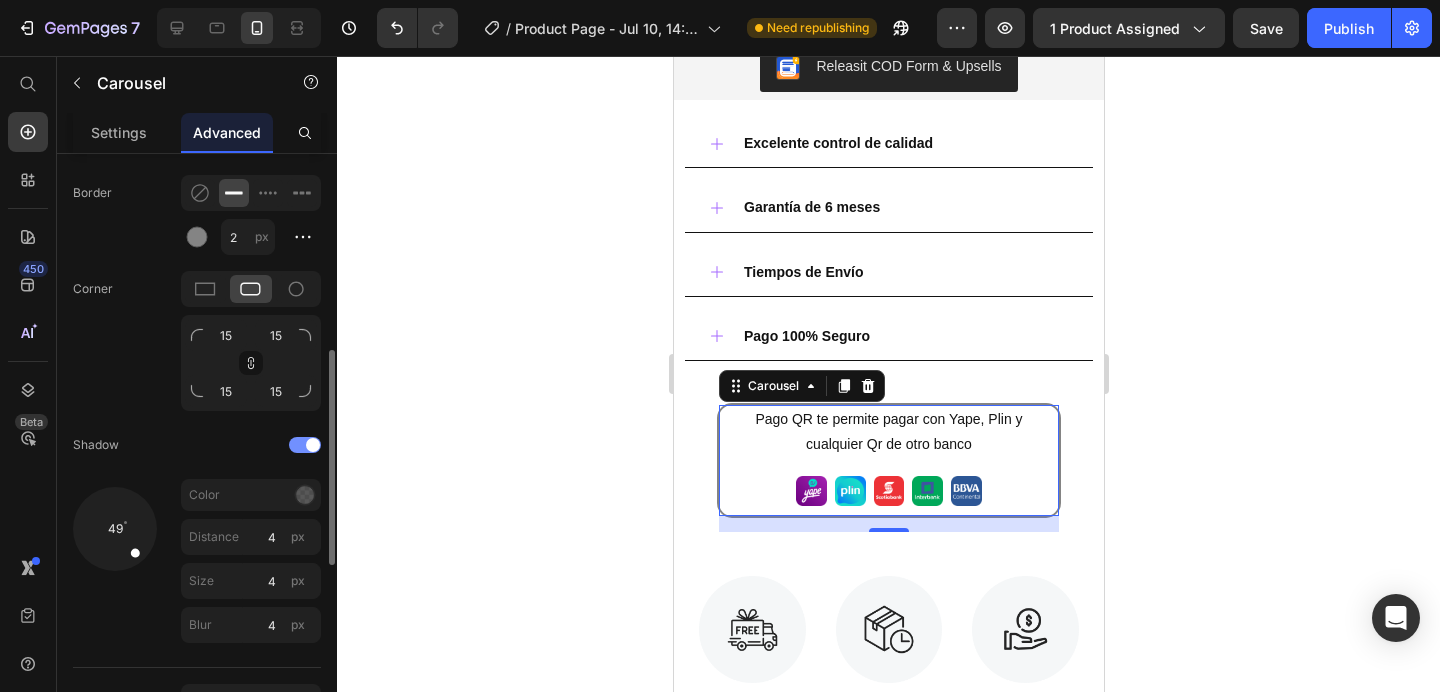 click at bounding box center (305, 445) 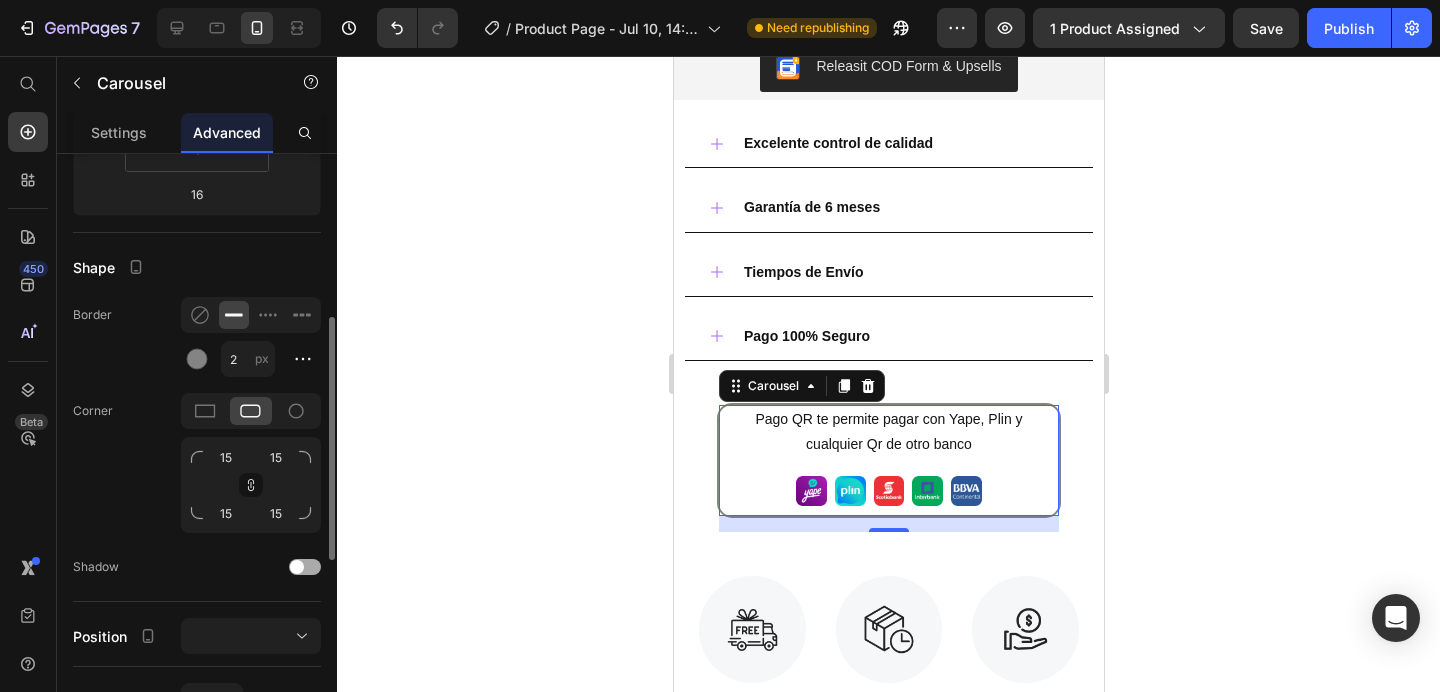 scroll, scrollTop: 412, scrollLeft: 0, axis: vertical 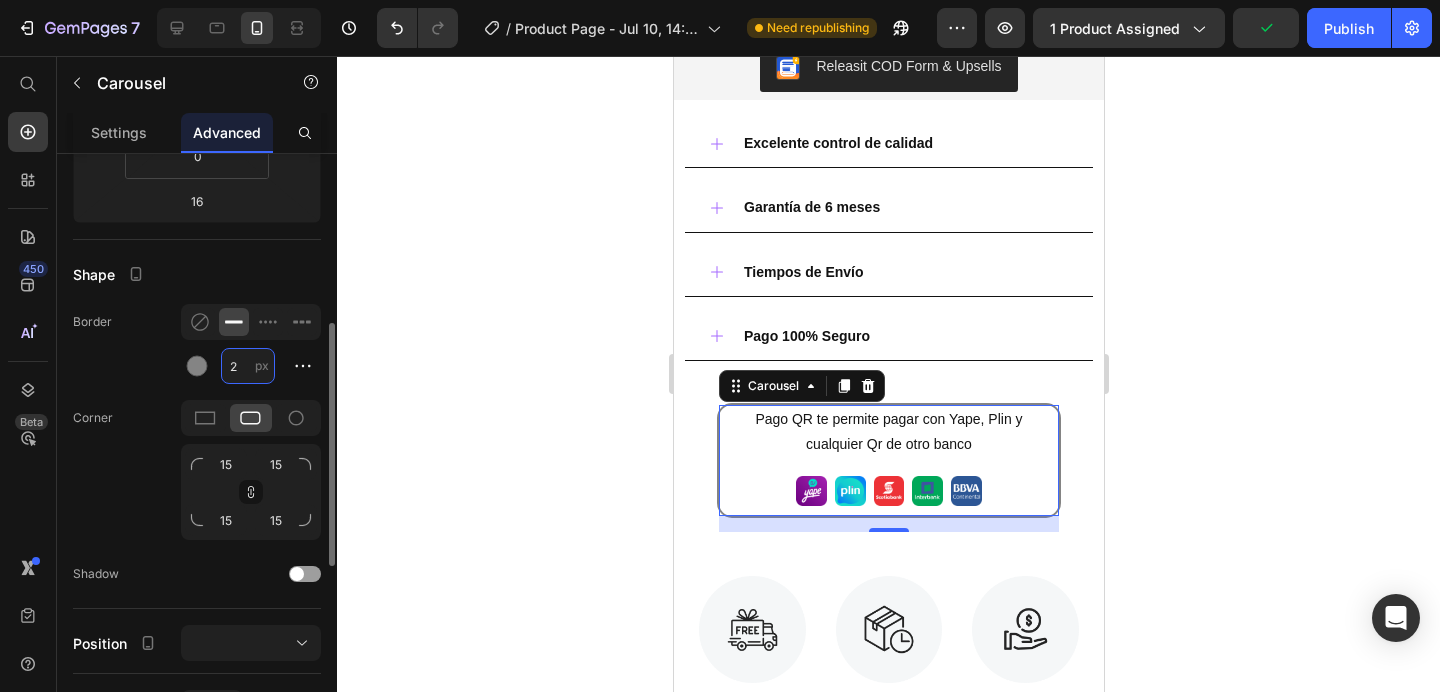 click on "2" at bounding box center (248, 366) 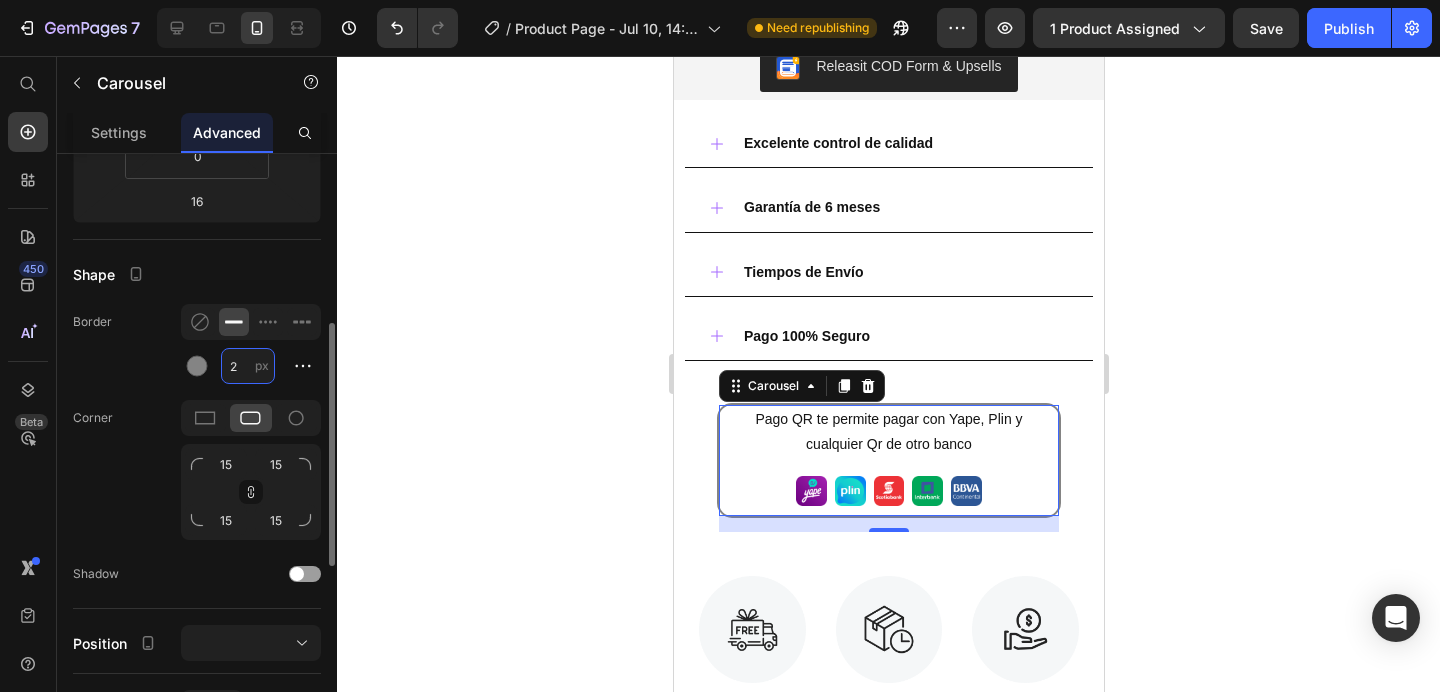 click on "2" at bounding box center (248, 366) 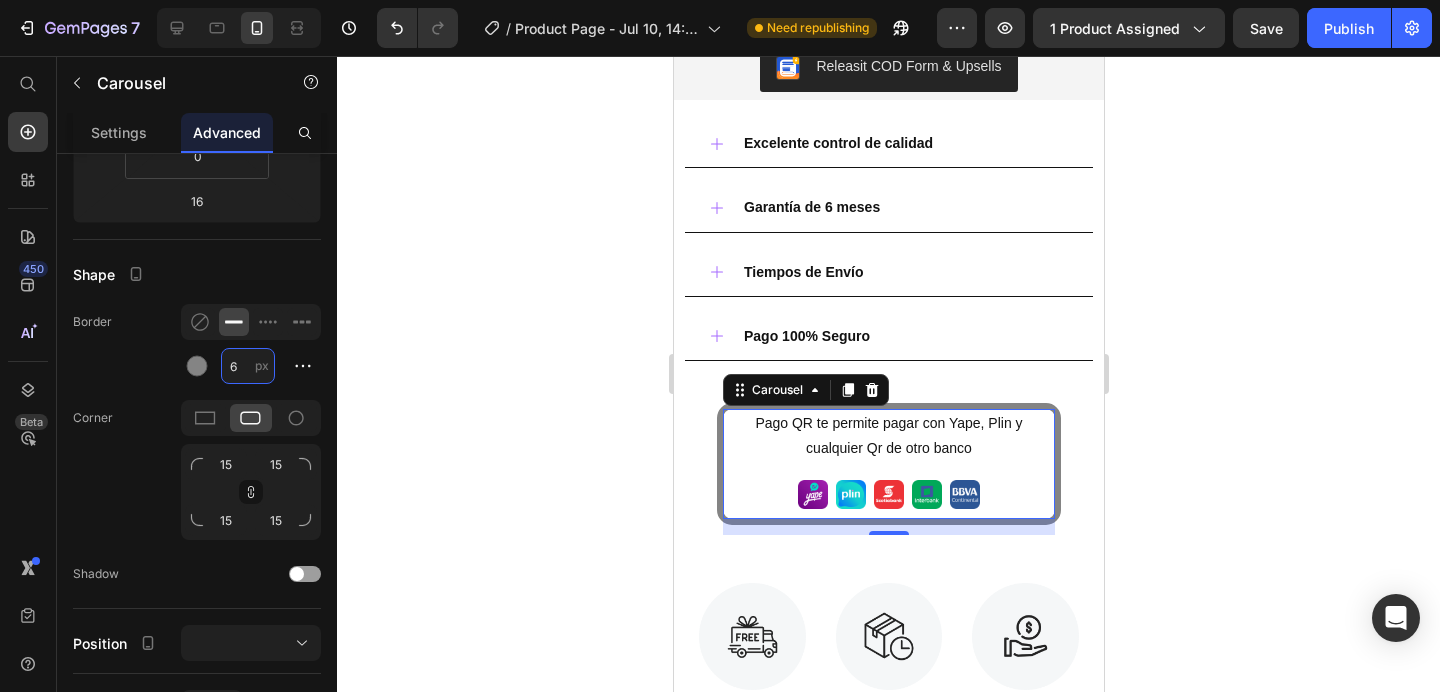 type on "6" 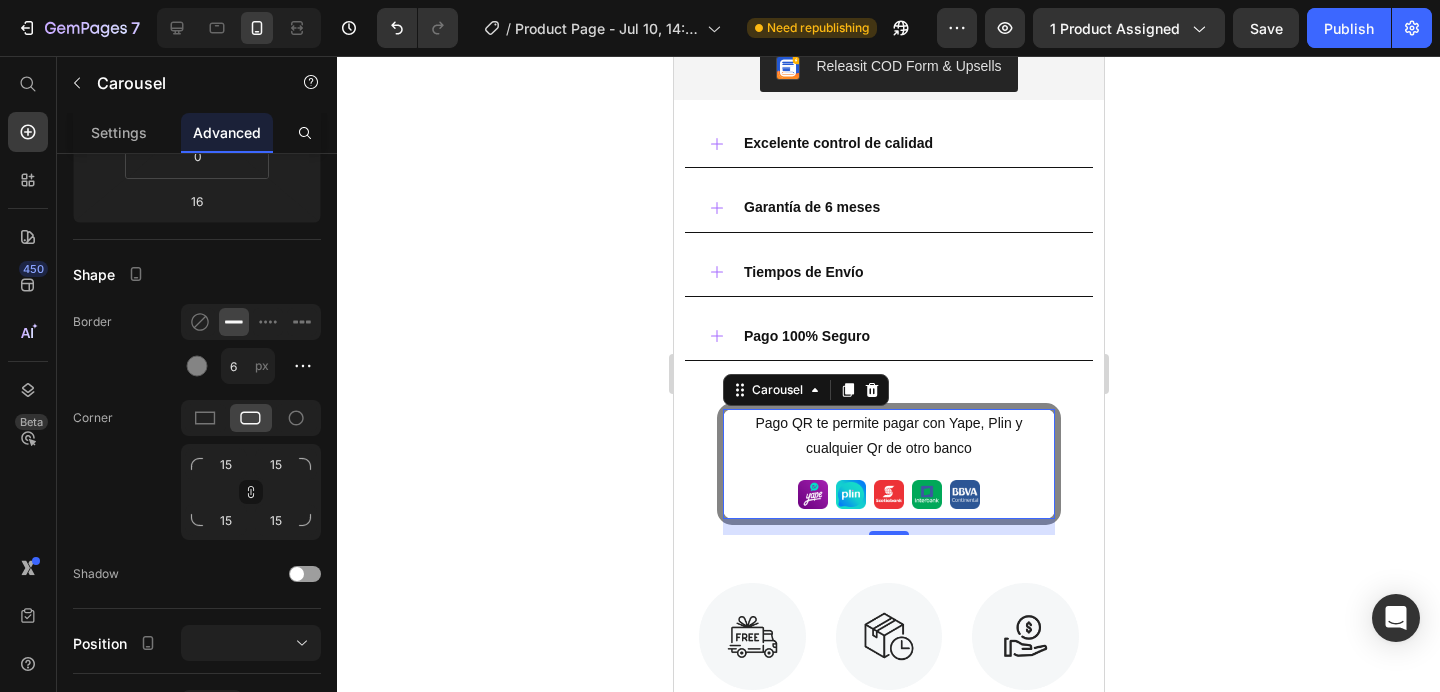 click 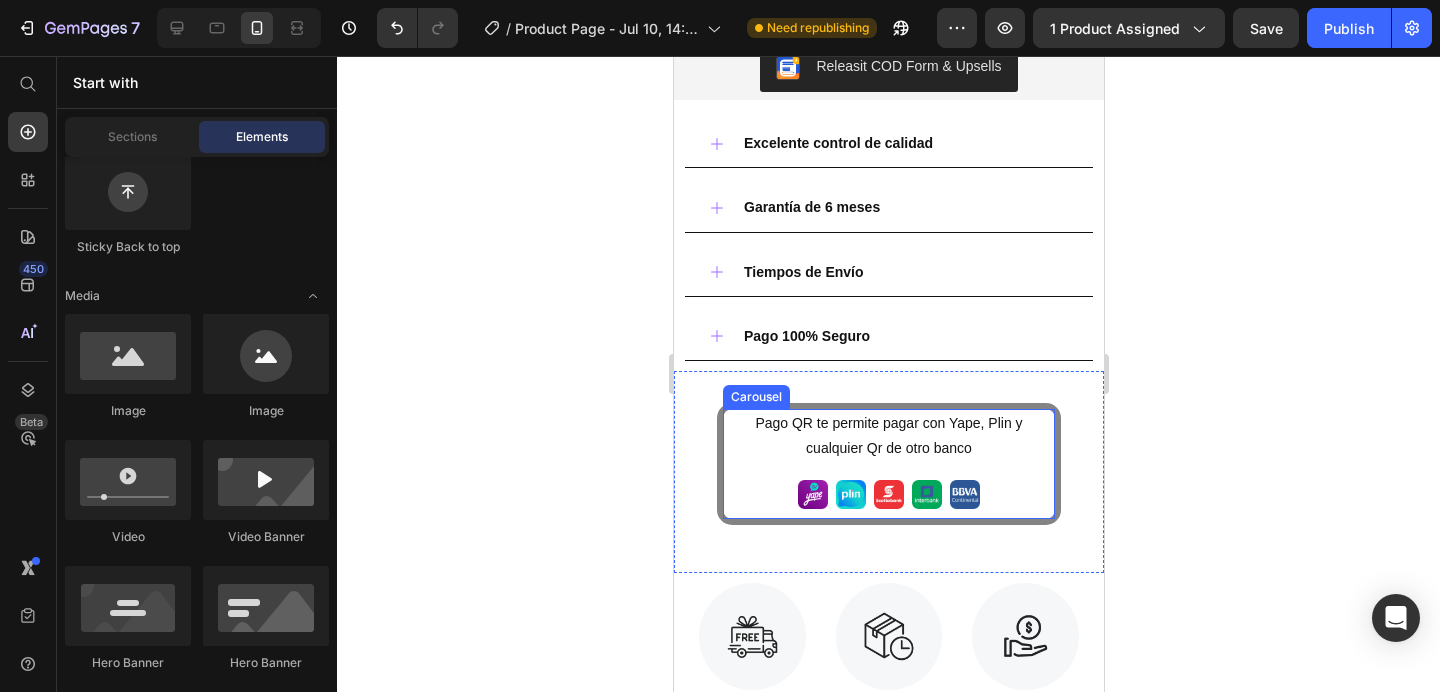 click on "Pago QR te permite pagar con Yape, Plin y cualquier Qr de otro banco Text Block Image Image Image Image Image Row Row Hasta 6 cuotas sin interéses pagando con Tarjeta de Crédito Text Block Image Image Image Image Row Carousel" at bounding box center (888, 464) 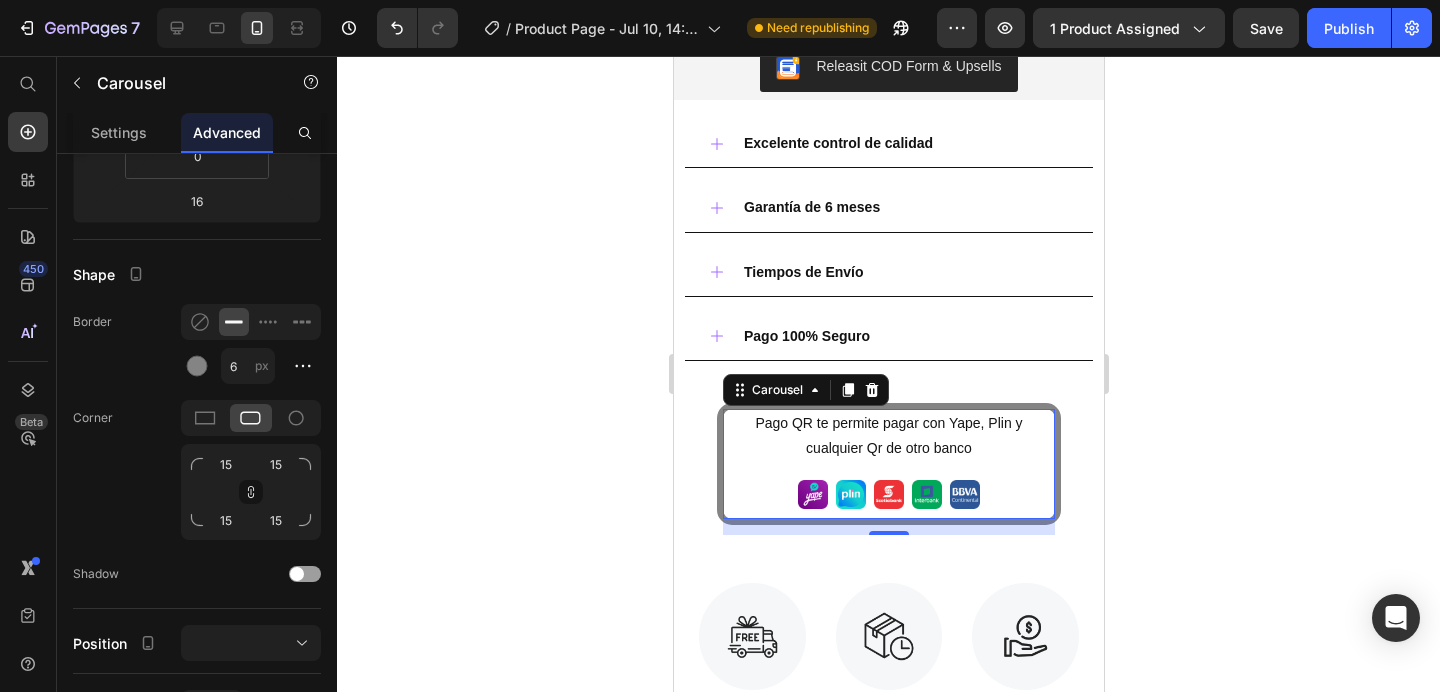 click 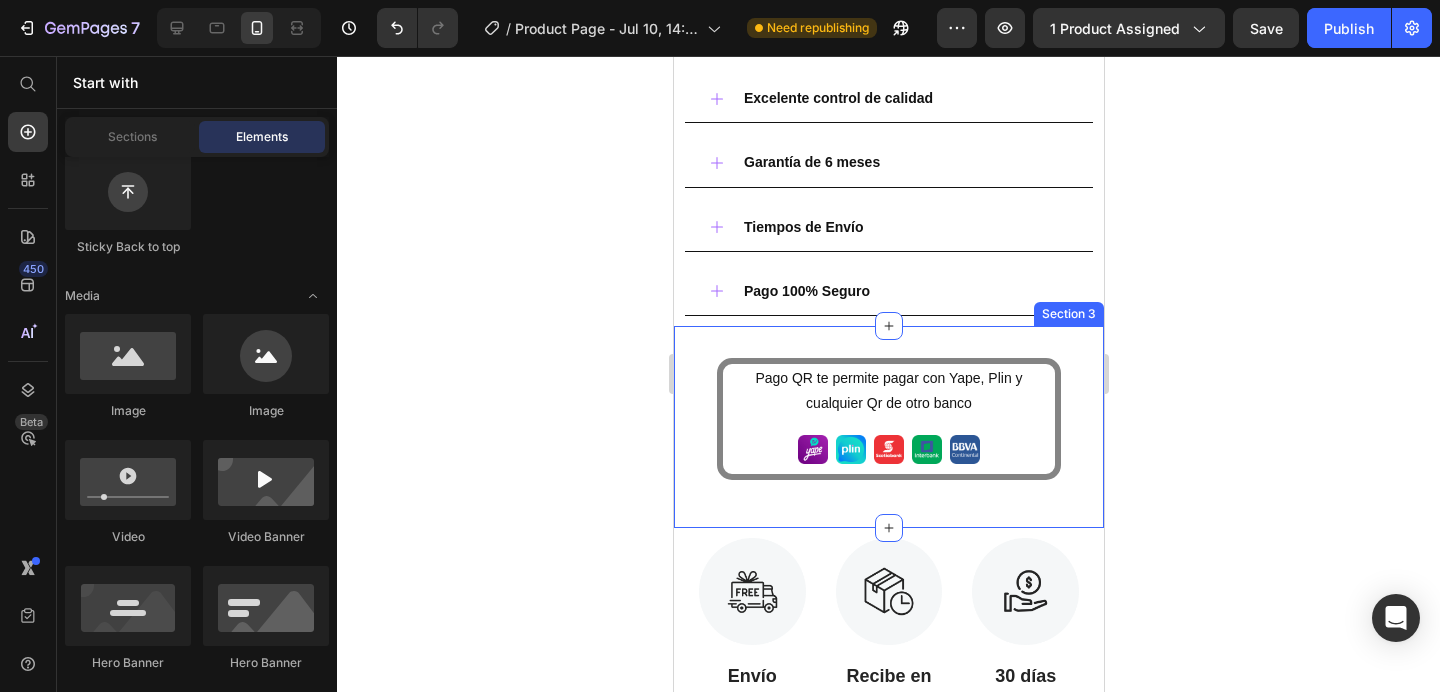 scroll, scrollTop: 793, scrollLeft: 0, axis: vertical 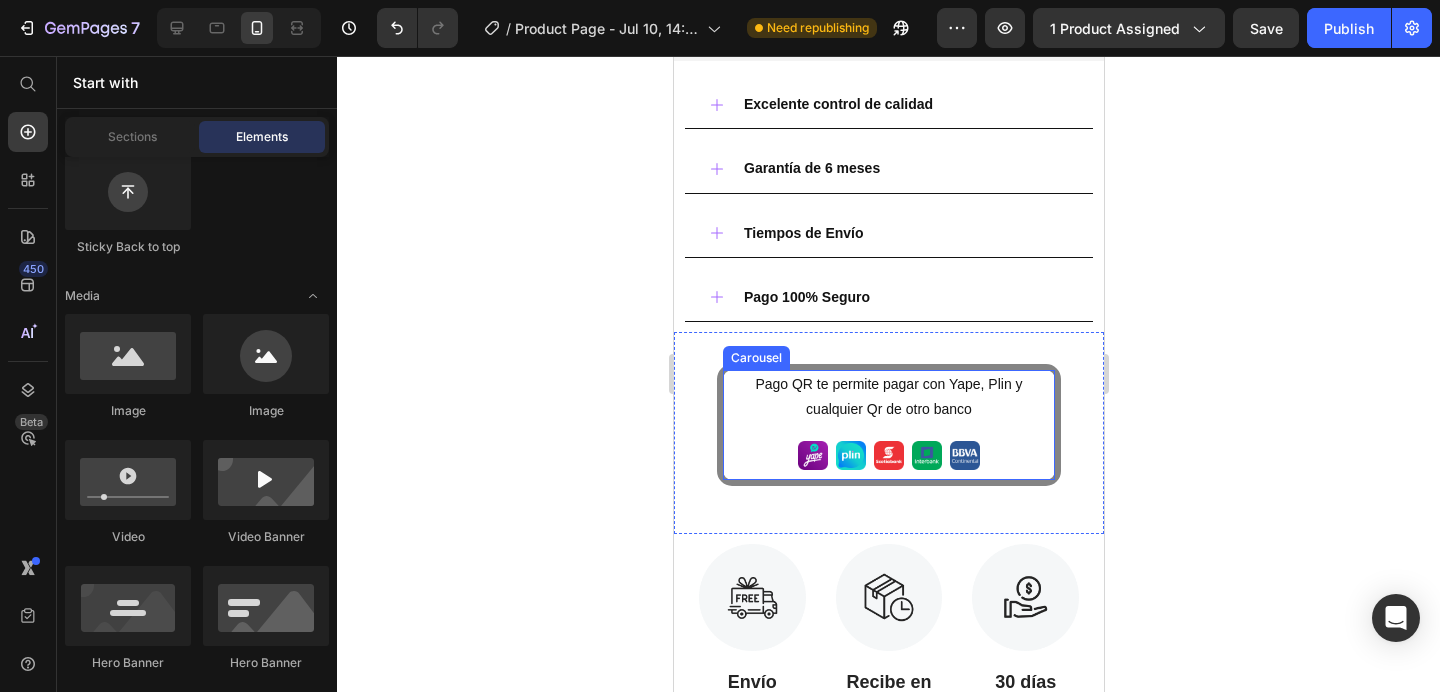 click on "Pago QR te permite pagar con Yape, Plin y cualquier Qr de otro banco Text Block Image Image Image Image Image Row Row" at bounding box center [888, 425] 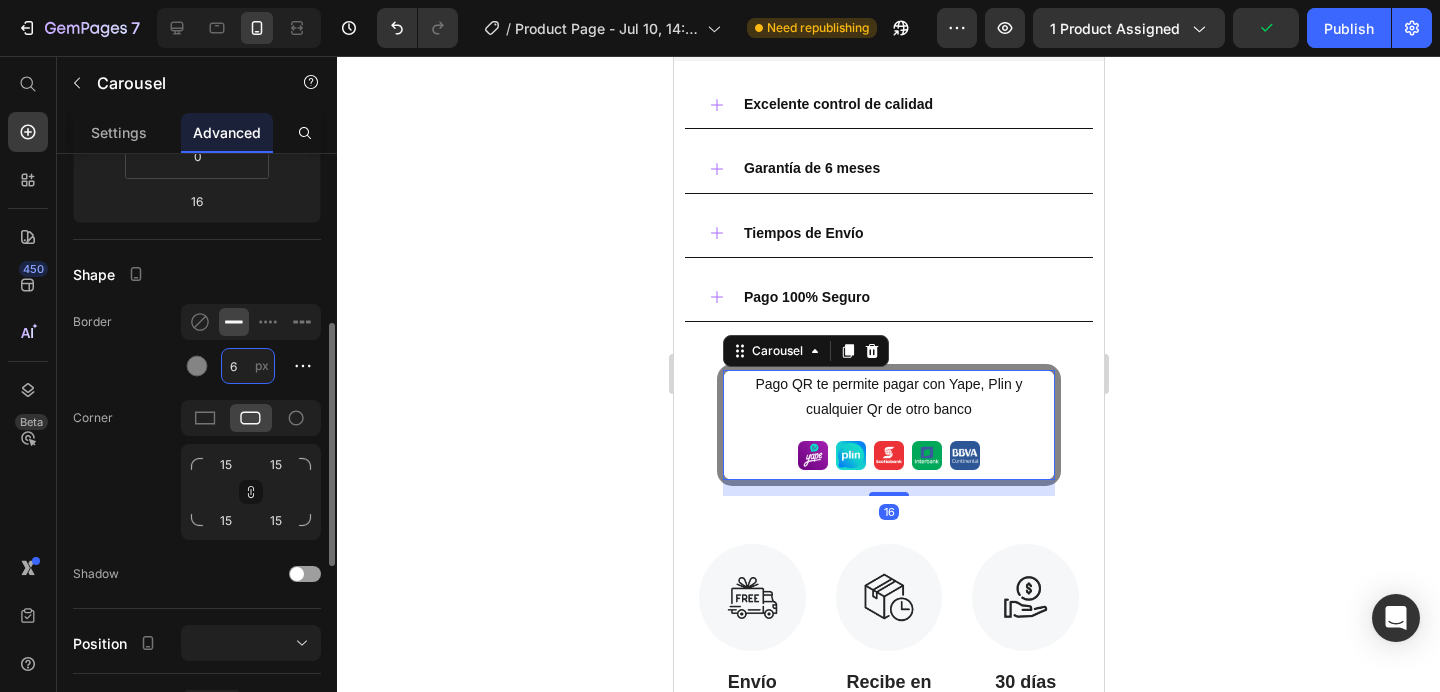 click on "6" at bounding box center [248, 366] 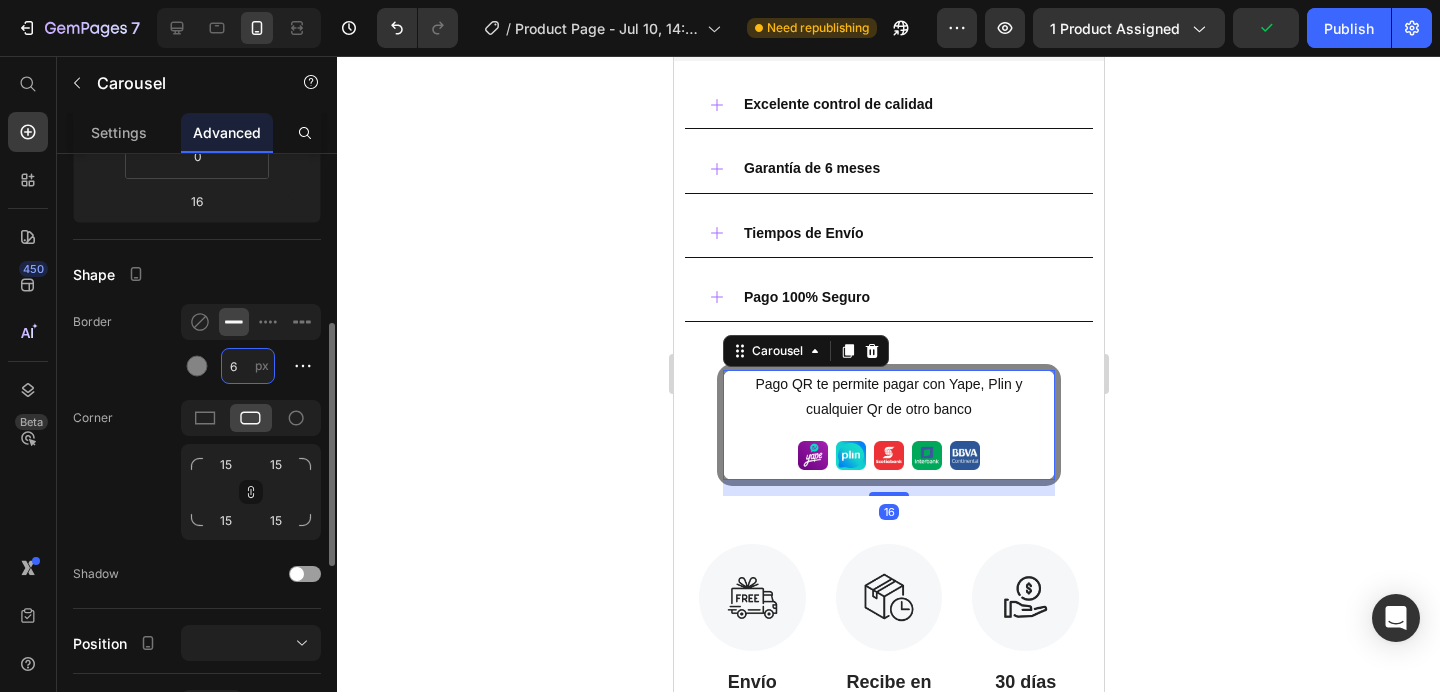type on "3" 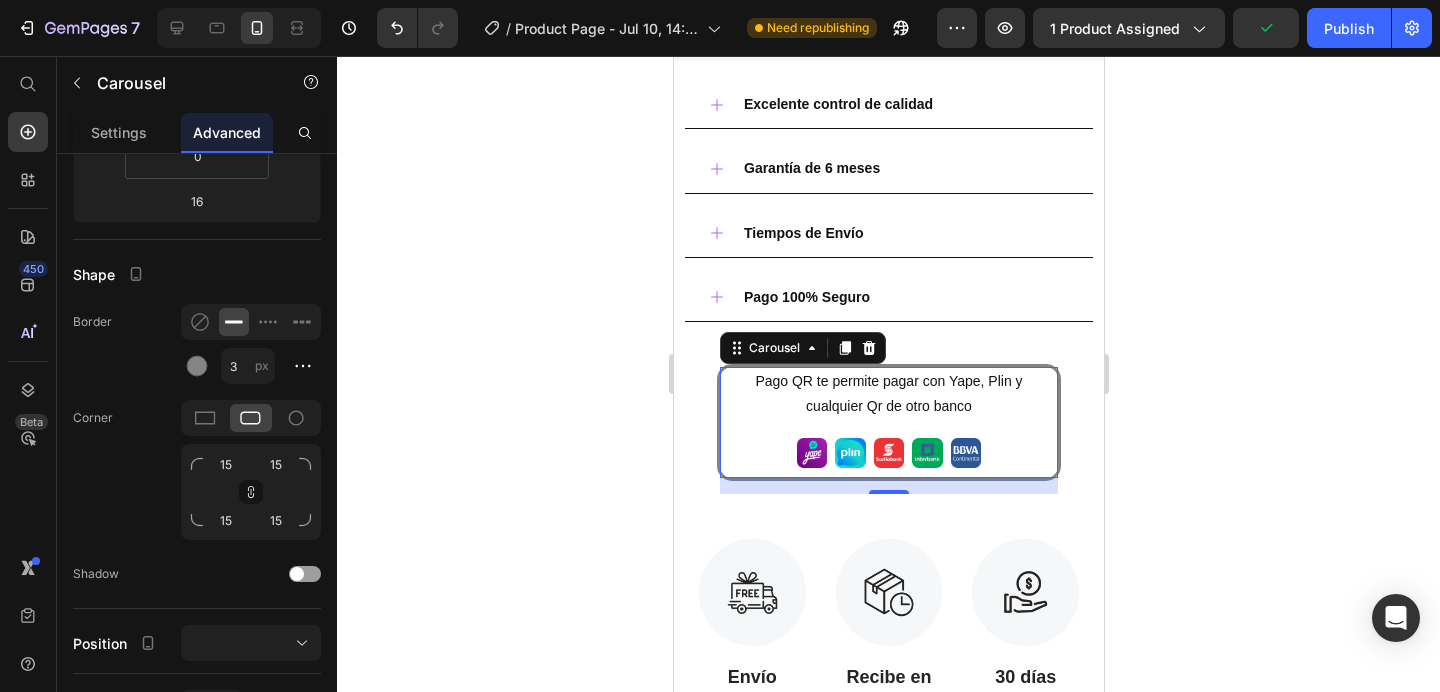 click 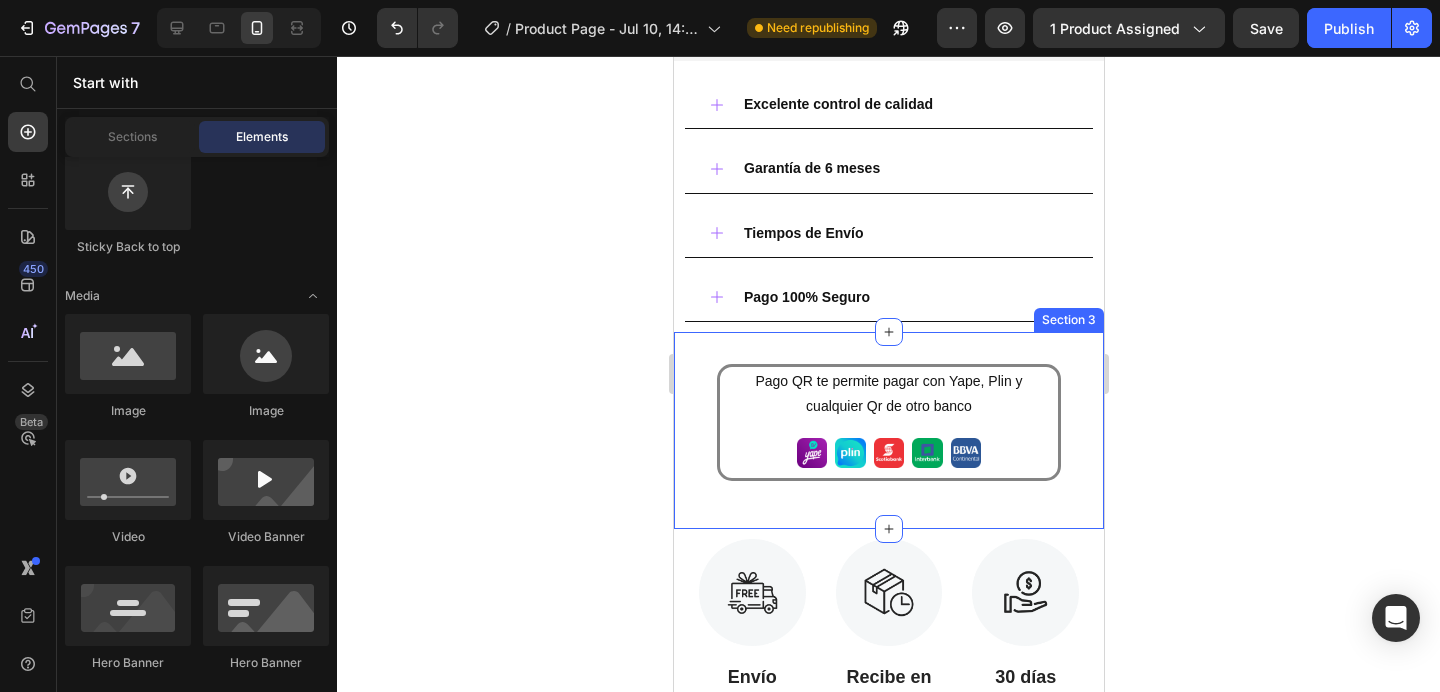 click on "Pago QR te permite pagar con Yape, Plin y cualquier Qr de otro banco Text Block Image Image Image Image Image Row Row Hasta 6 cuotas sin interéses pagando con Tarjeta de Crédito Text Block Image Image Image Image Row Carousel" at bounding box center [888, 422] 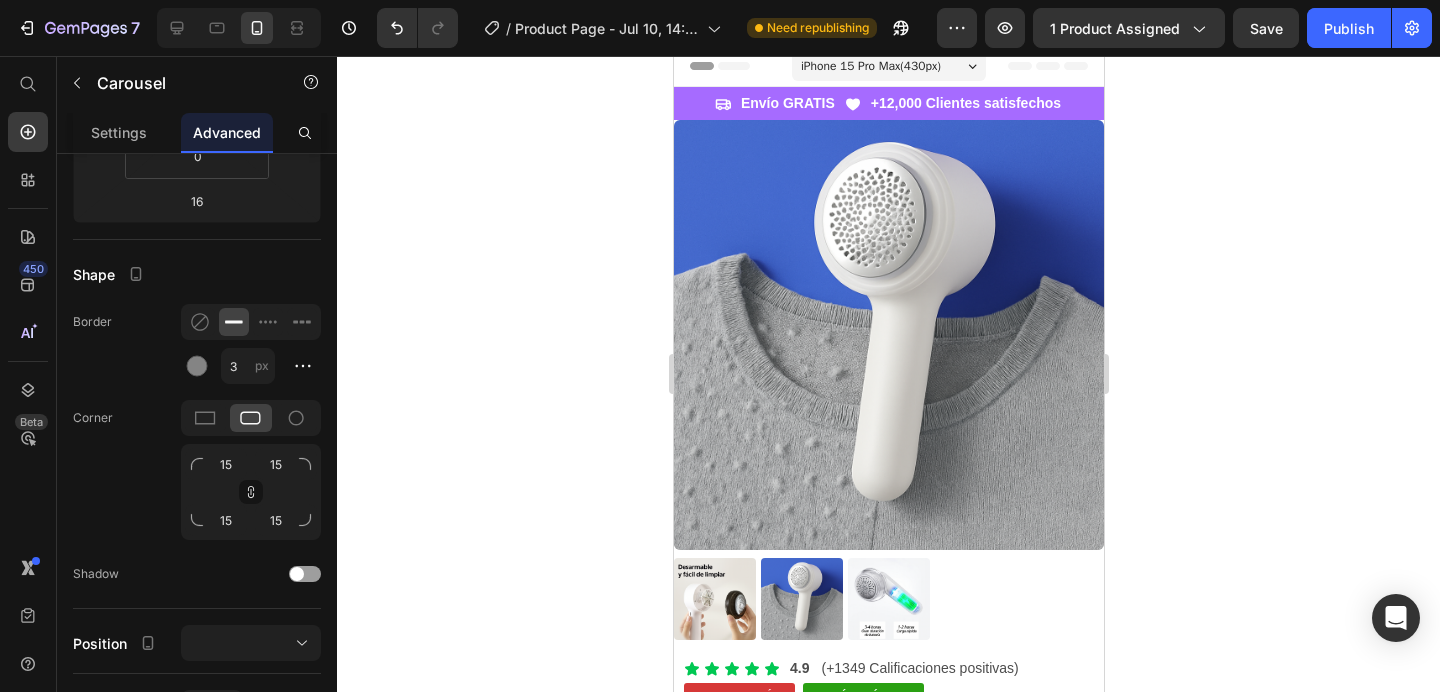 scroll, scrollTop: 0, scrollLeft: 0, axis: both 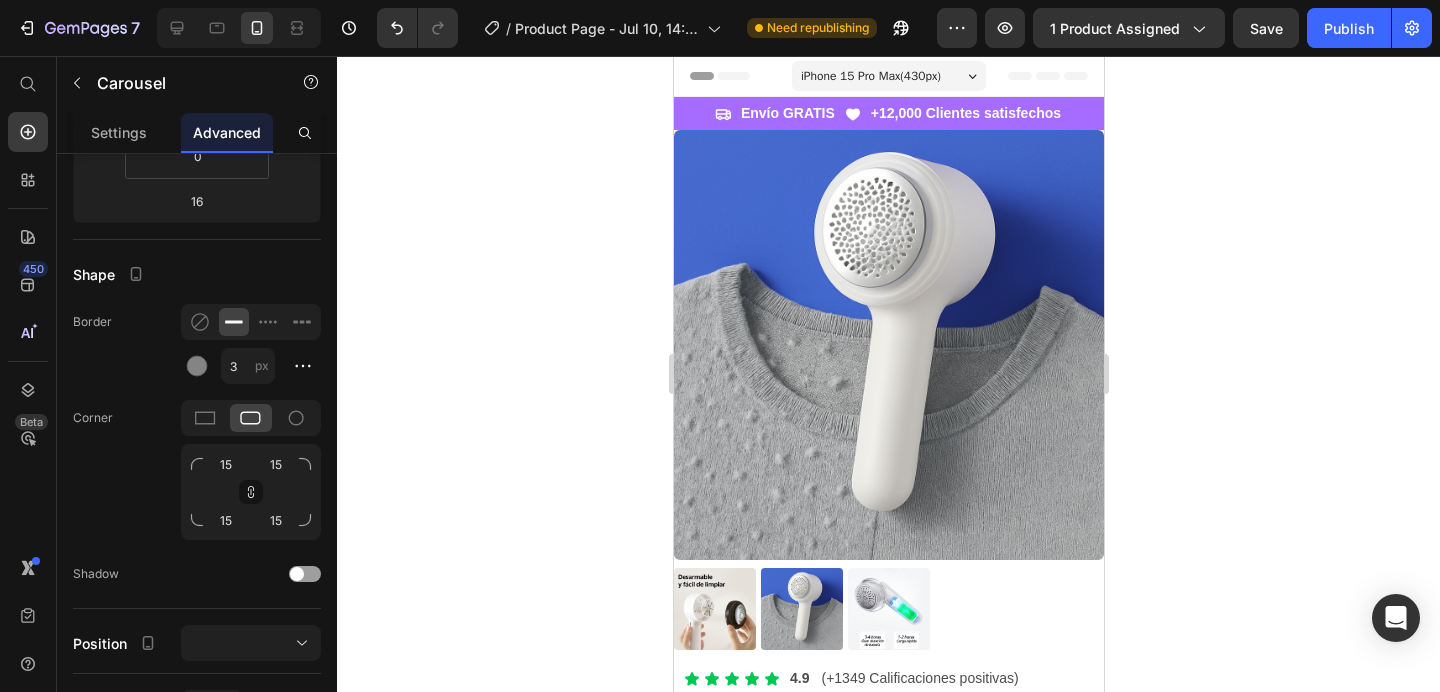 click 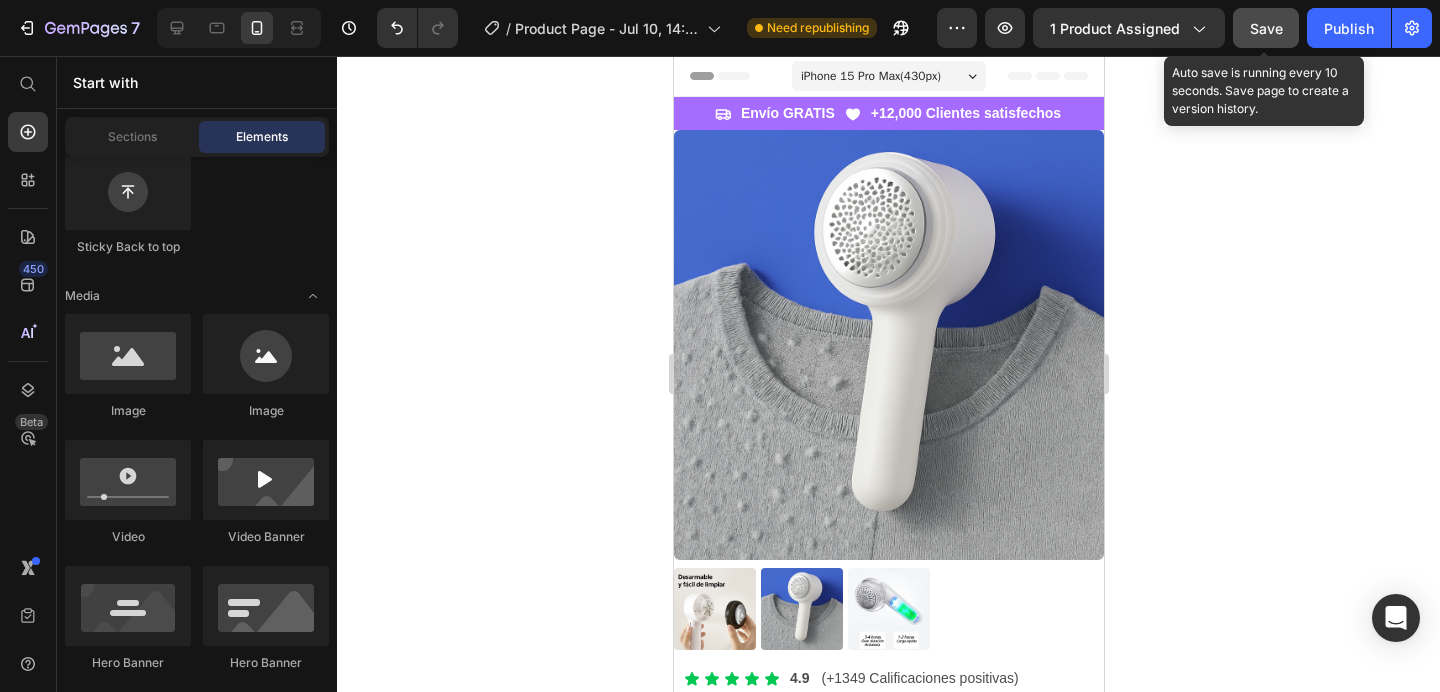 click on "Save" 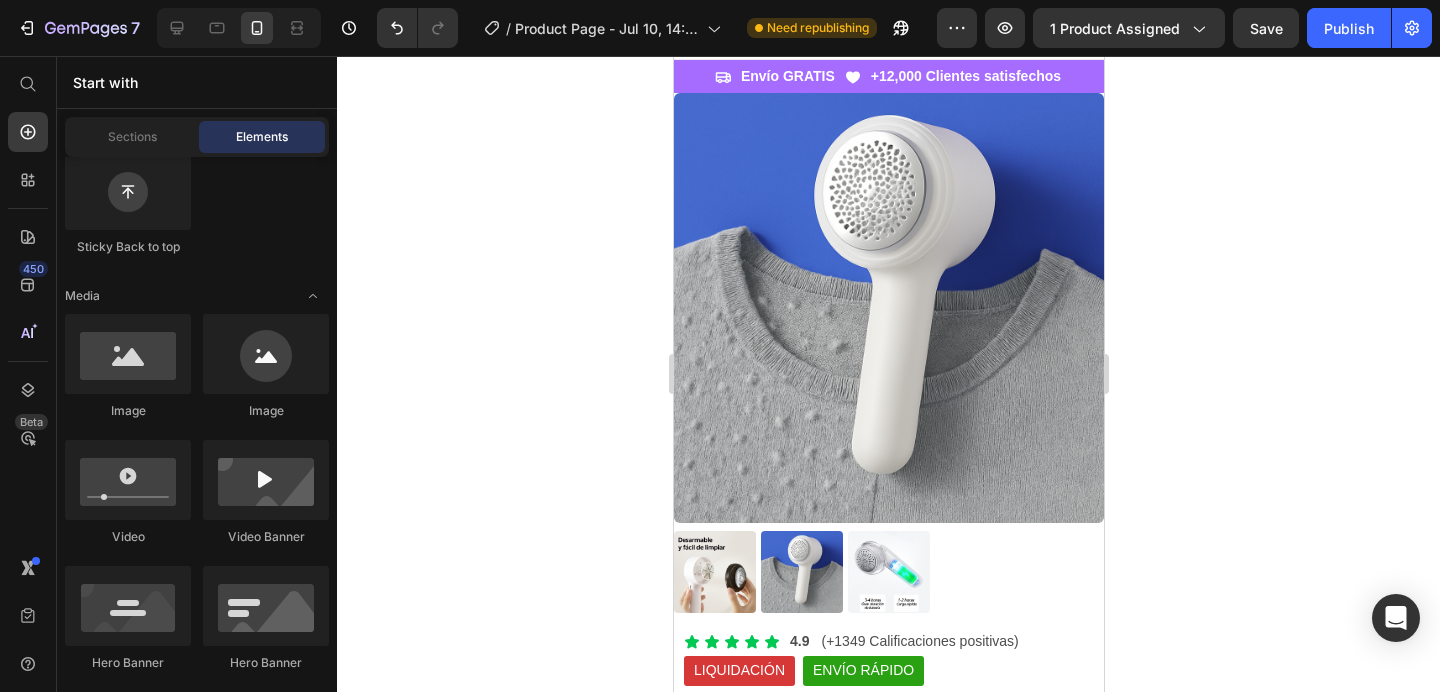 scroll, scrollTop: 0, scrollLeft: 0, axis: both 